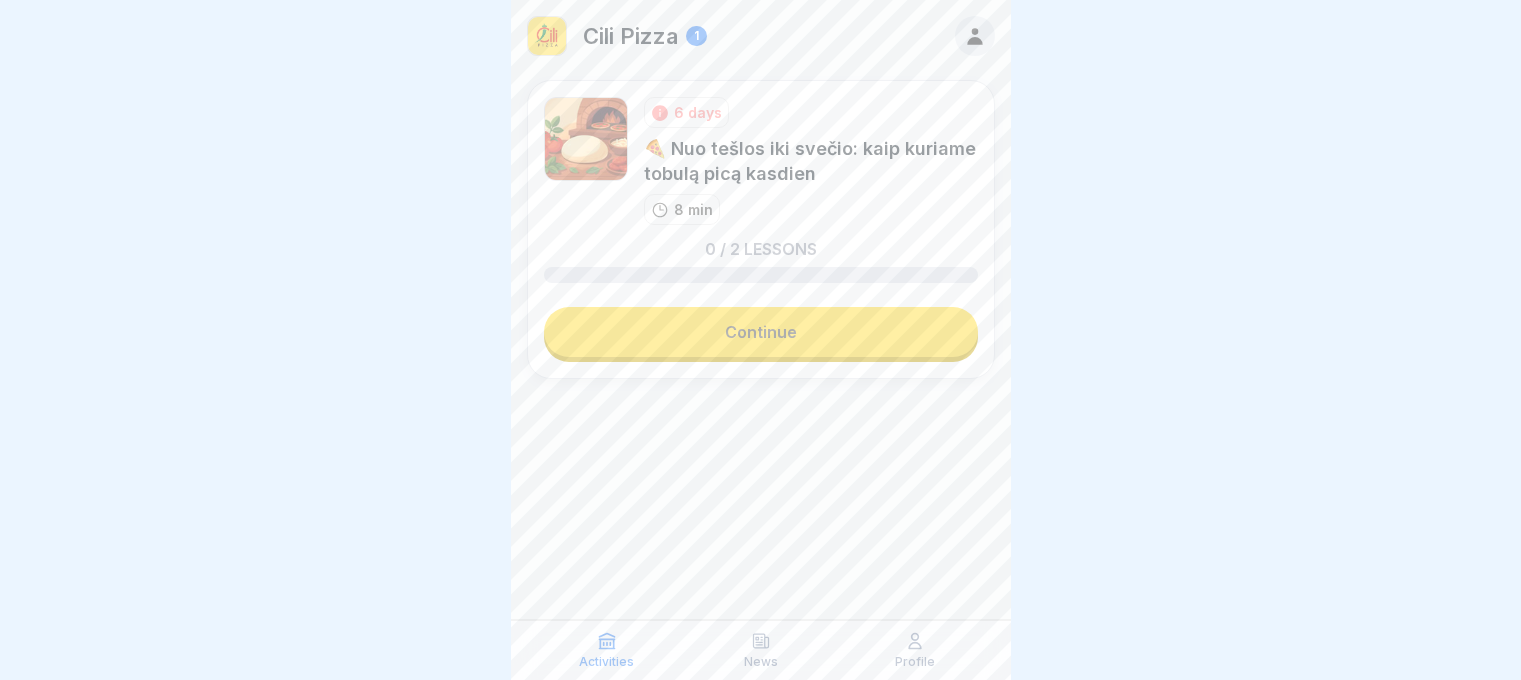scroll, scrollTop: 0, scrollLeft: 0, axis: both 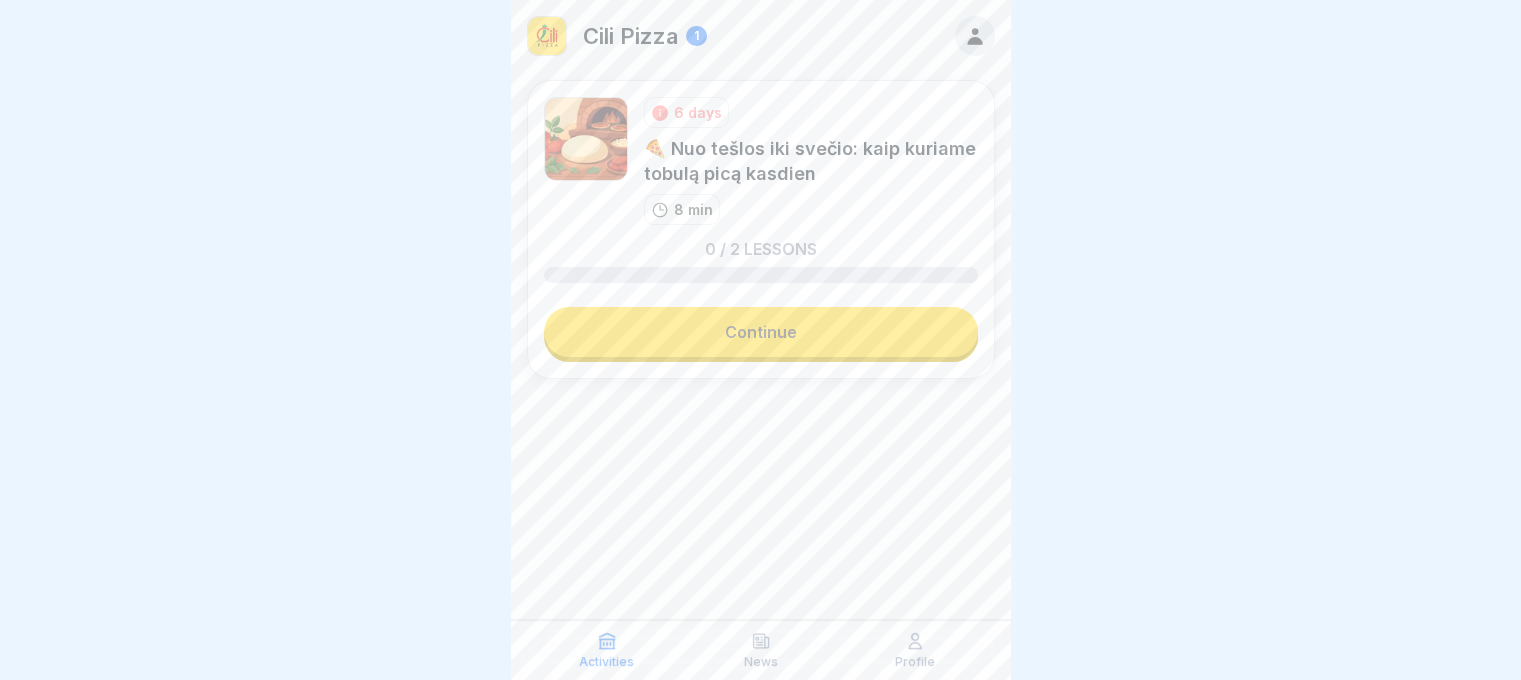 click on "Continue" at bounding box center [761, 332] 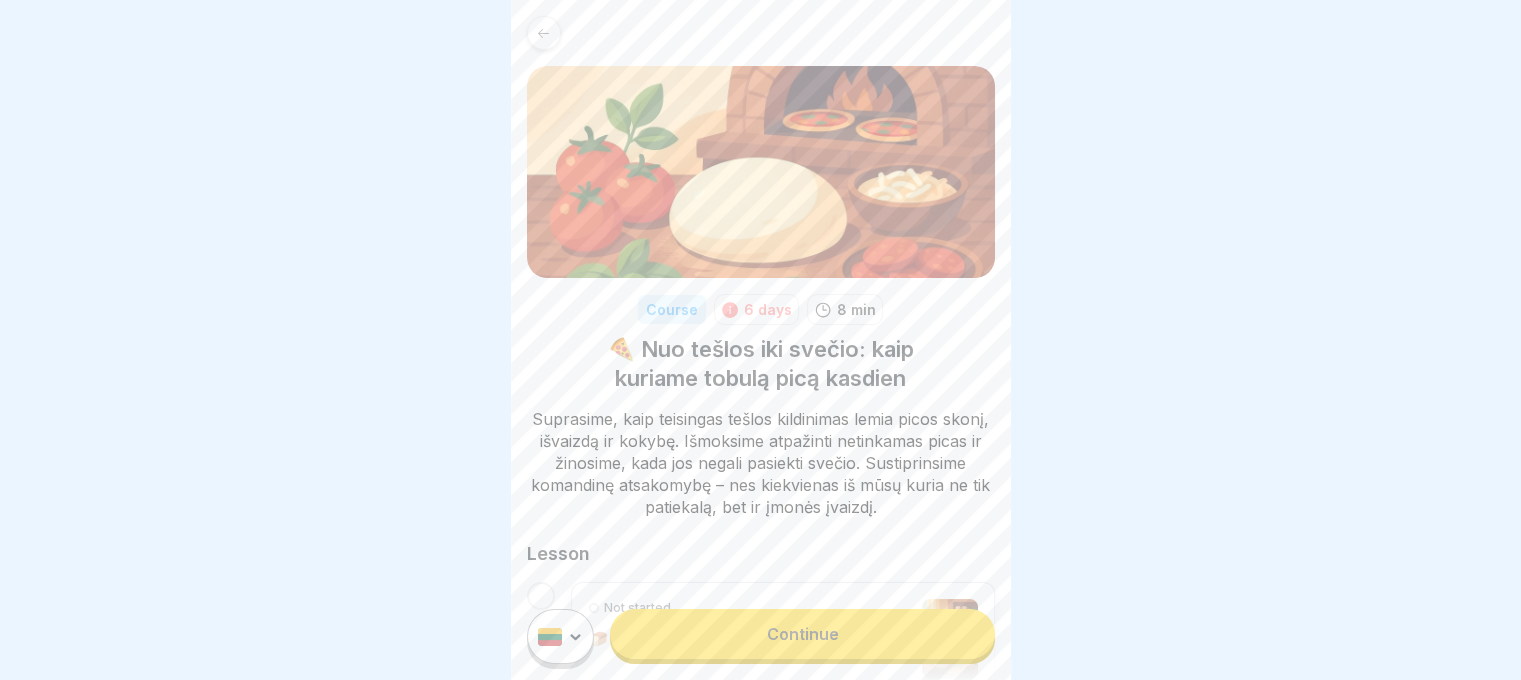 click on "Continue" at bounding box center (802, 634) 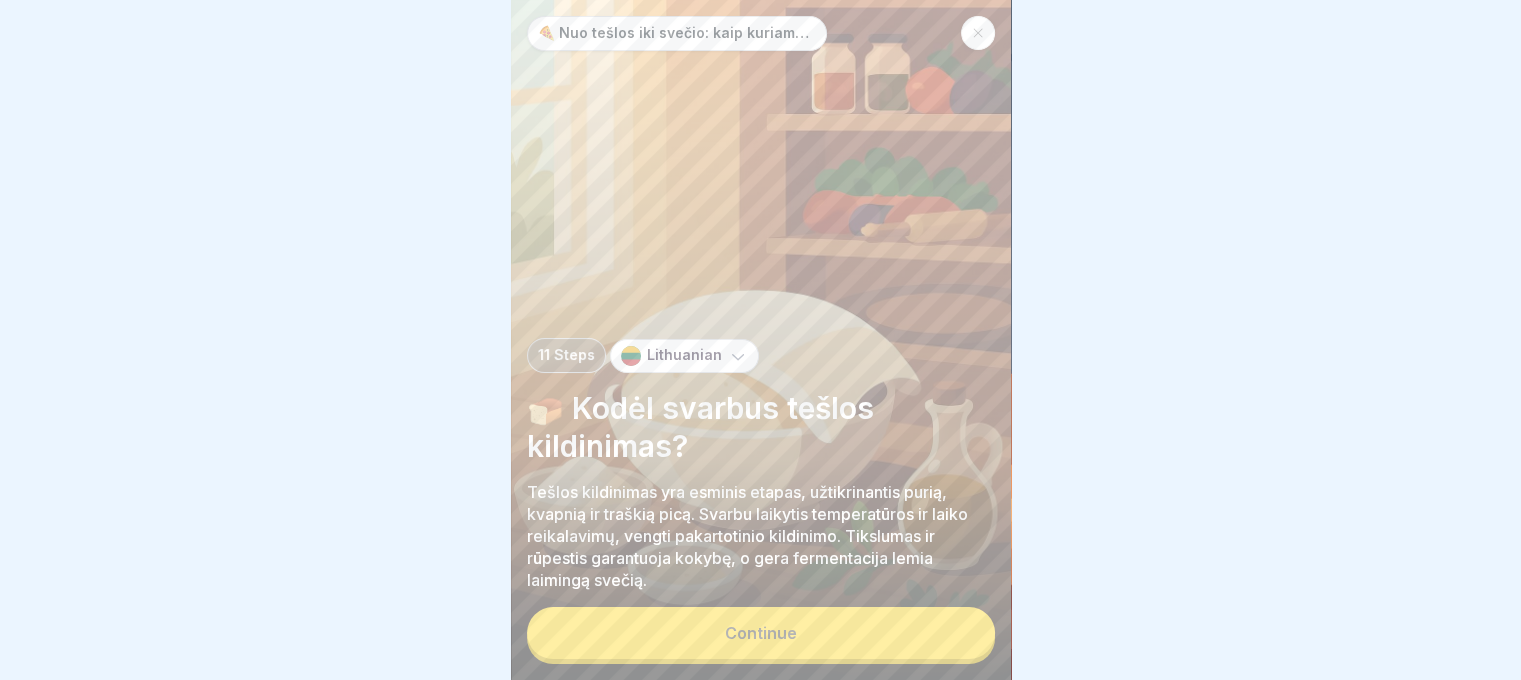 scroll, scrollTop: 15, scrollLeft: 0, axis: vertical 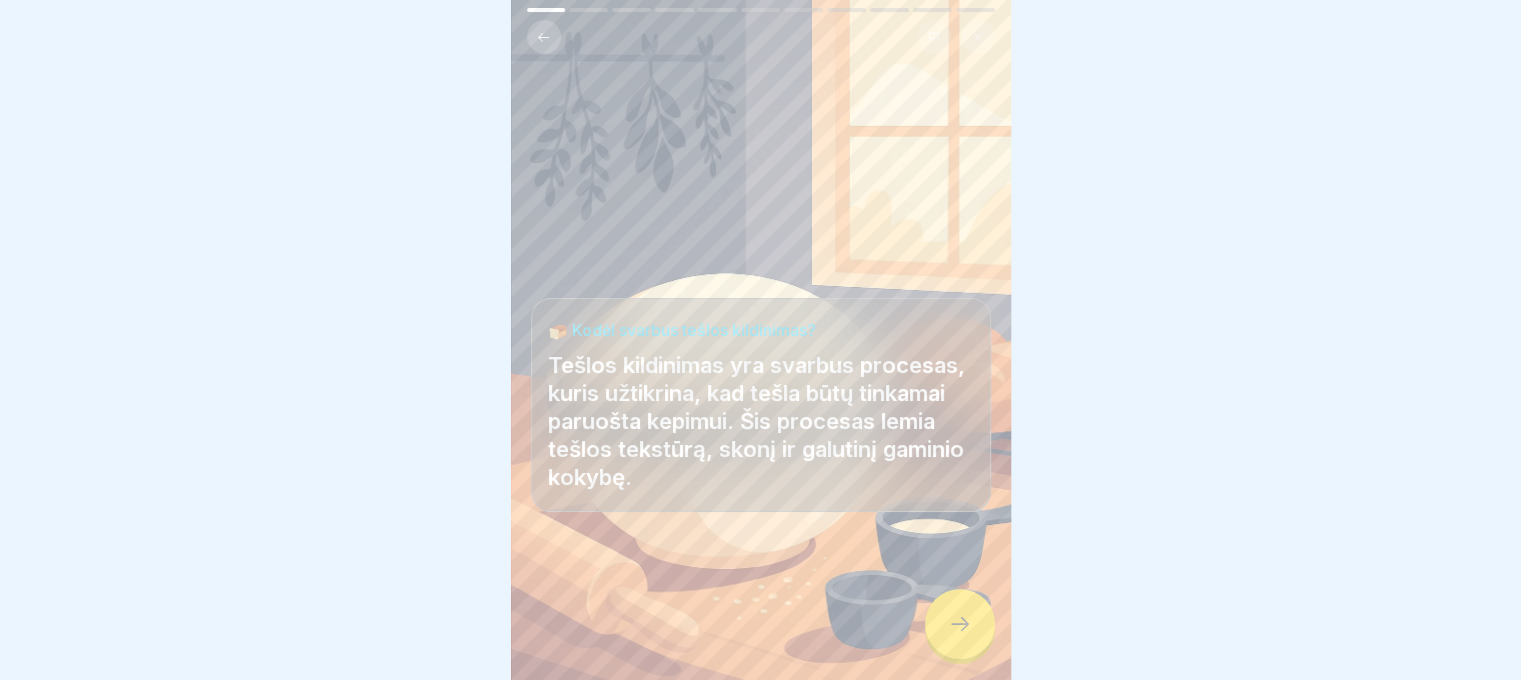 click 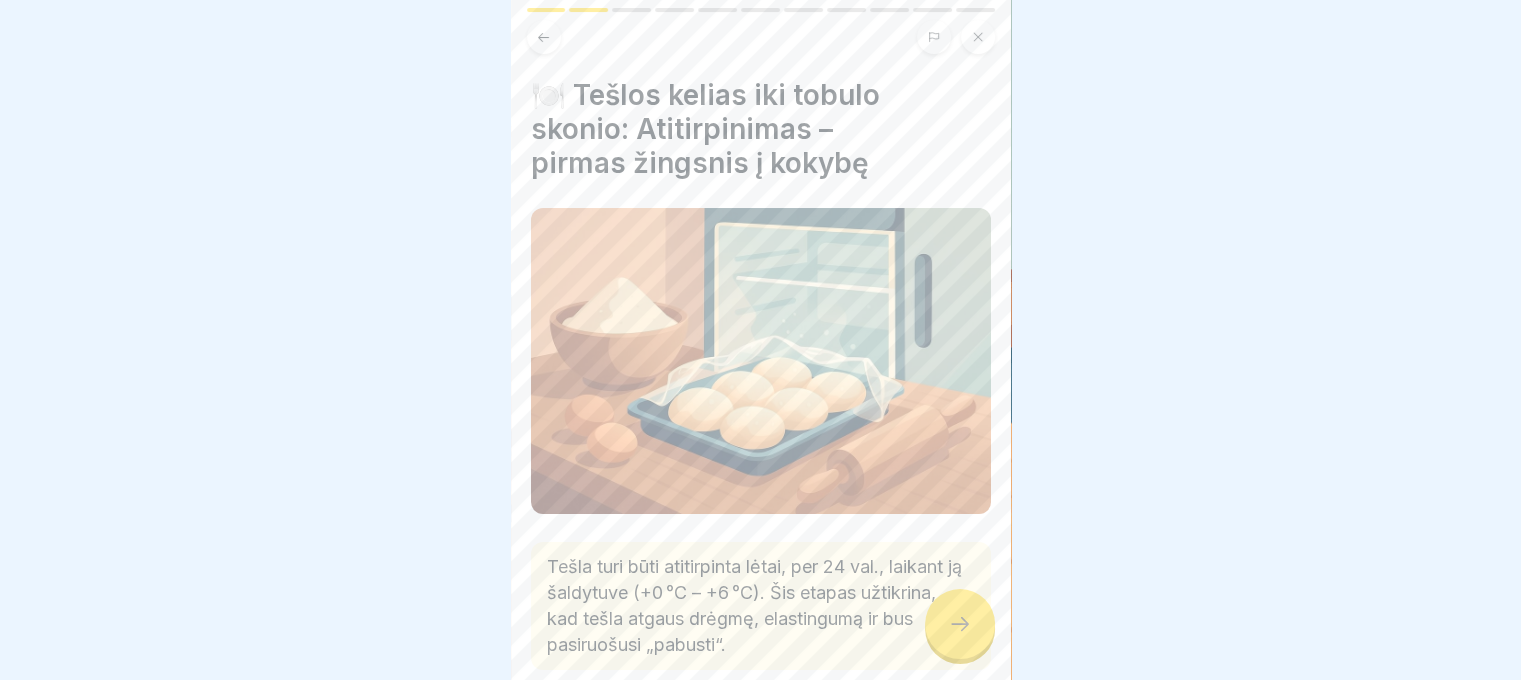 click 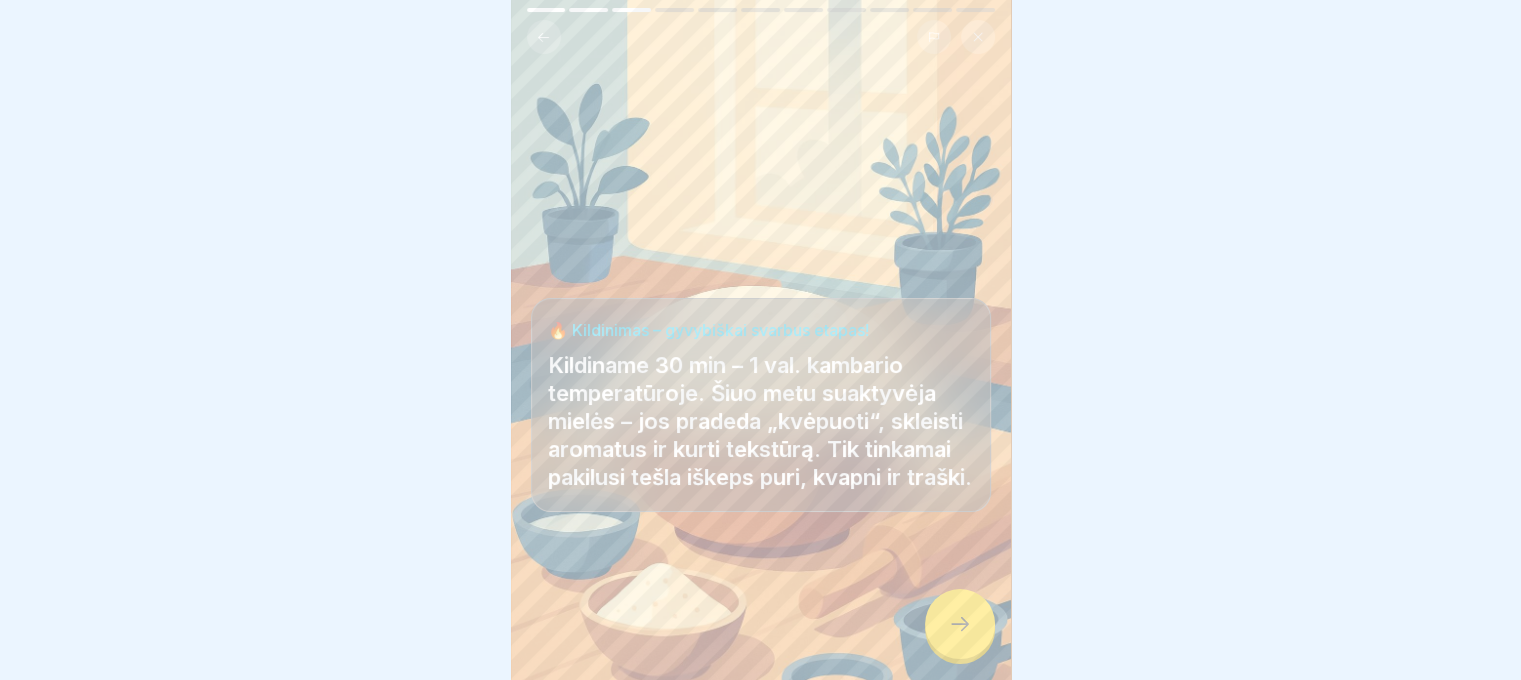 click 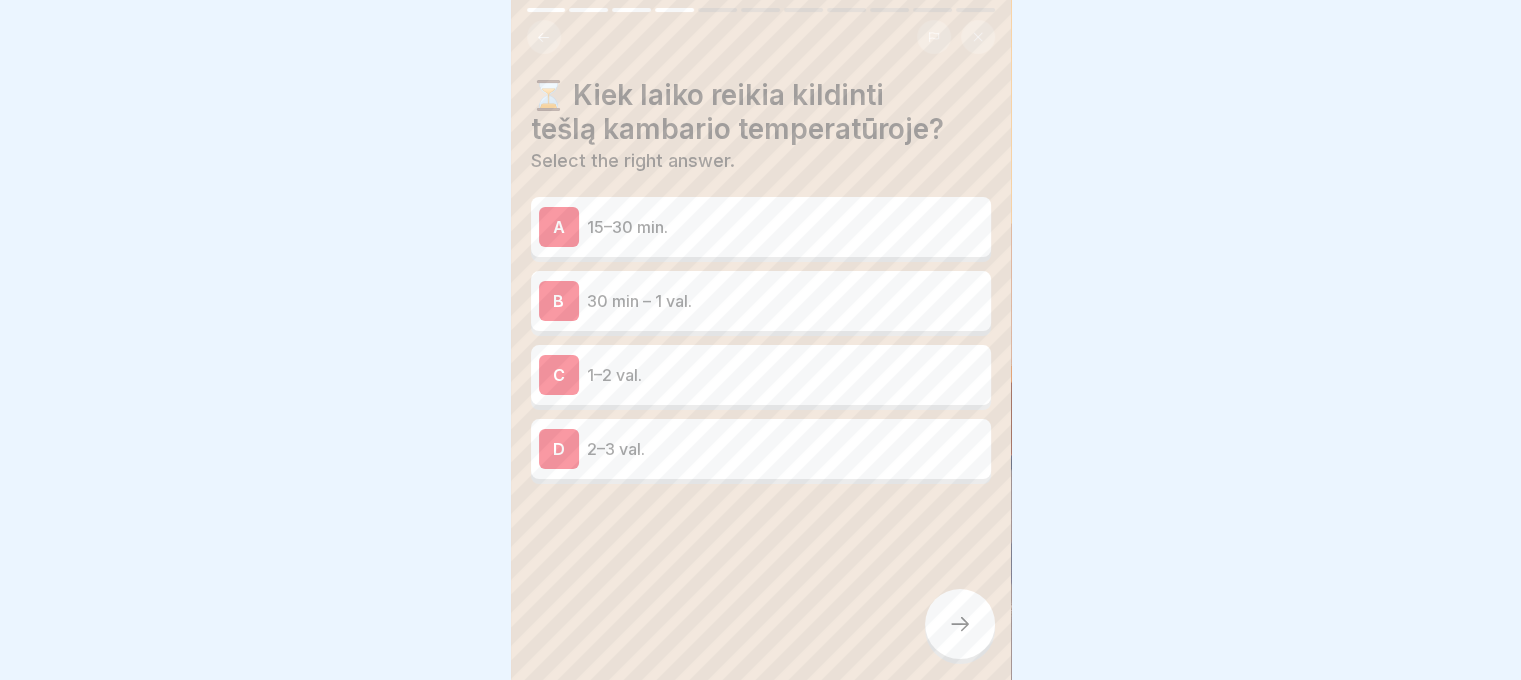 click on "B 30 min – 1 val." at bounding box center (761, 301) 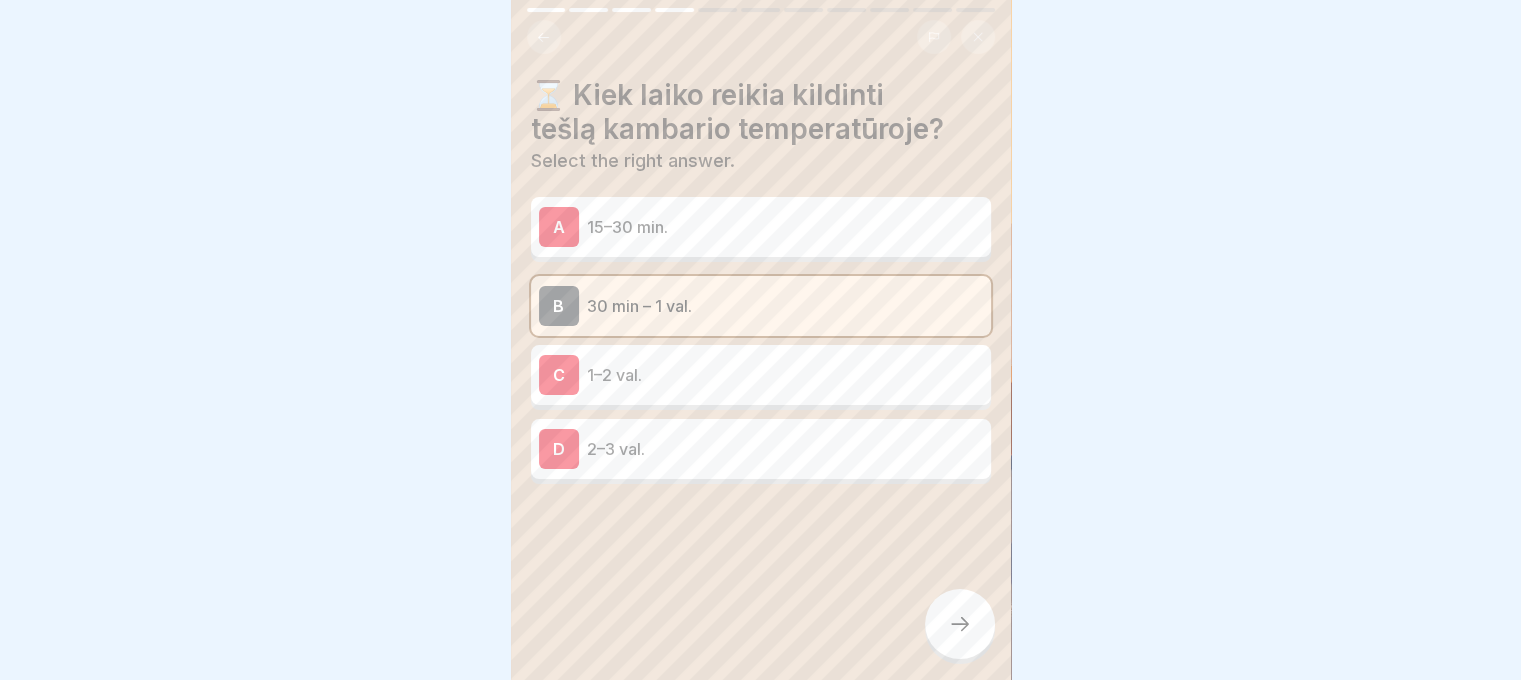 click at bounding box center (960, 624) 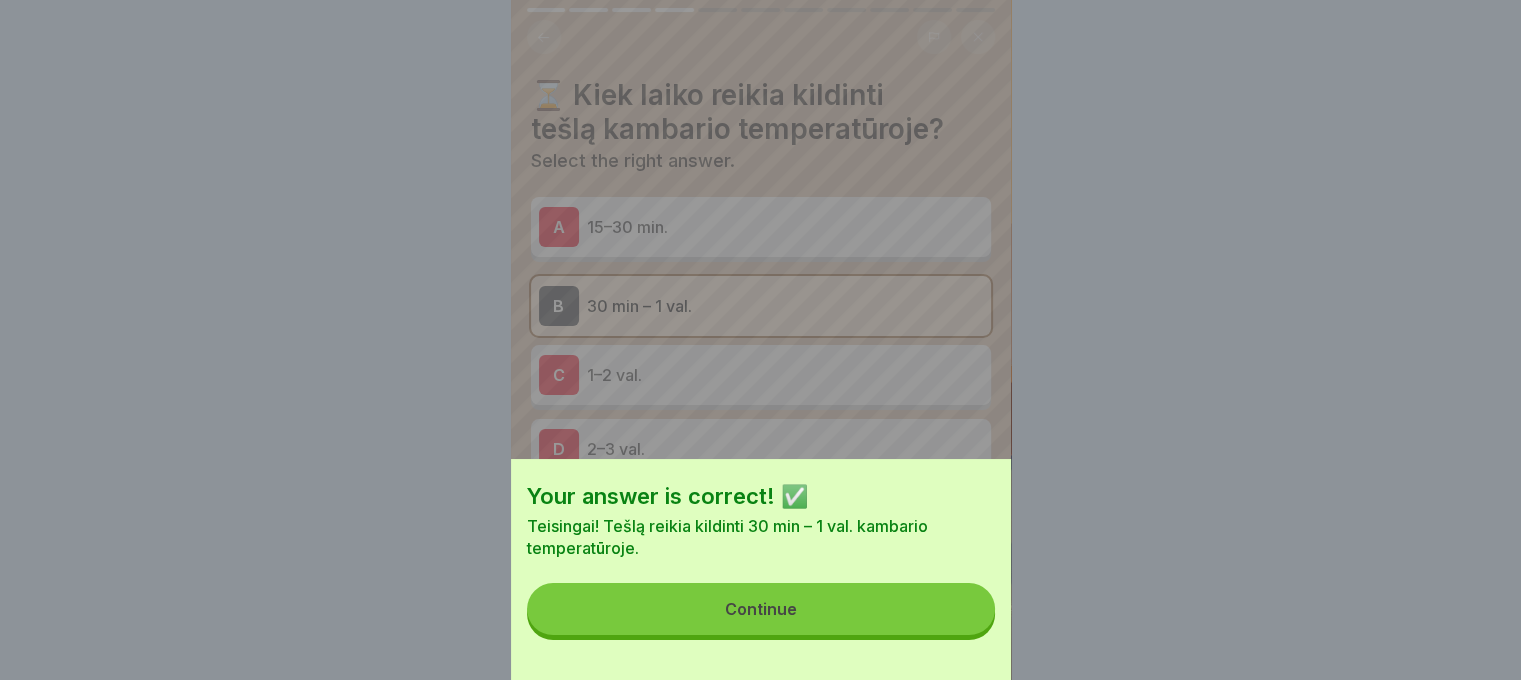 click on "Continue" at bounding box center (761, 609) 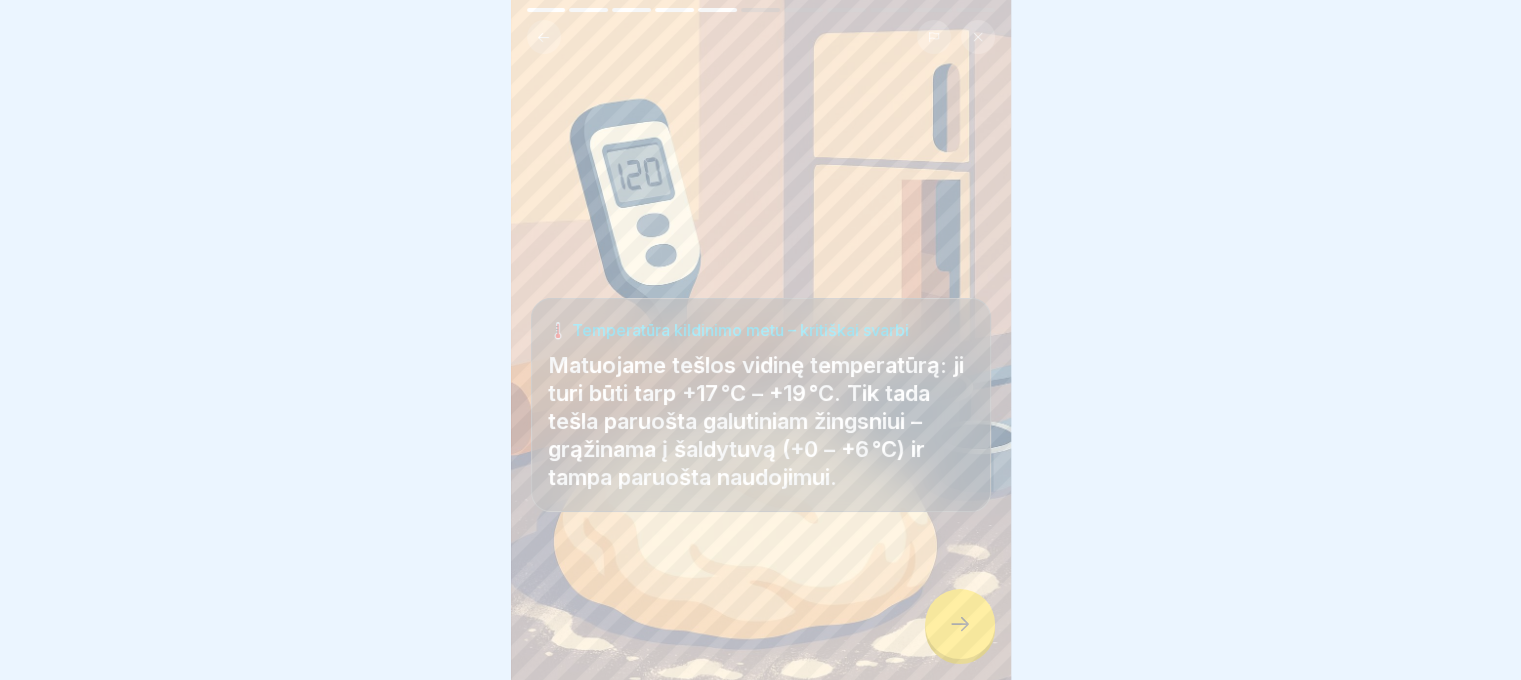 click at bounding box center [960, 624] 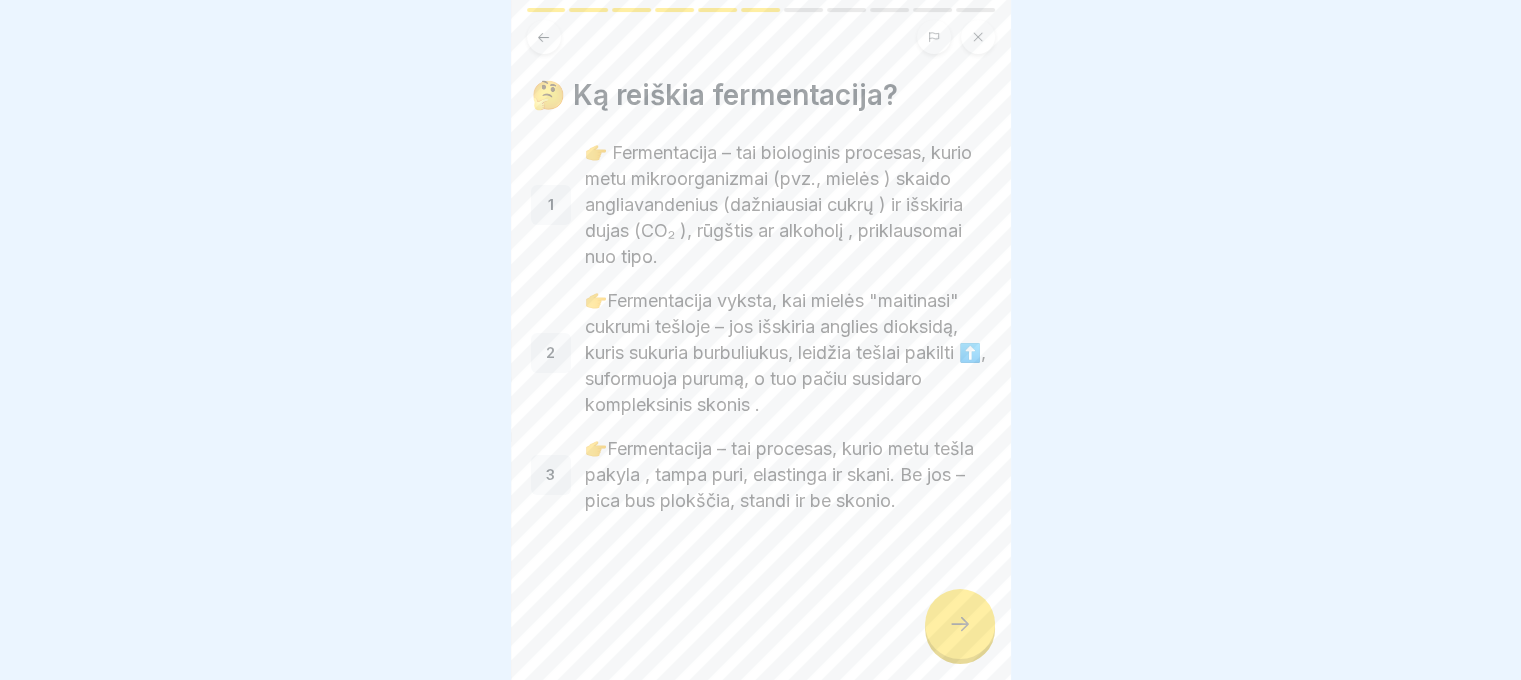 click at bounding box center (960, 624) 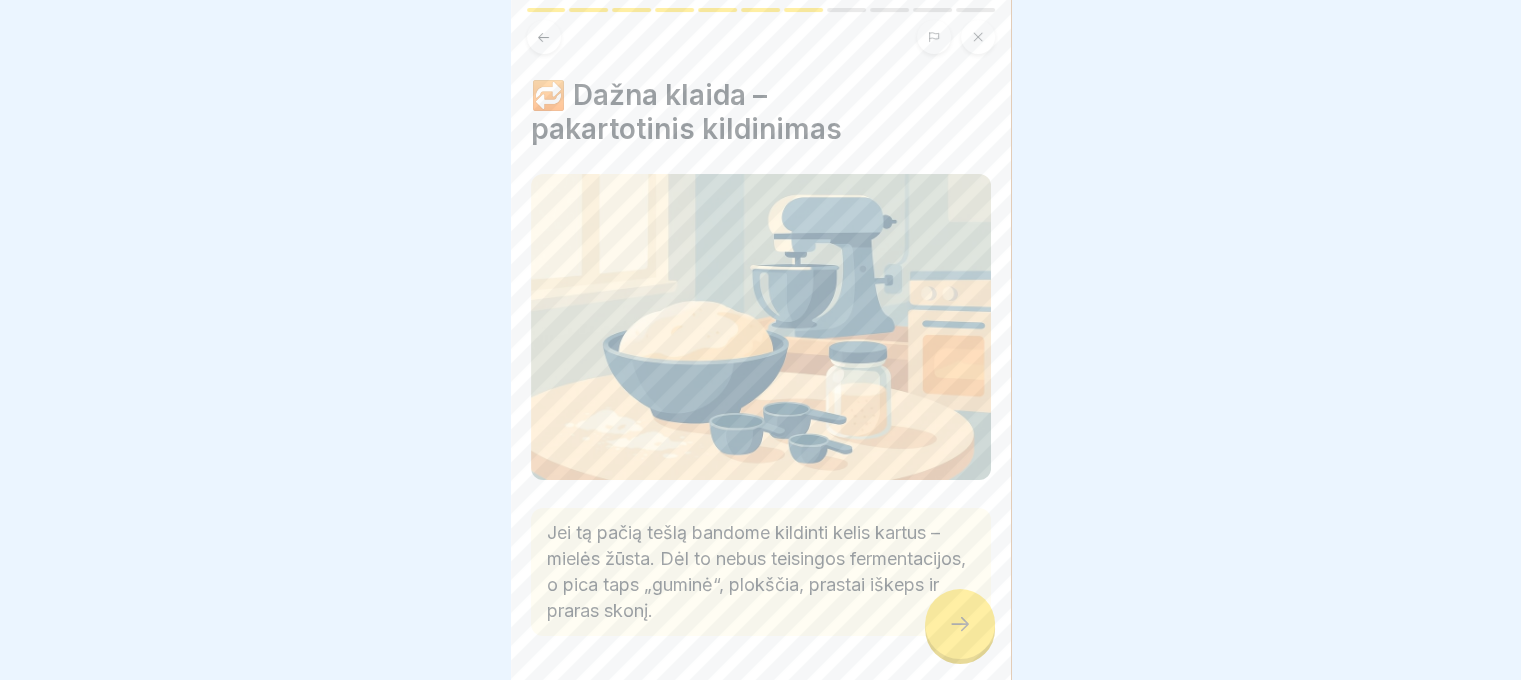 click at bounding box center (960, 624) 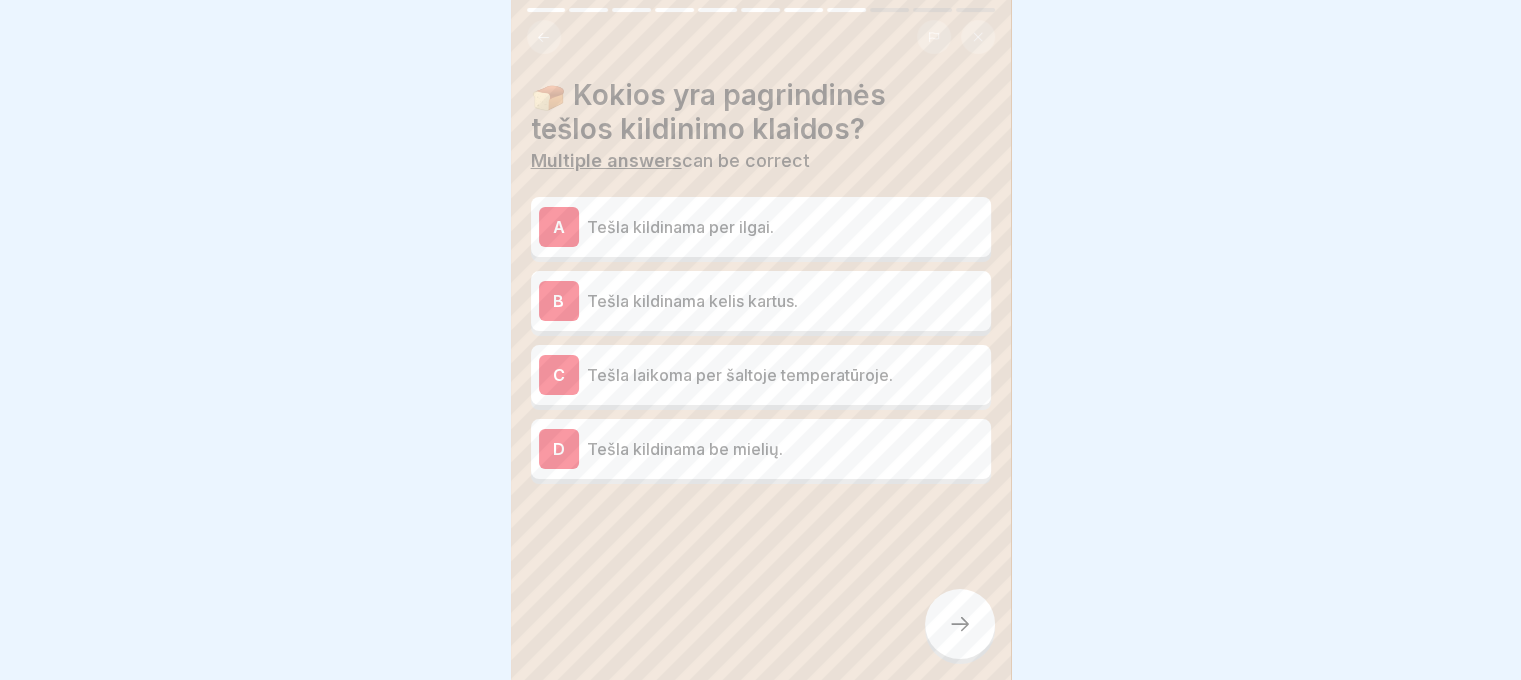click on "B Tešla kildinama kelis kartus." at bounding box center (761, 301) 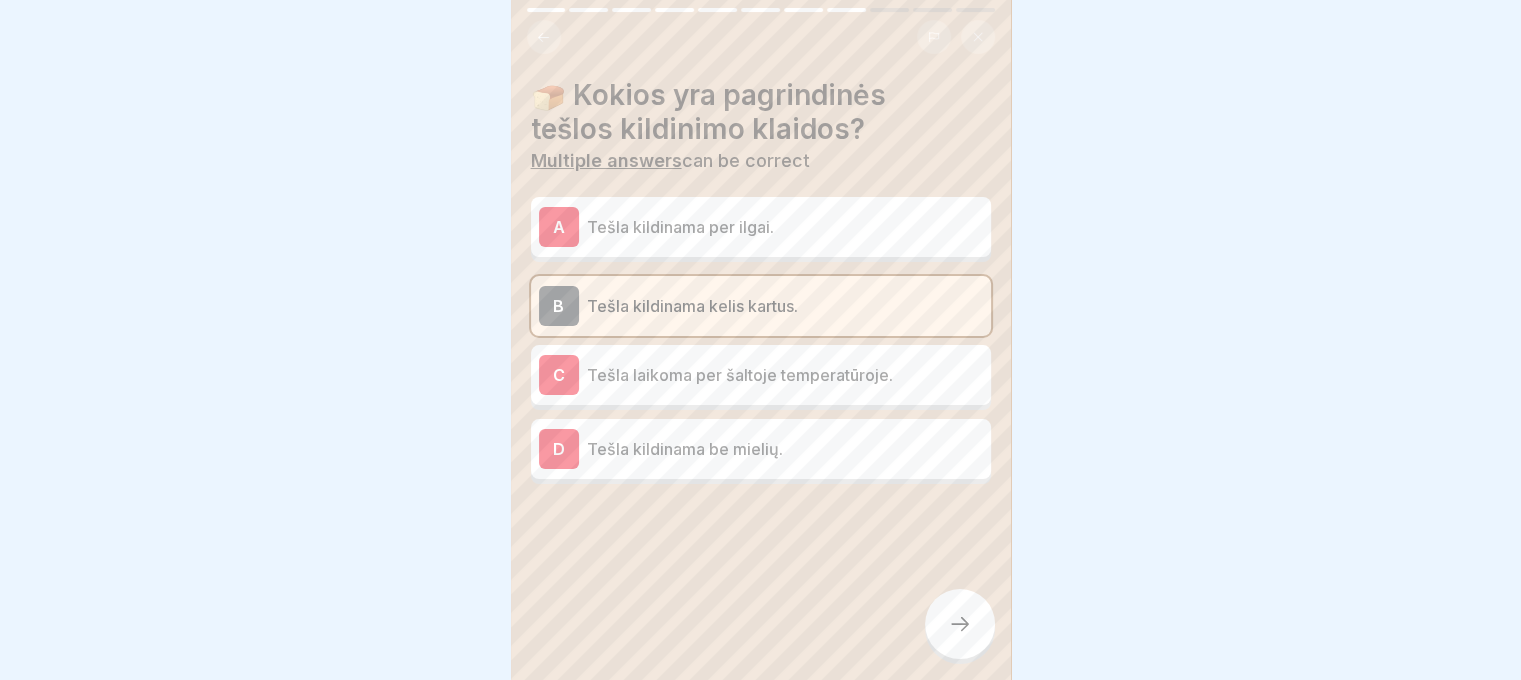 click at bounding box center (960, 624) 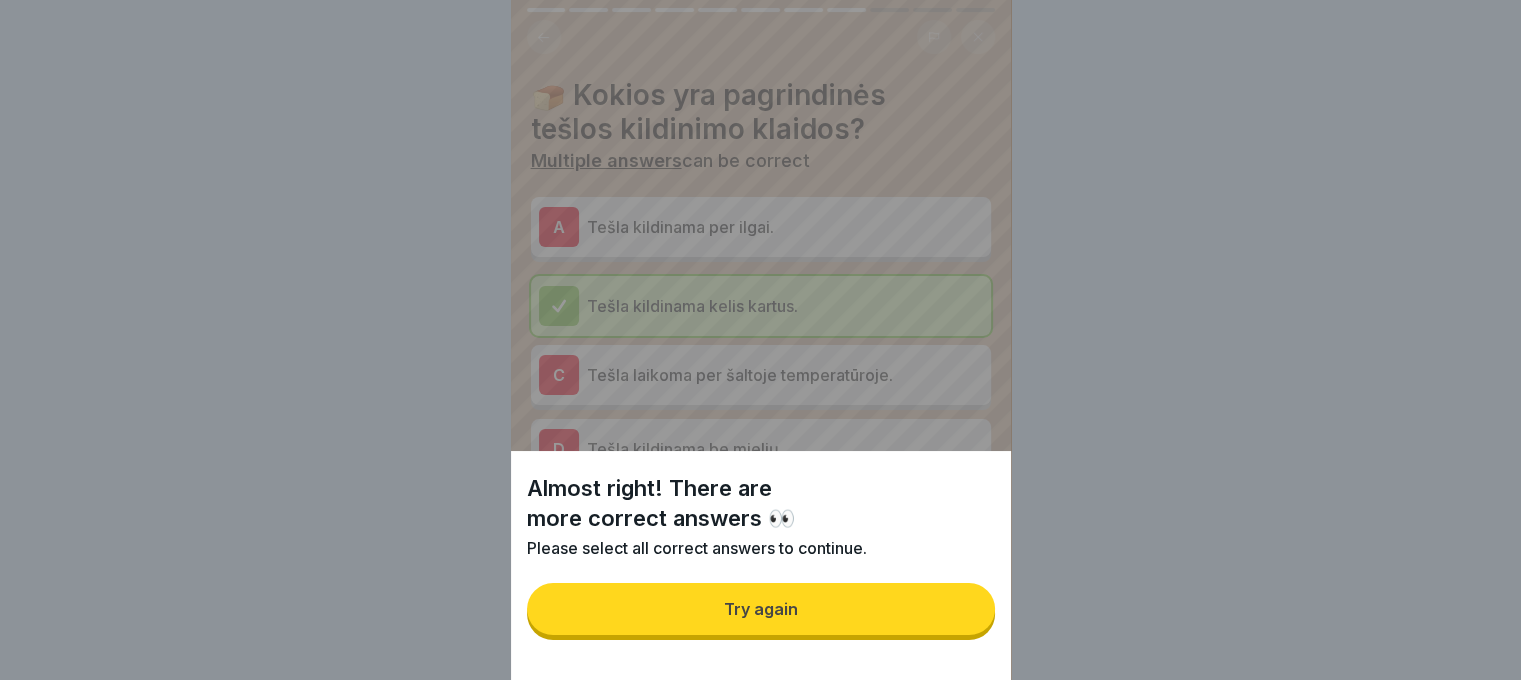 click on "Try again" at bounding box center [761, 609] 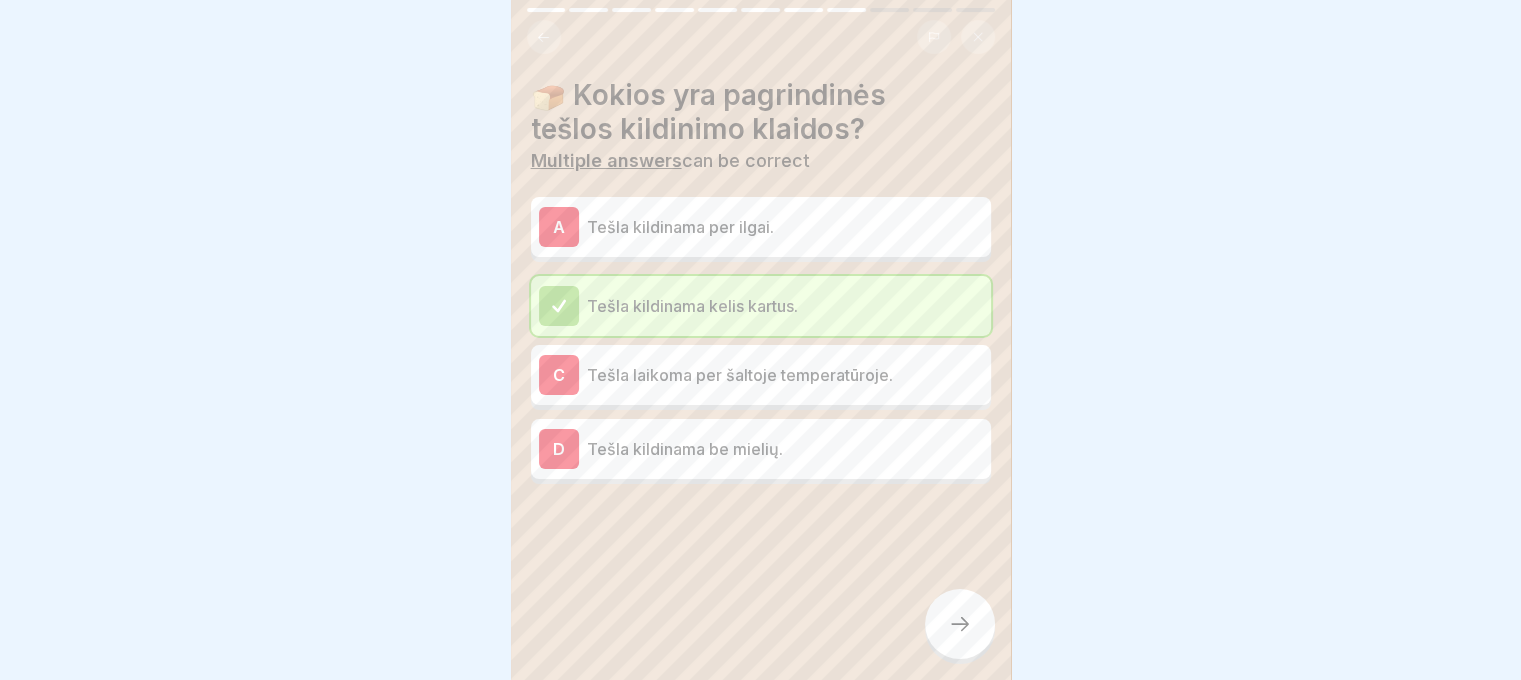 click on "🍞 Kokios yra pagrindinės tešlos kildinimo klaidos?" at bounding box center (761, 112) 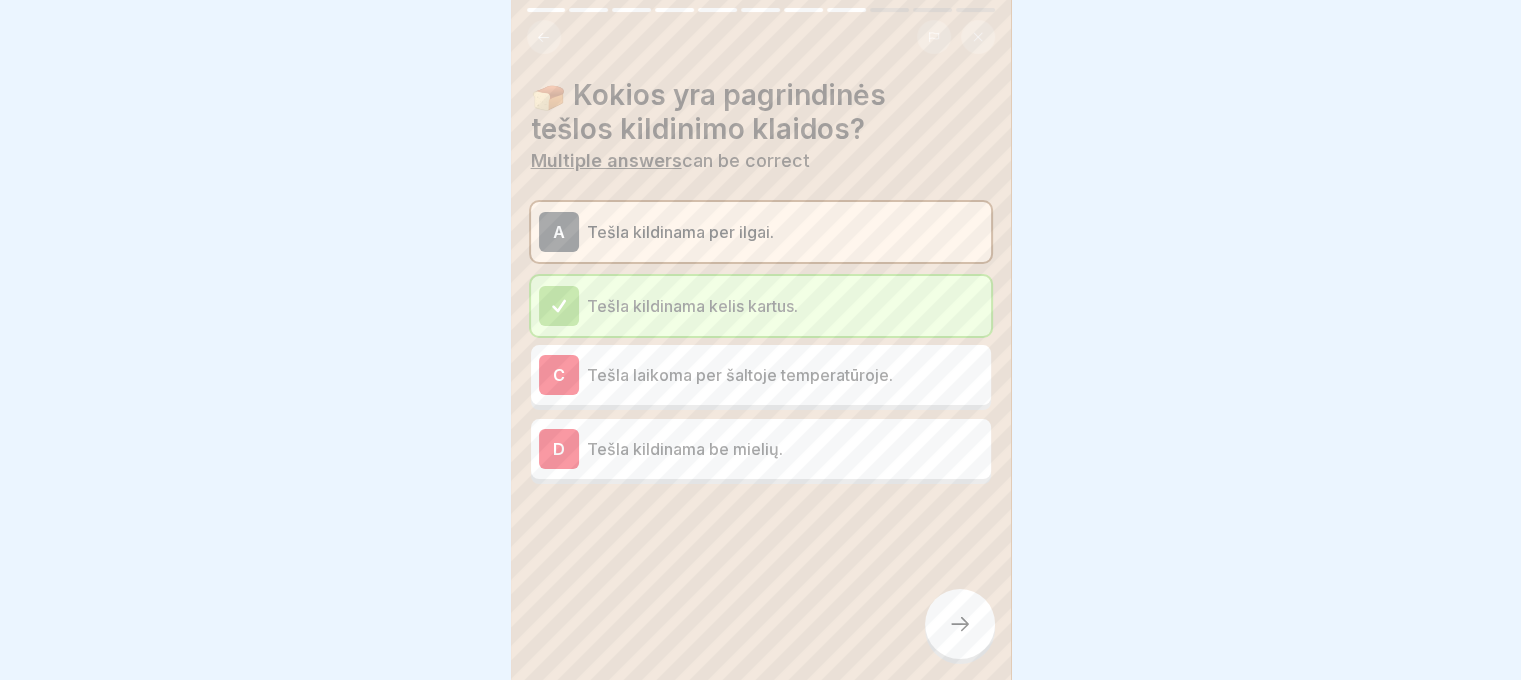 click at bounding box center [960, 624] 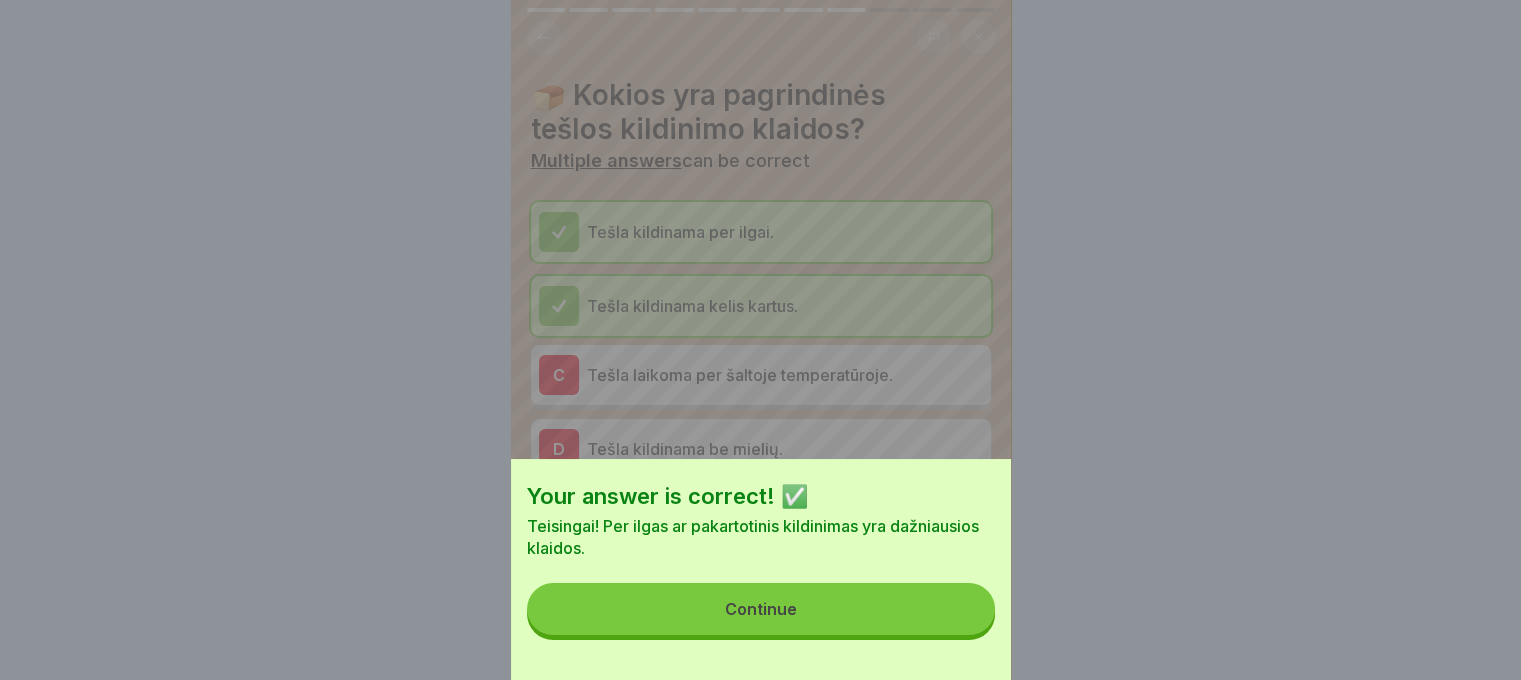 click on "Continue" at bounding box center [761, 609] 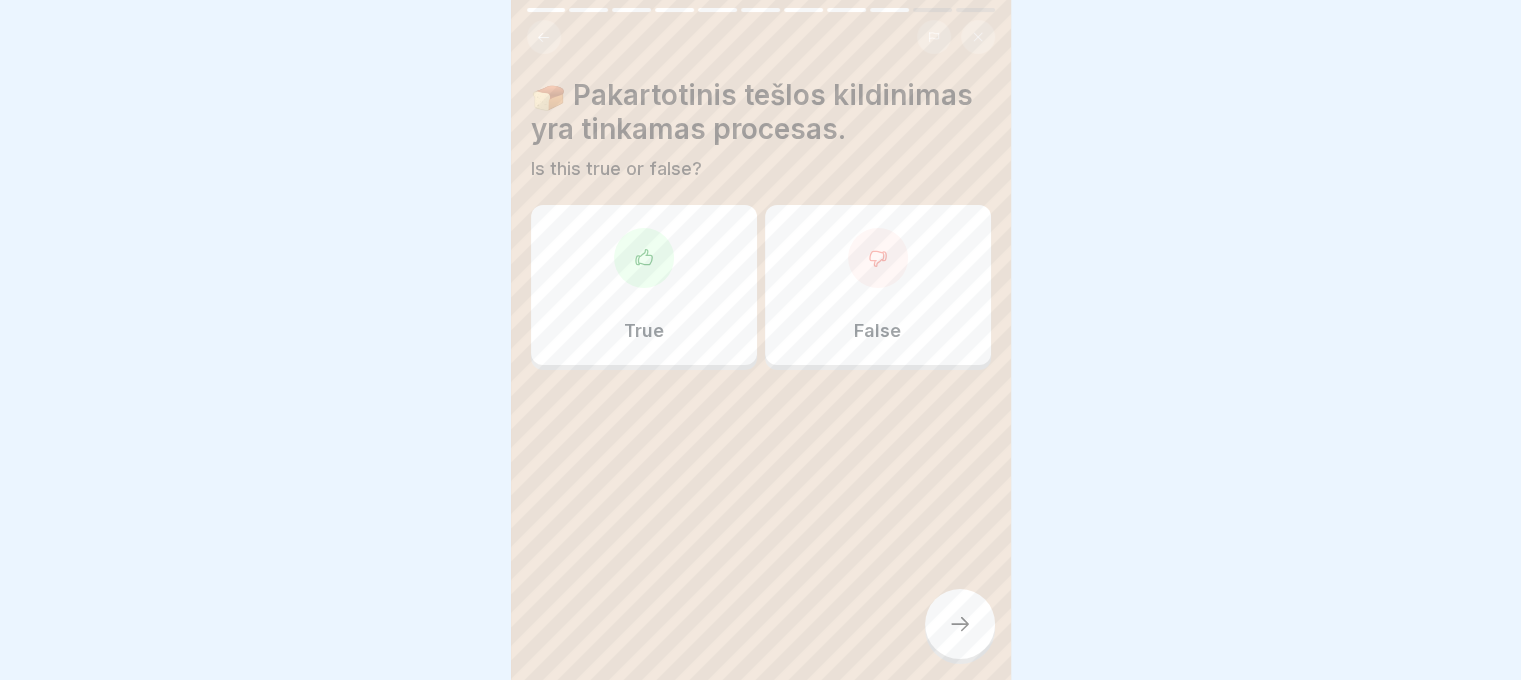 click at bounding box center [960, 624] 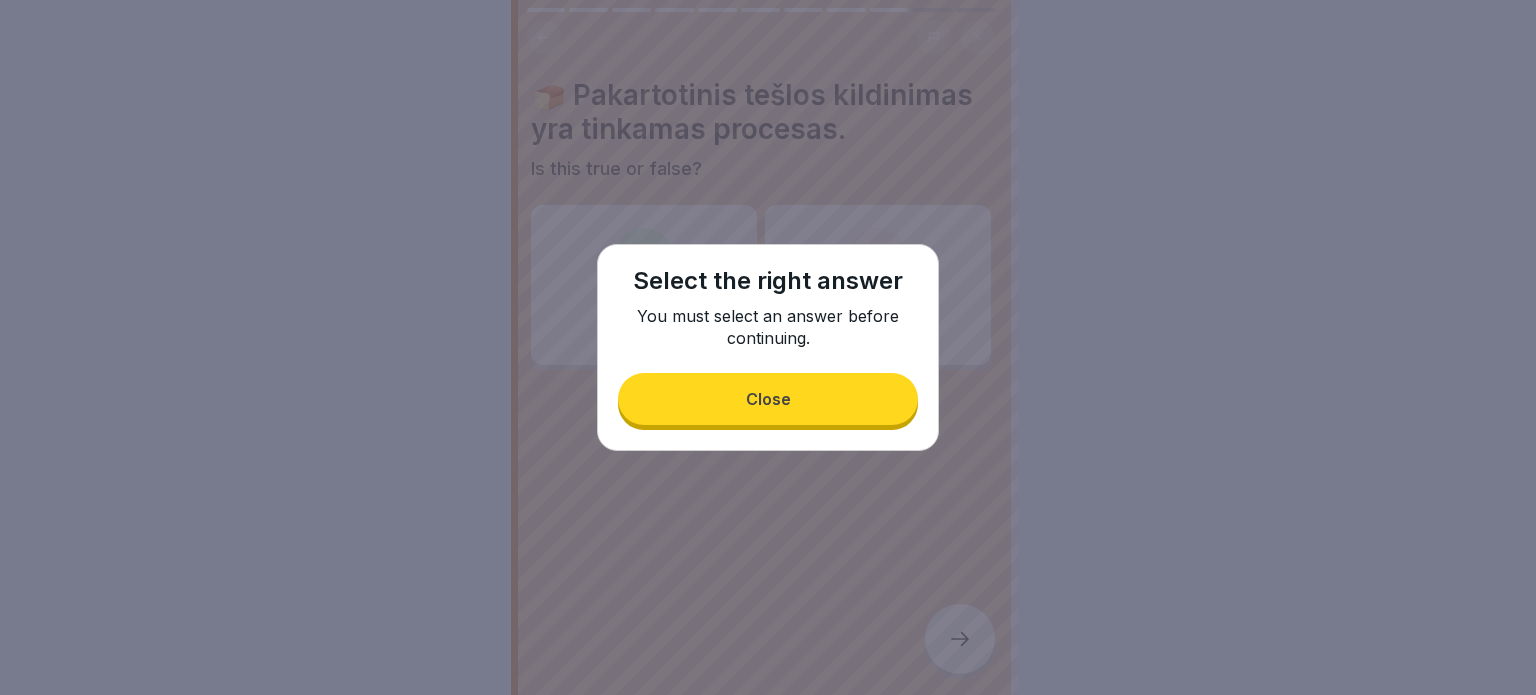 click on "Close" at bounding box center [768, 399] 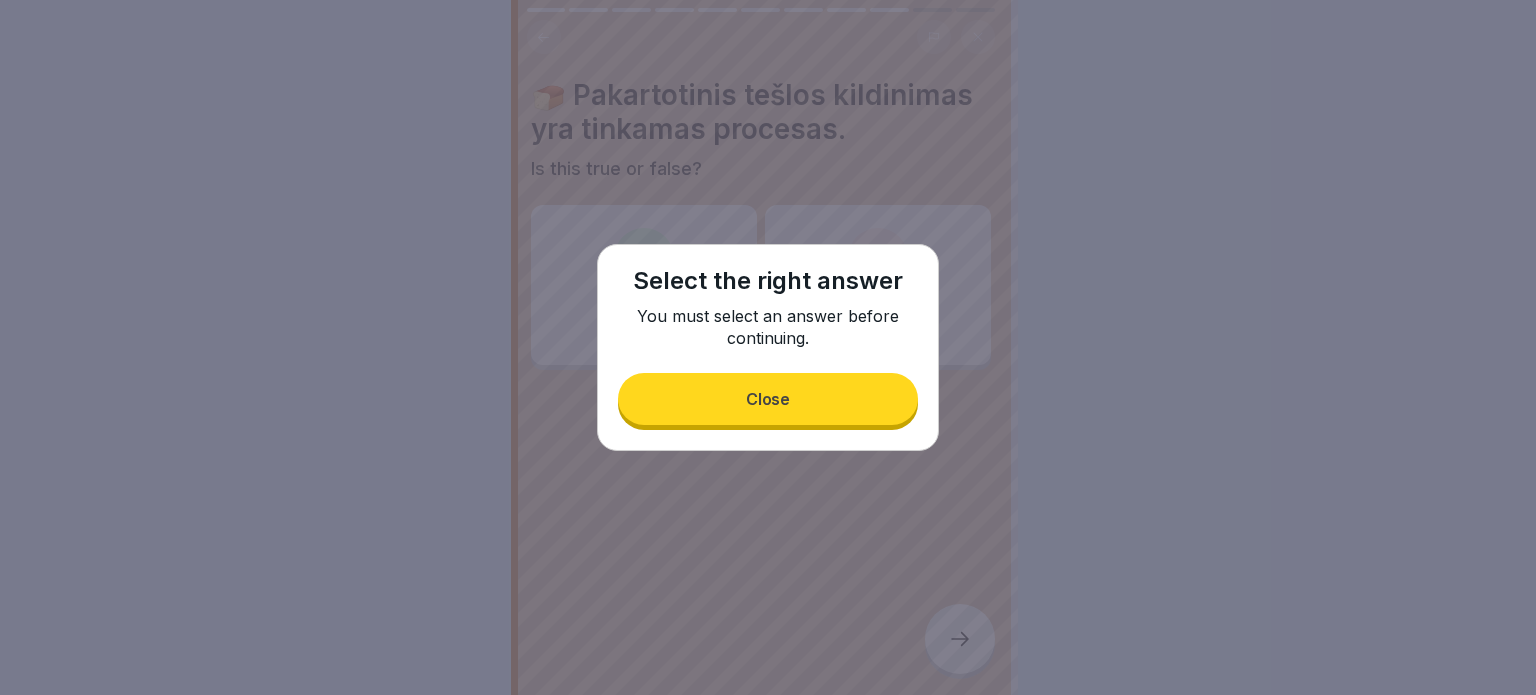 click on "False" at bounding box center [878, 285] 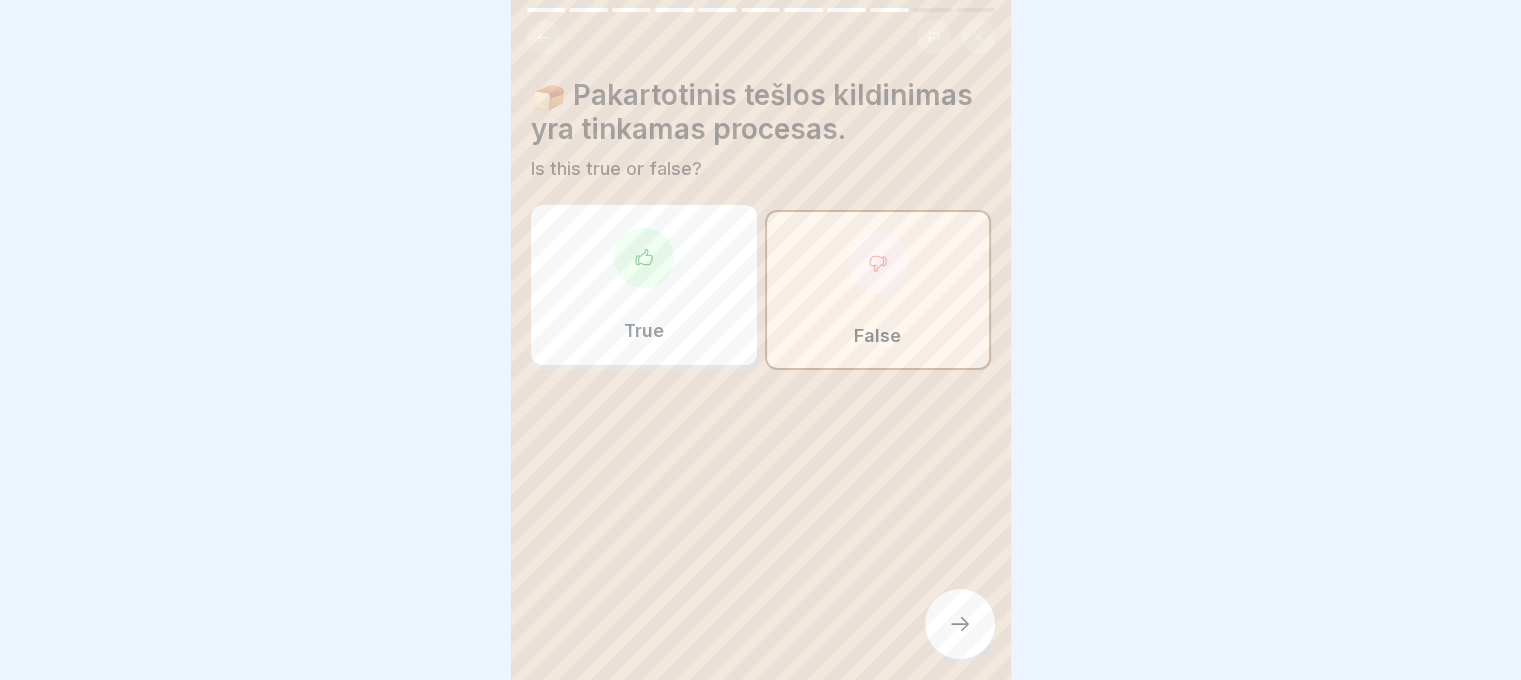 click on "🍞 Pakartotinis tešlos kildinimas yra tinkamas procesas. Is this true or false? True False" at bounding box center (761, 340) 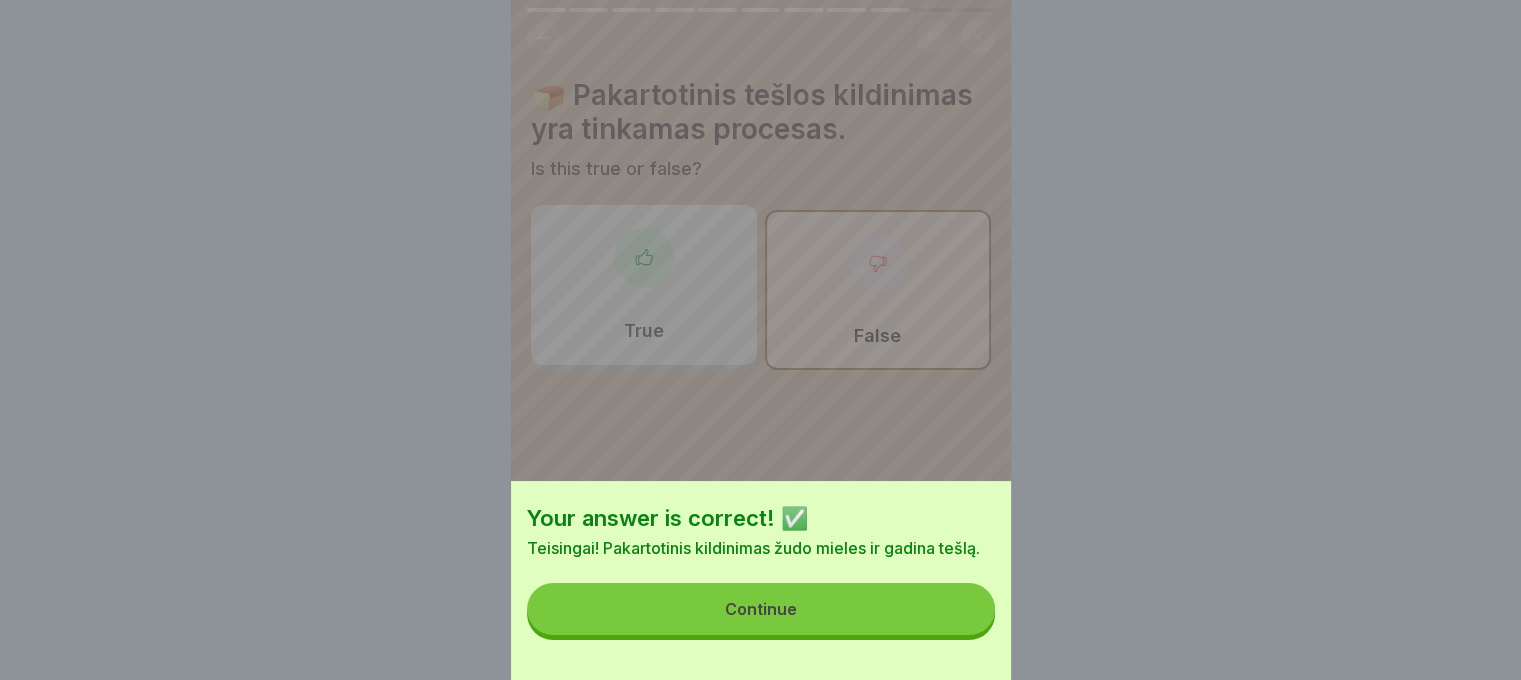 click on "Continue" at bounding box center (761, 609) 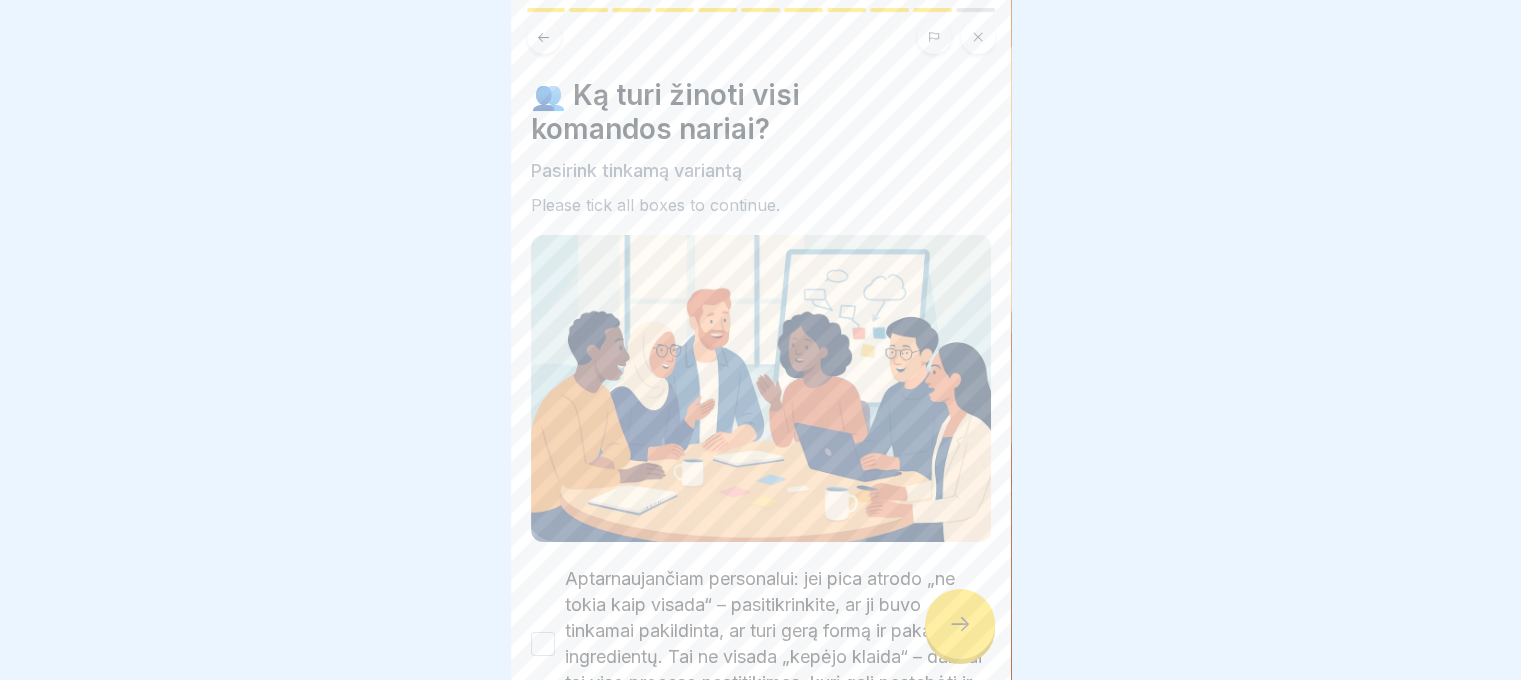 click at bounding box center [960, 624] 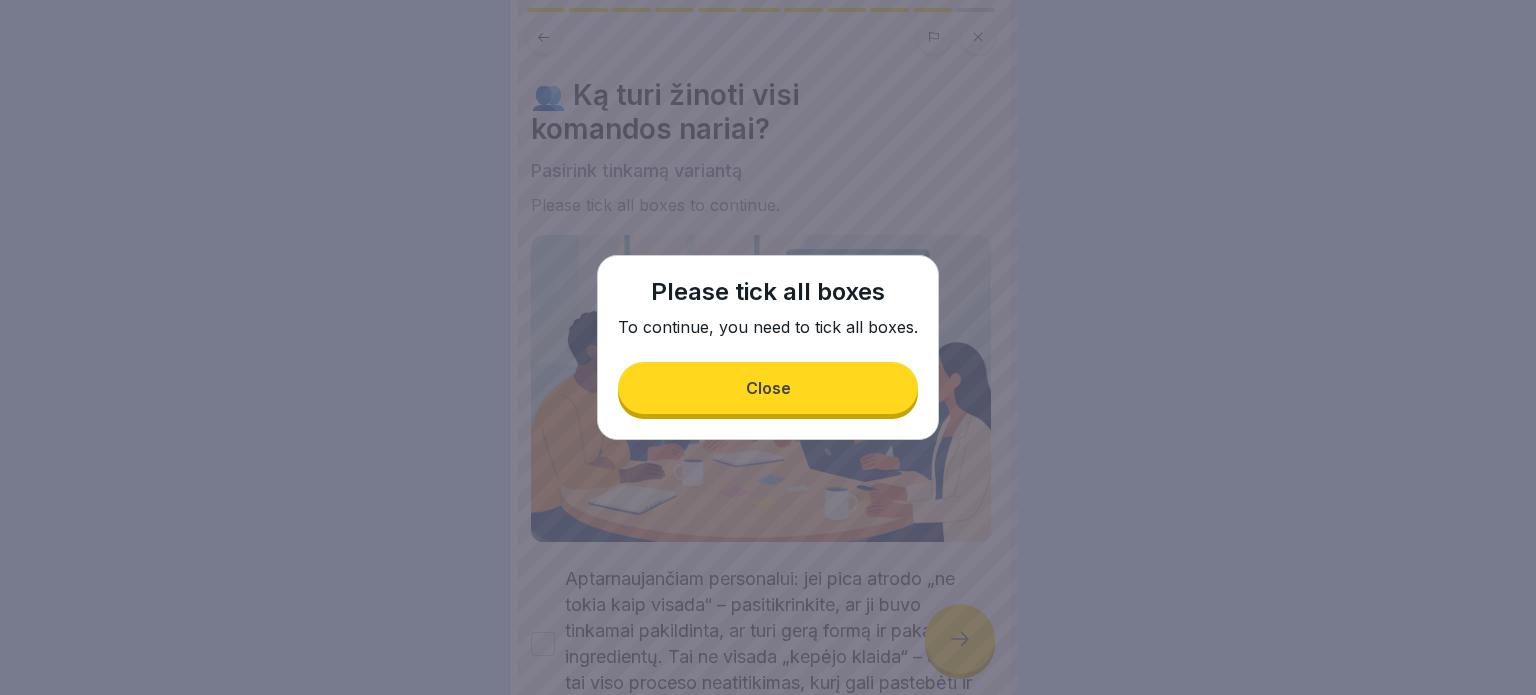 click on "Close" at bounding box center [768, 388] 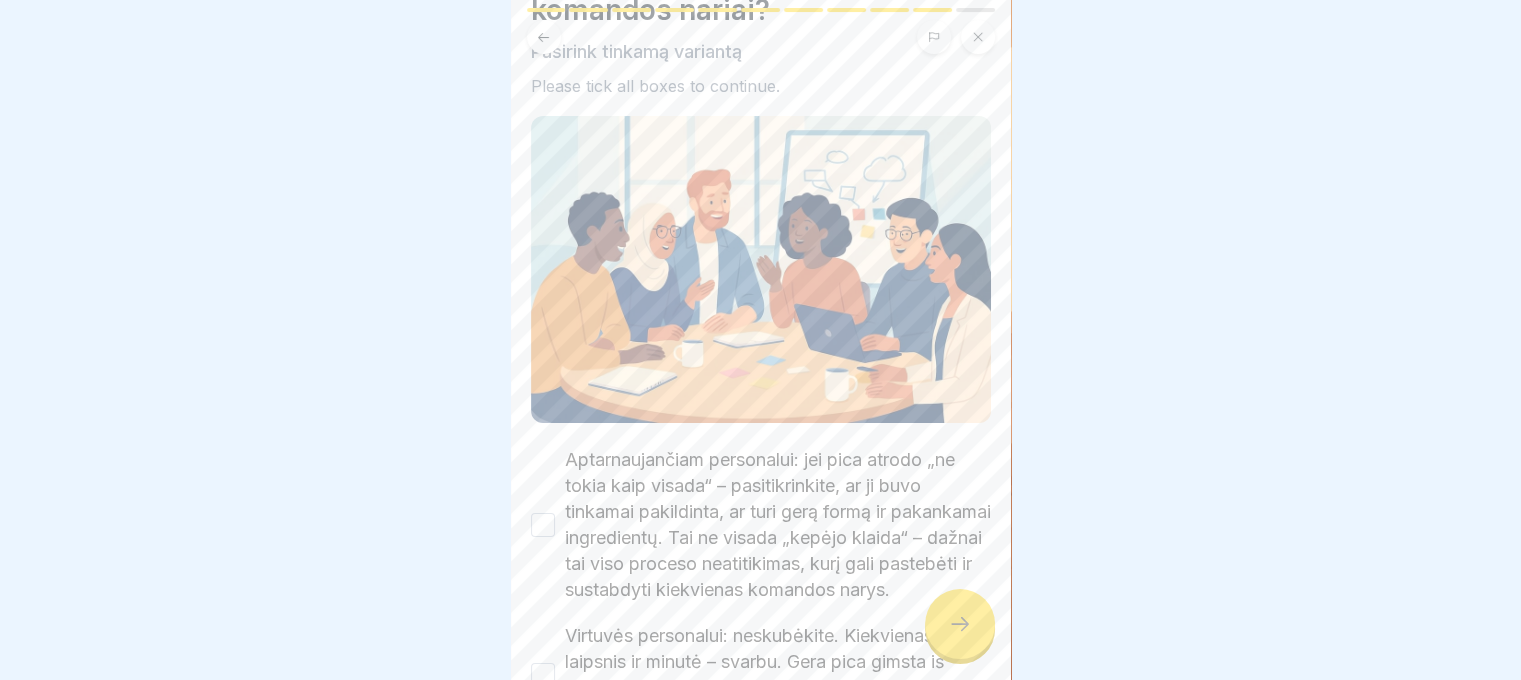 scroll, scrollTop: 327, scrollLeft: 0, axis: vertical 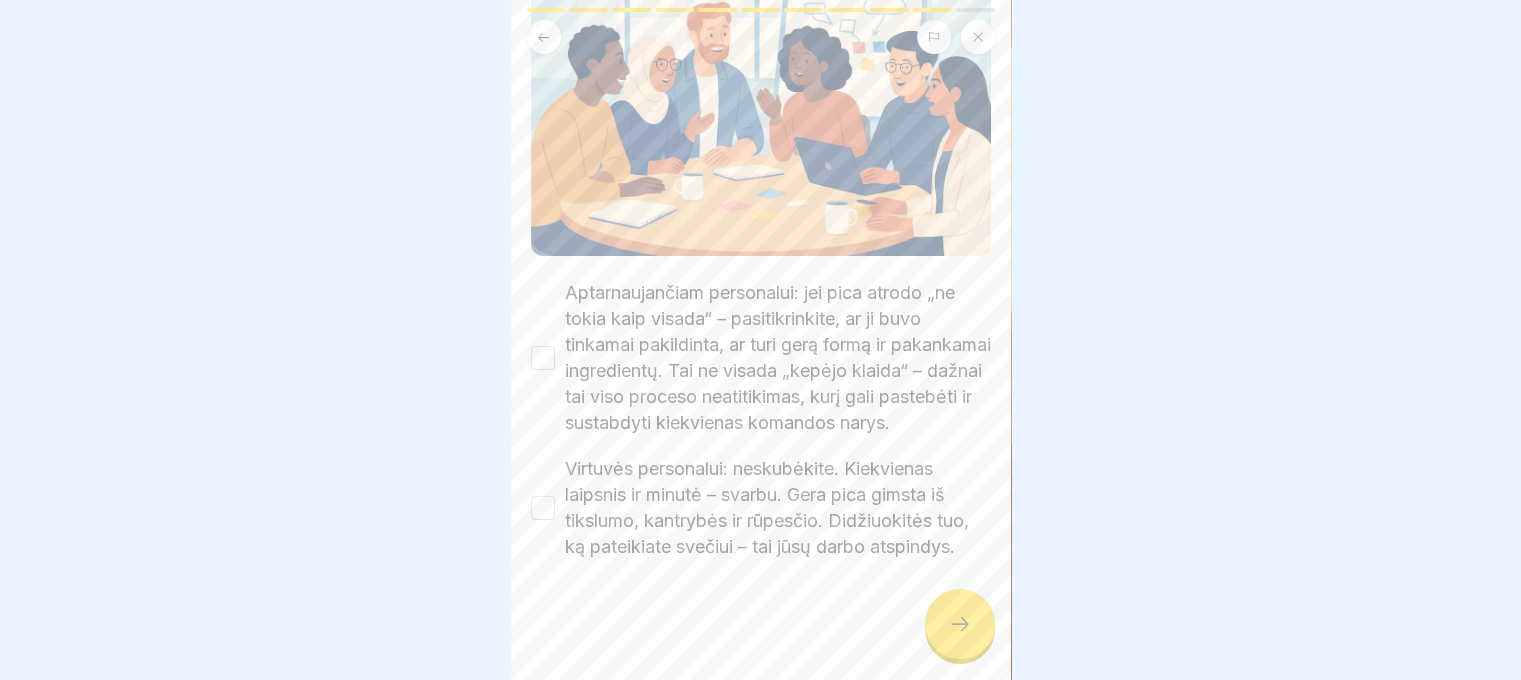 click on "Aptarnaujančiam personalui: jei pica atrodo „ne tokia kaip visada“ – pasitikrinkite, ar ji buvo tinkamai pakildinta, ar turi gerą formą ir pakankamai ingredientų. Tai ne visada „kepėjo klaida“ – dažnai tai viso proceso neatitikimas, kurį gali pastebėti ir sustabdyti kiekvienas komandos narys." at bounding box center (761, 358) 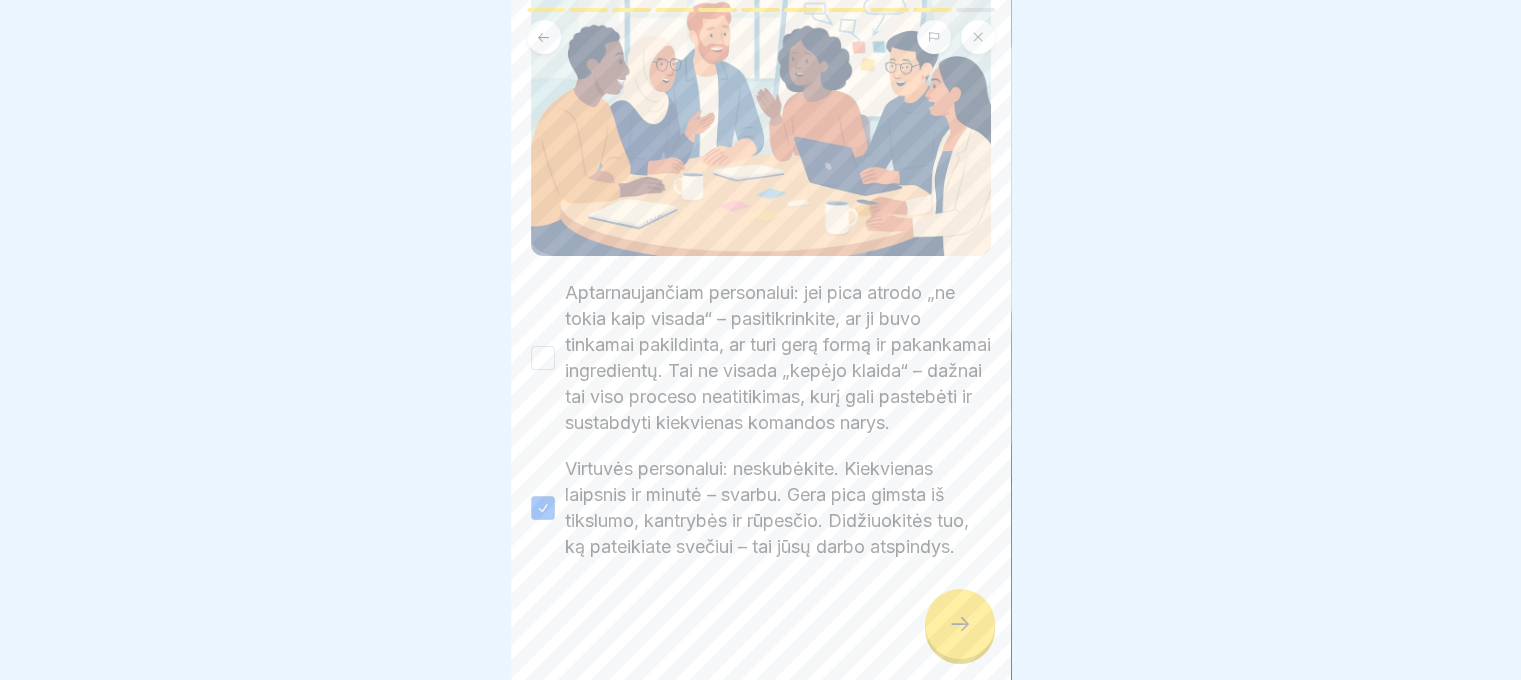 click on "Aptarnaujančiam personalui: jei pica atrodo „ne tokia kaip visada“ – pasitikrinkite, ar ji buvo tinkamai pakildinta, ar turi gerą formą ir pakankamai ingredientų. Tai ne visada „kepėjo klaida“ – dažnai tai viso proceso neatitikimas, kurį gali pastebėti ir sustabdyti kiekvienas komandos narys." at bounding box center [778, 358] 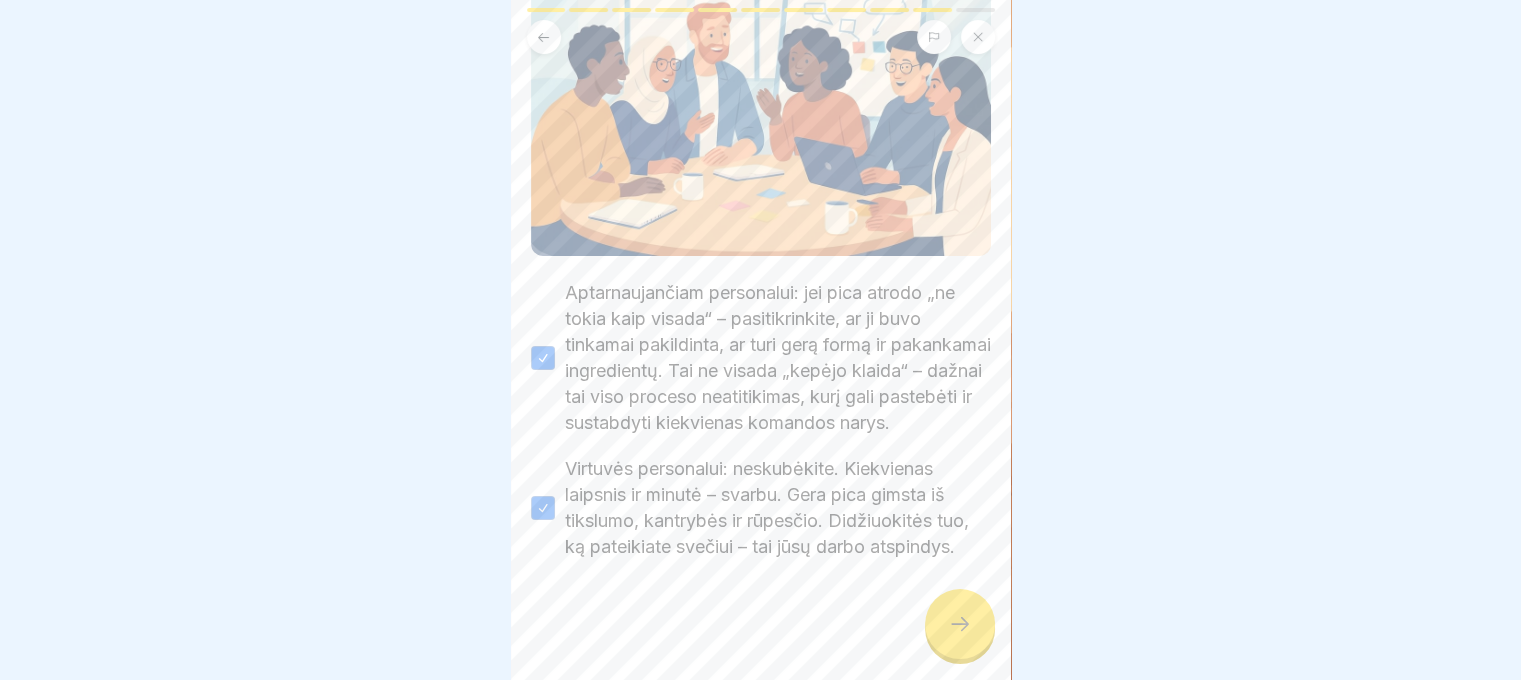 click at bounding box center (960, 624) 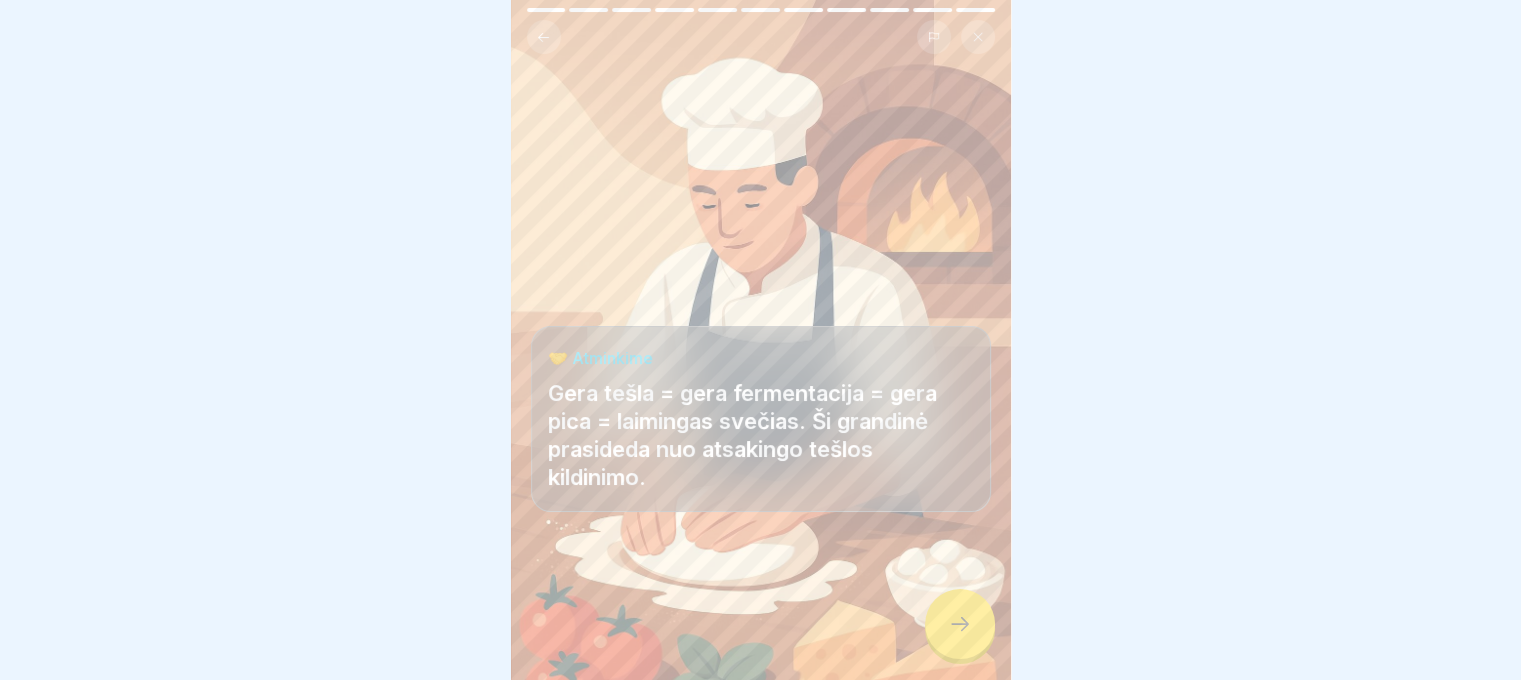 click at bounding box center [960, 624] 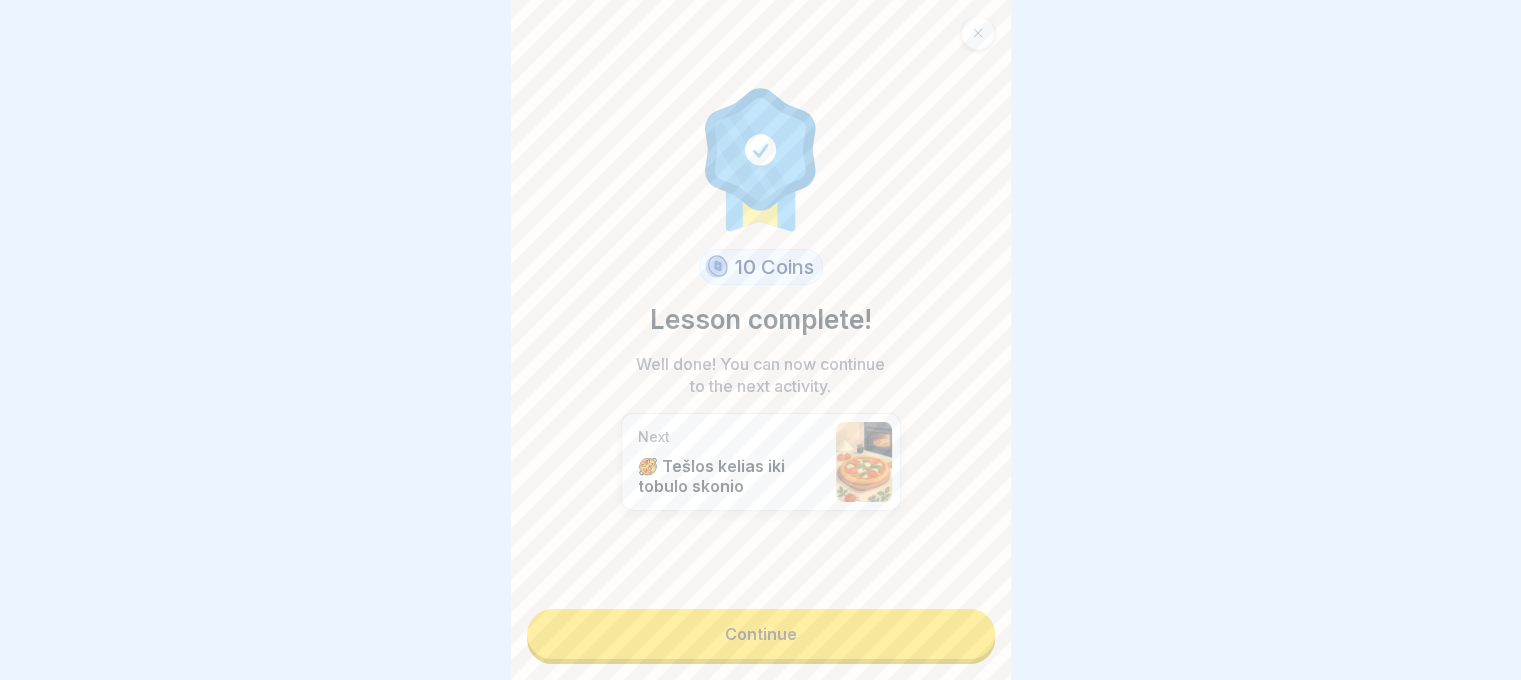 click on "Continue" at bounding box center [761, 634] 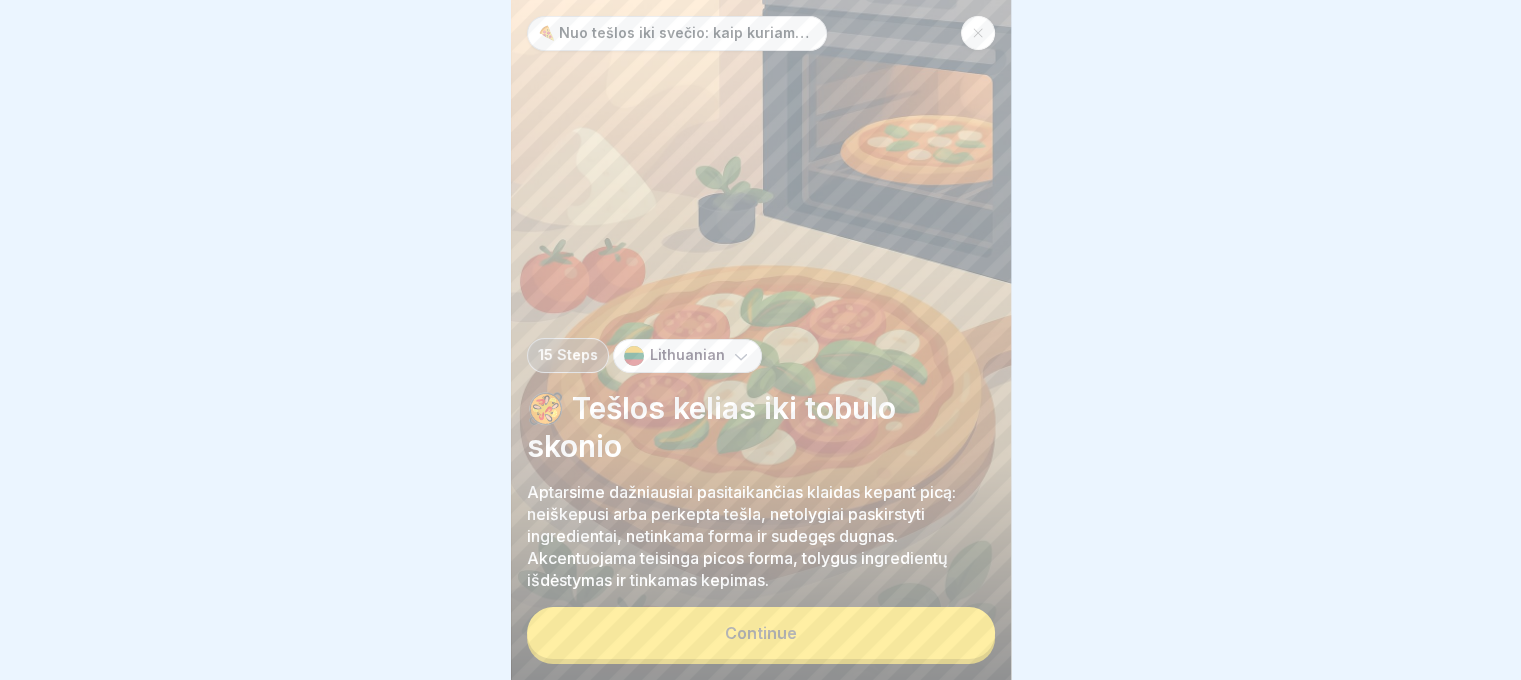 click on "🍕 Nuo tešlos iki svečio: kaip kuriame tobulą picą kasdien 15 Steps Lithuanian 🥘 Tešlos kelias iki tobulo skonio Aptarsime dažniausiai pasitaikančias klaidas kepant picą: neiškepusi arba perkepta tešla, netolygiai paskirstyti ingredientai, netinkama forma ir sudegęs dugnas. Akcentuojama teisinga picos forma, tolygus ingredientų išdėstymas ir tinkamas kepimas. Continue" at bounding box center [761, 340] 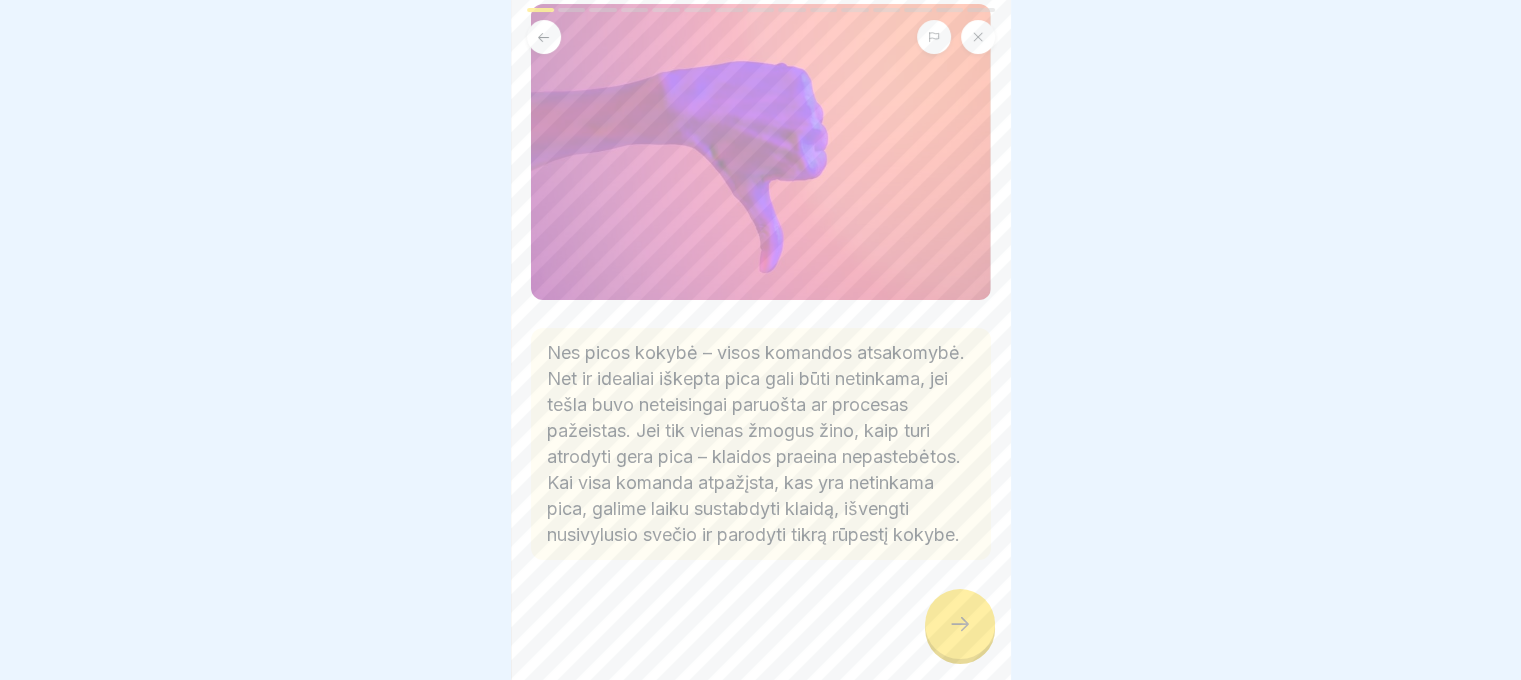 scroll, scrollTop: 212, scrollLeft: 0, axis: vertical 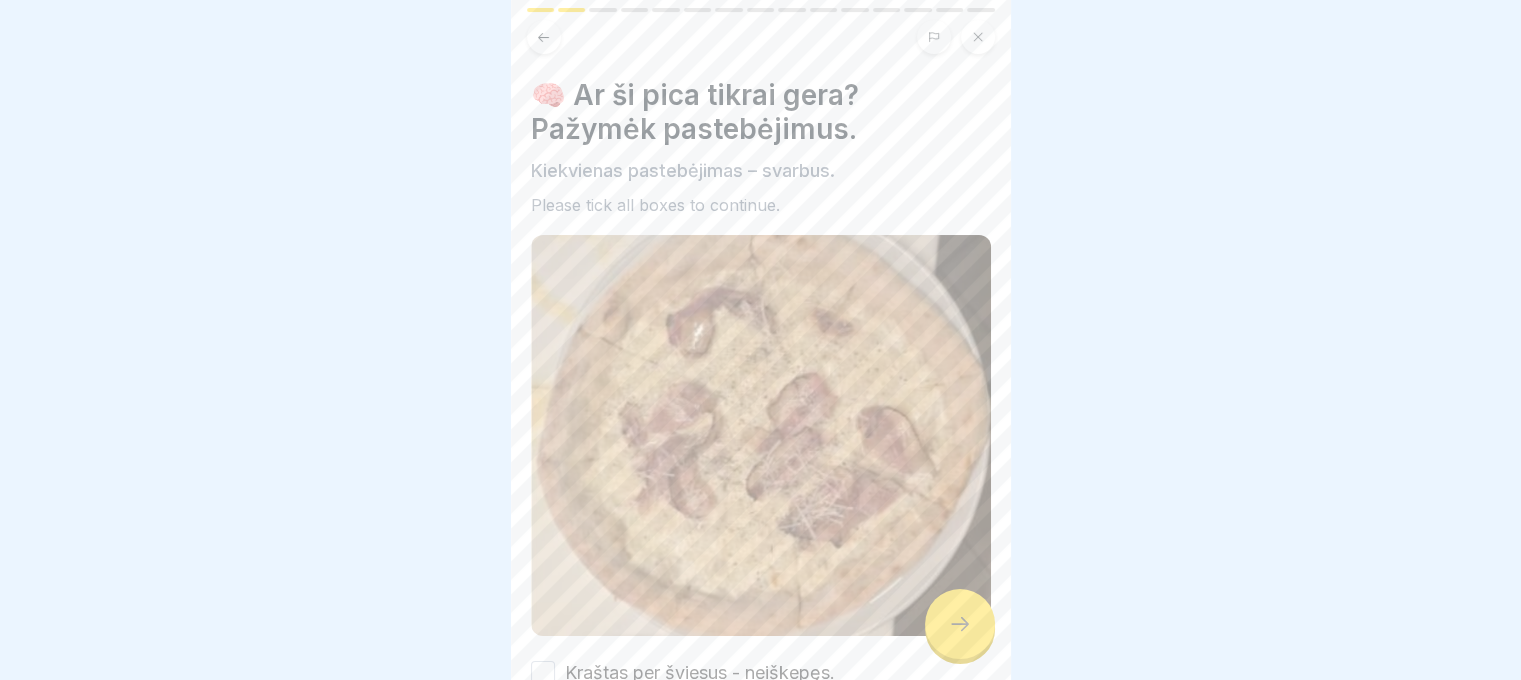 click 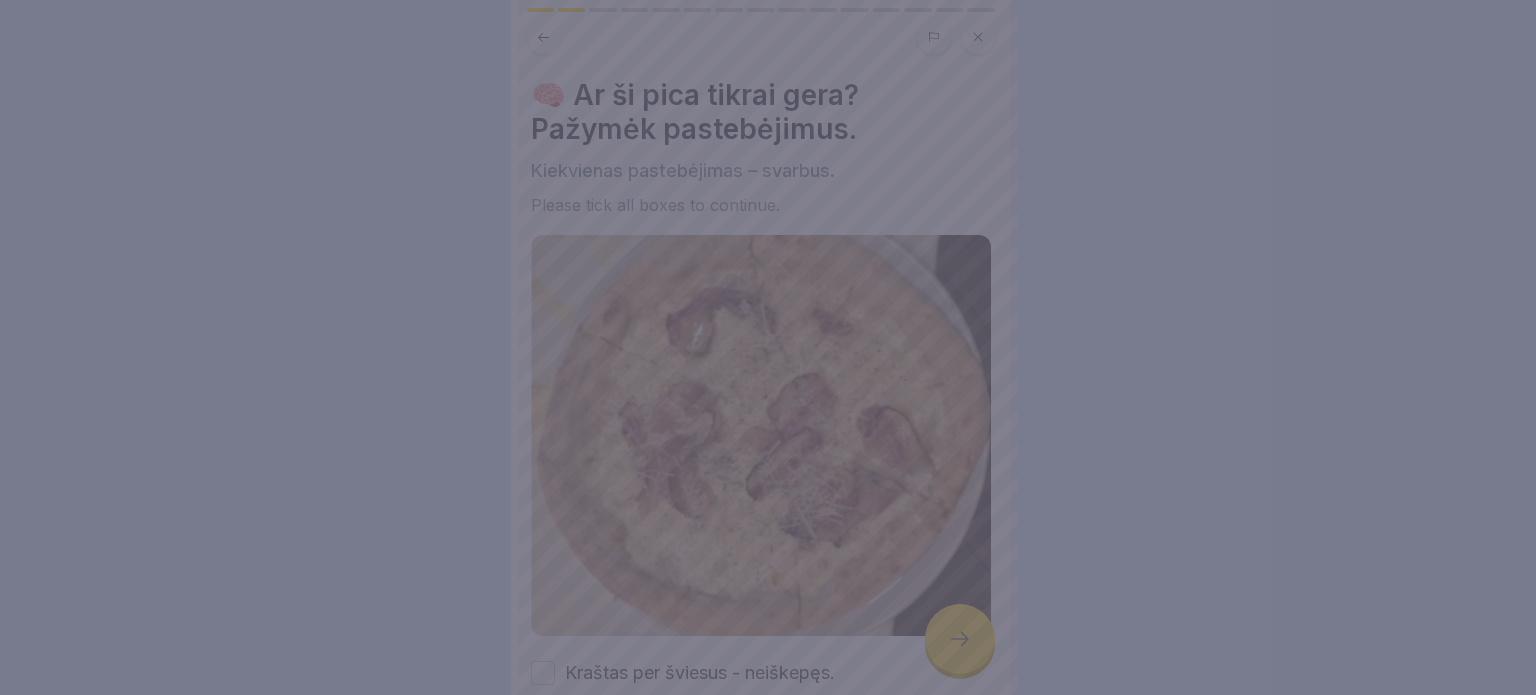 click at bounding box center (768, 347) 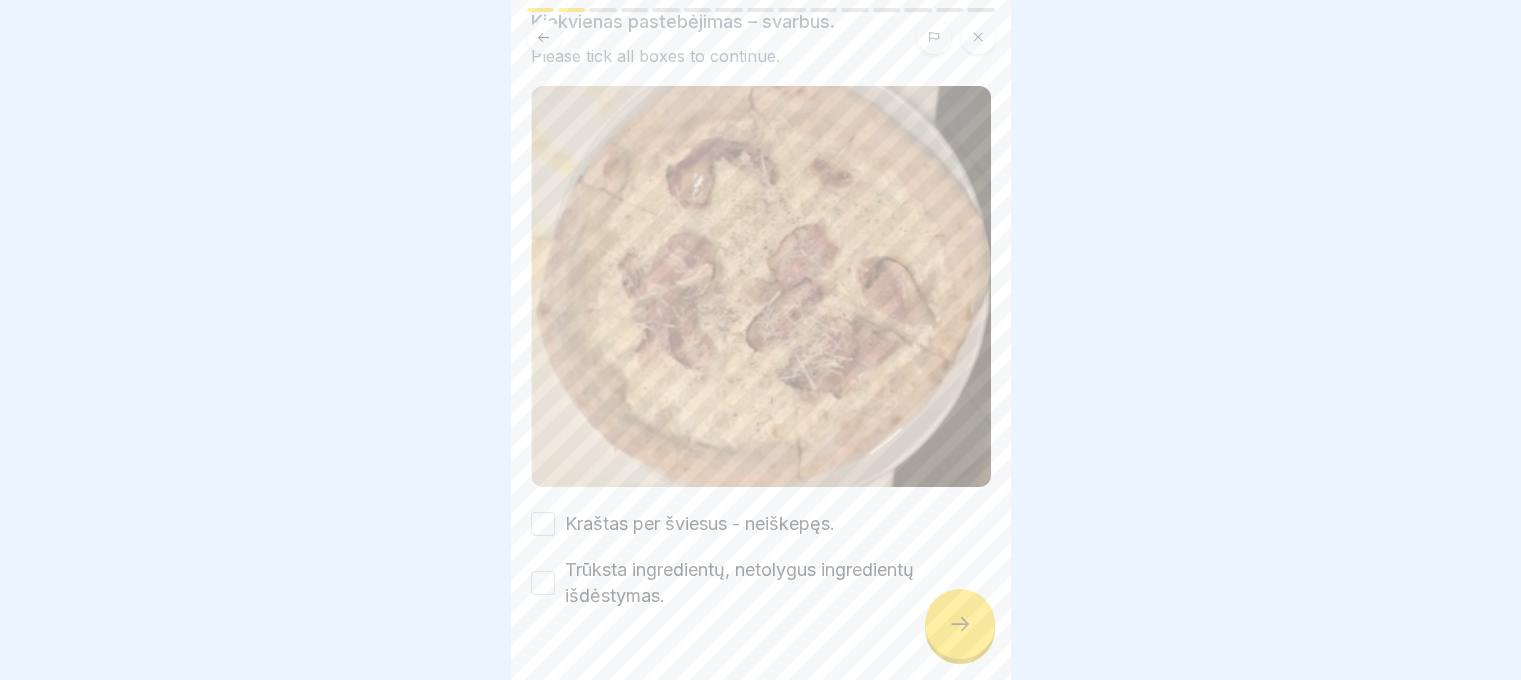 scroll, scrollTop: 184, scrollLeft: 0, axis: vertical 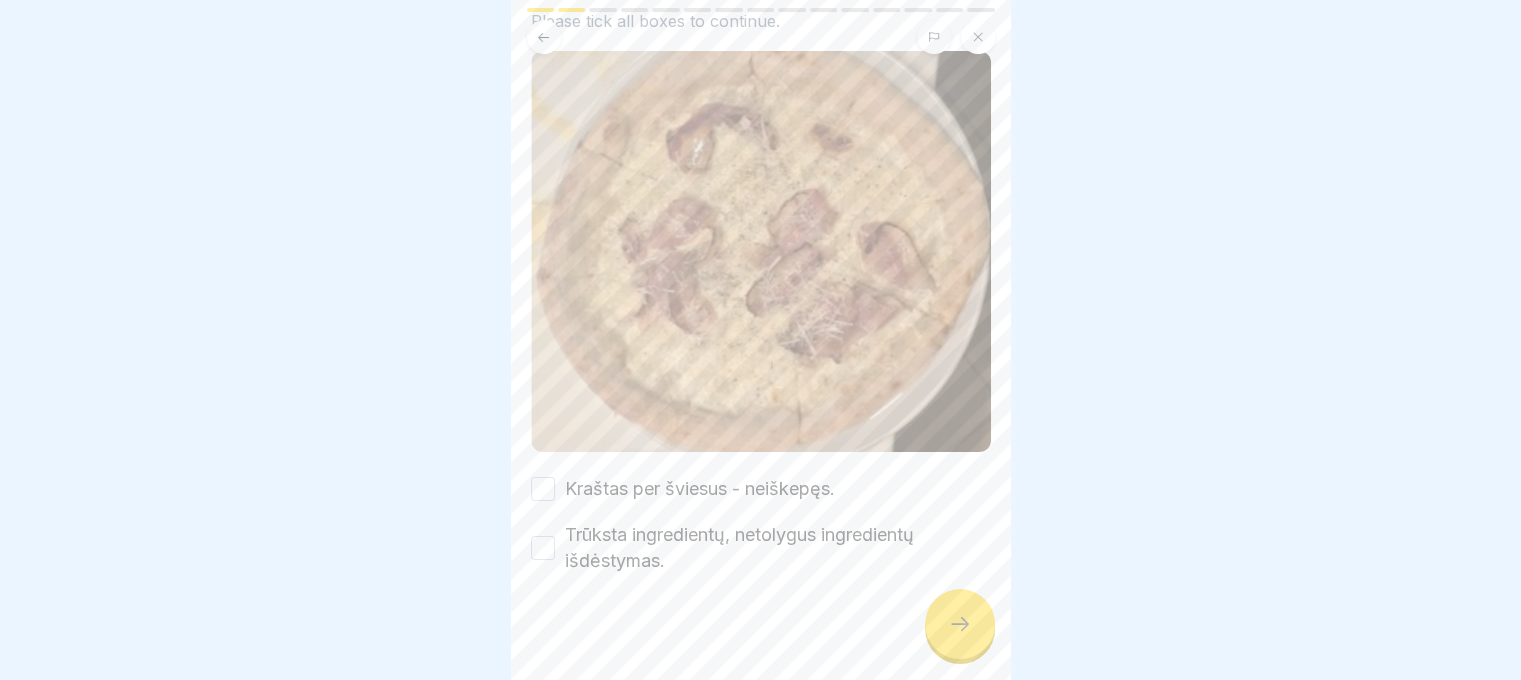 click on "Kraštas per šviesus - neiškepęs." at bounding box center (700, 489) 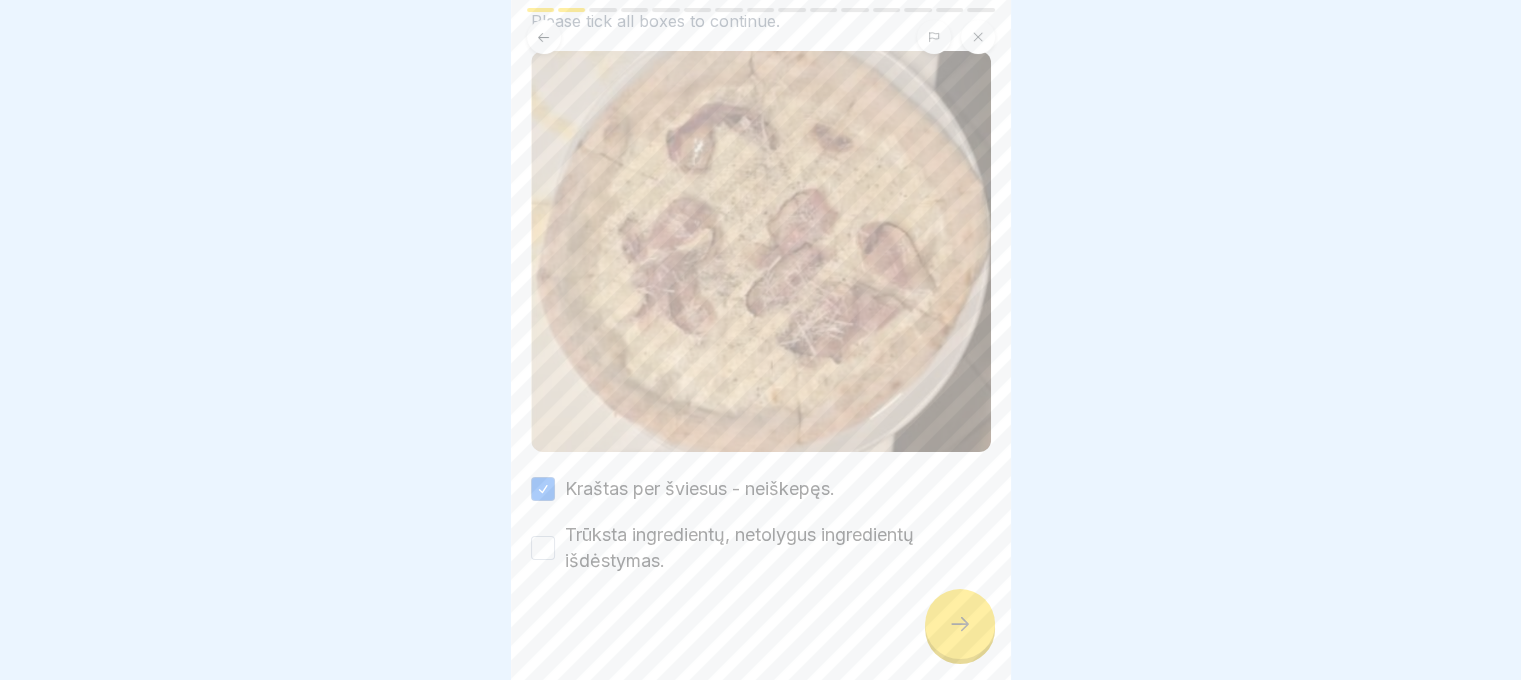click on "Trūksta ingredientų, netolygus ingredientų išdėstymas." at bounding box center [778, 548] 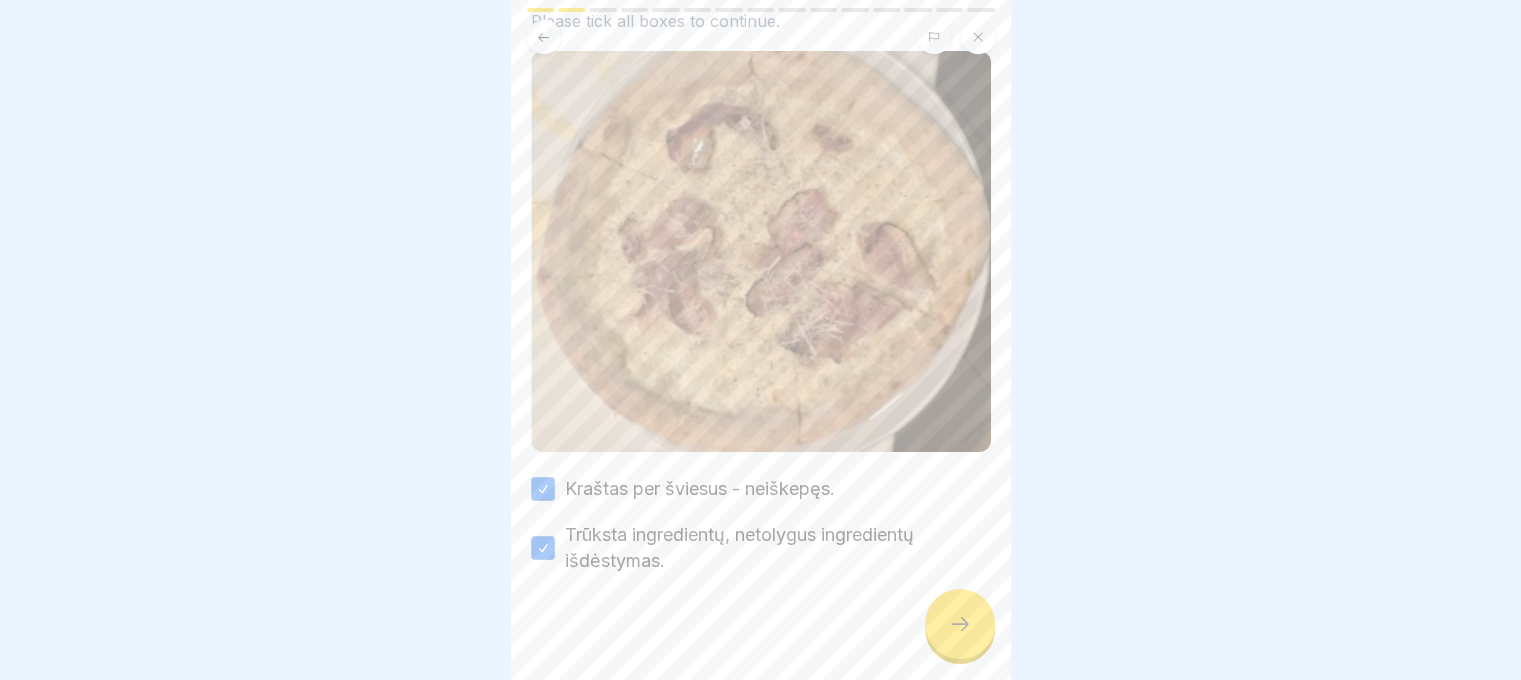 click at bounding box center (761, 634) 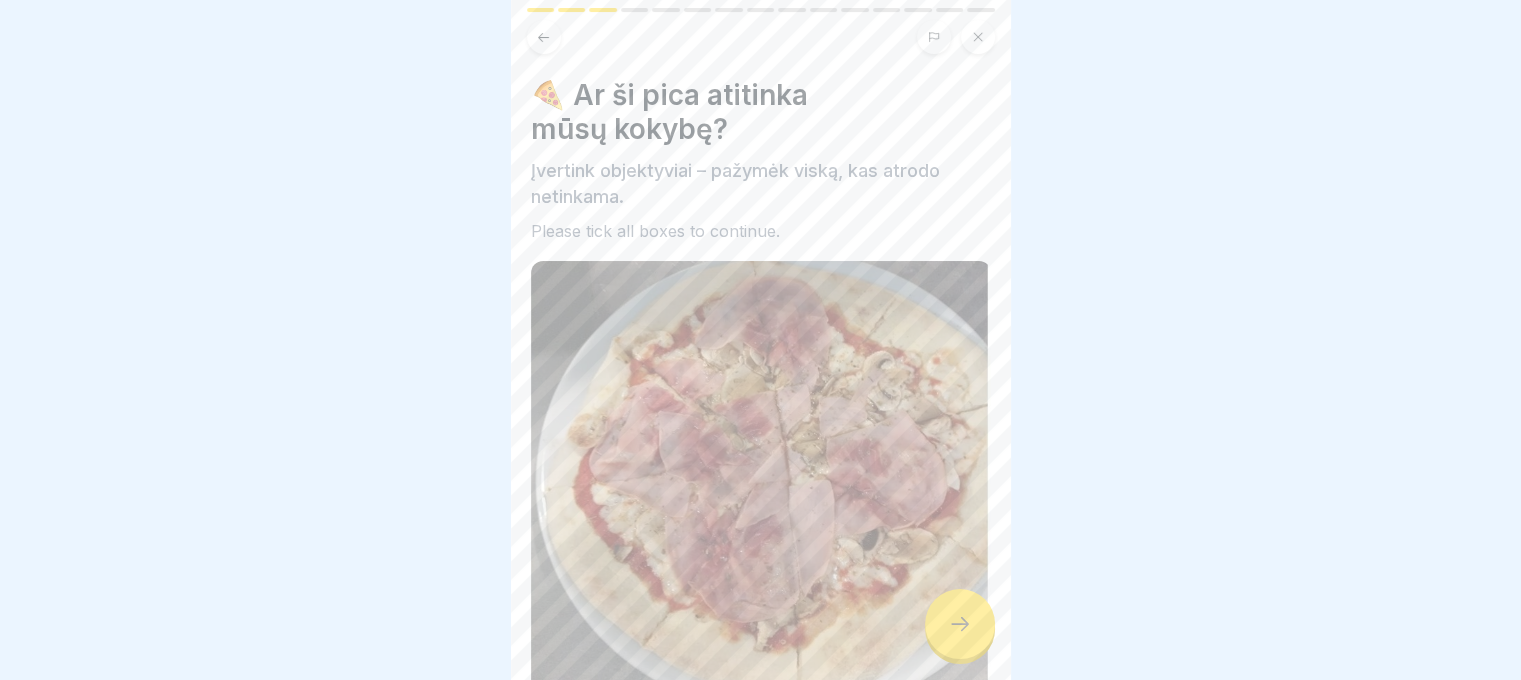click at bounding box center (960, 624) 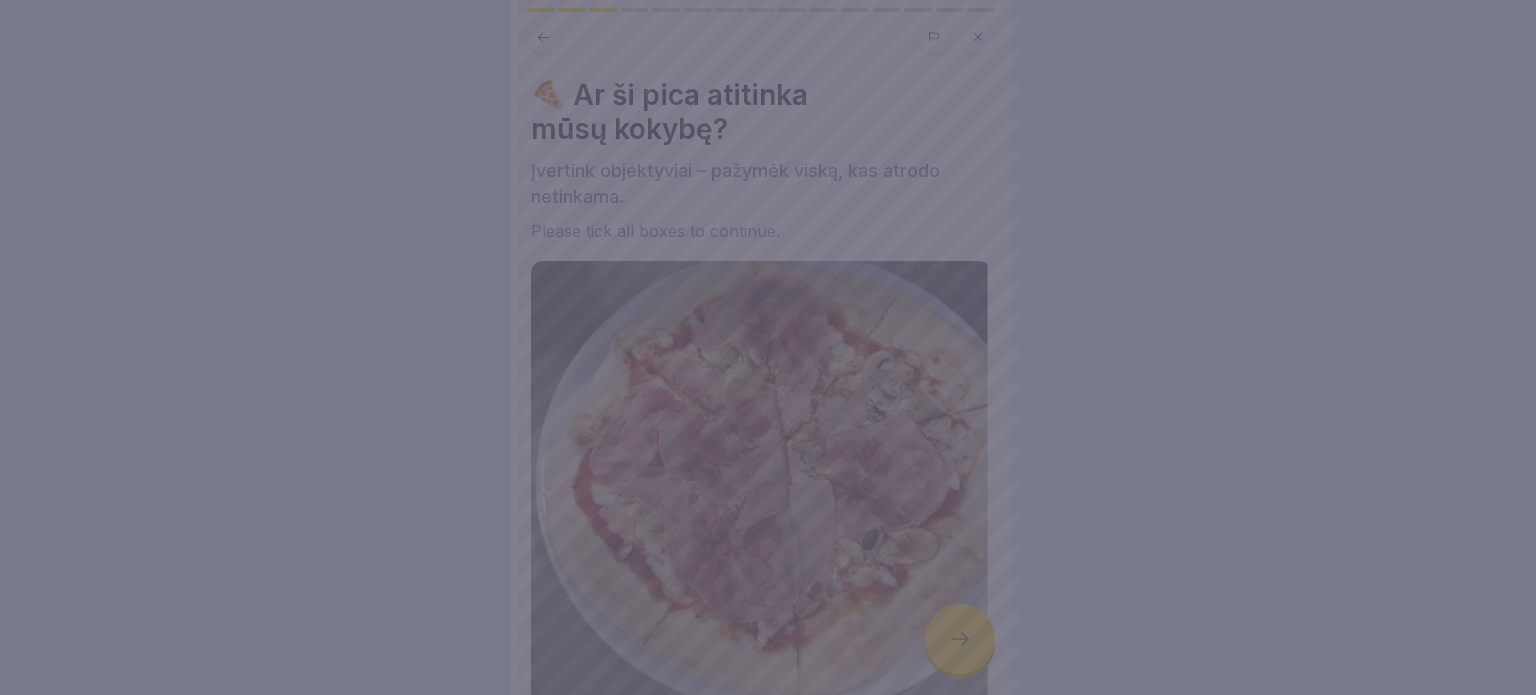 click at bounding box center (768, 347) 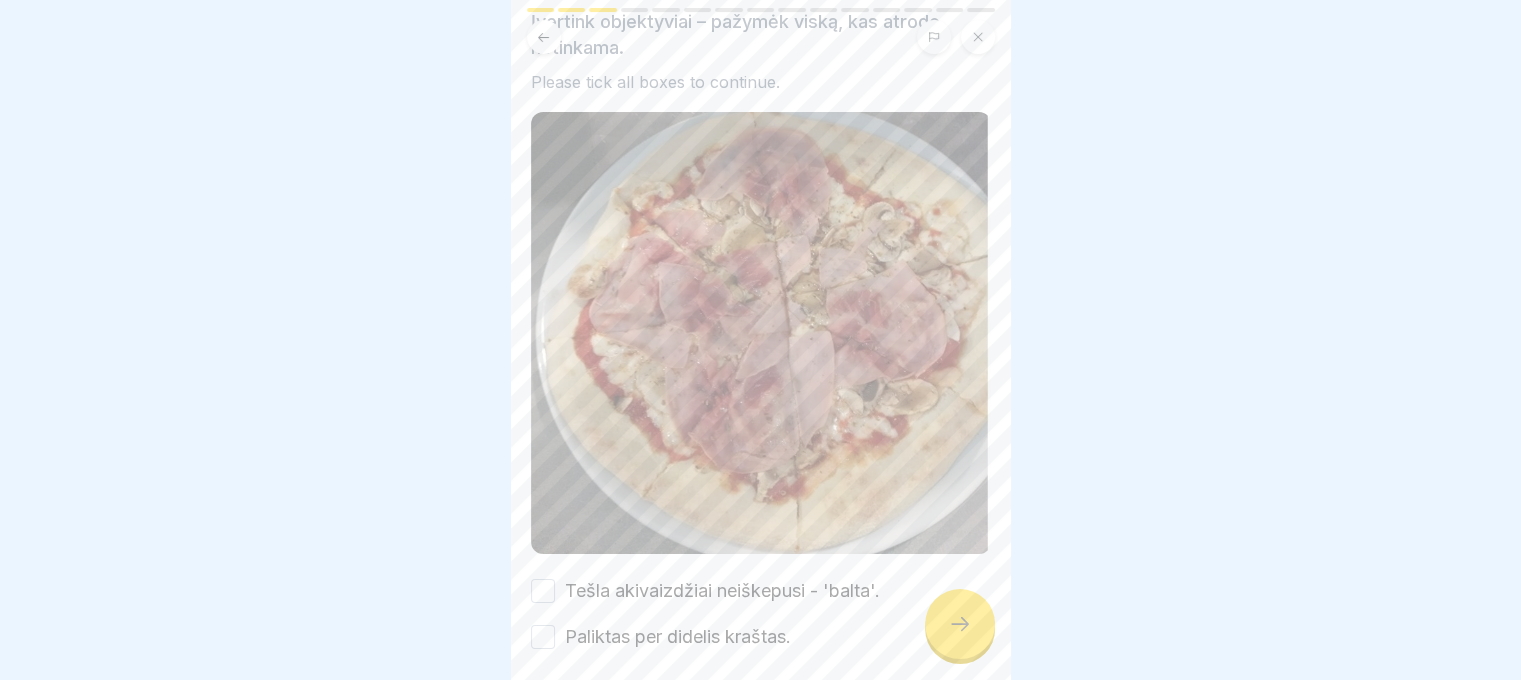 scroll, scrollTop: 224, scrollLeft: 0, axis: vertical 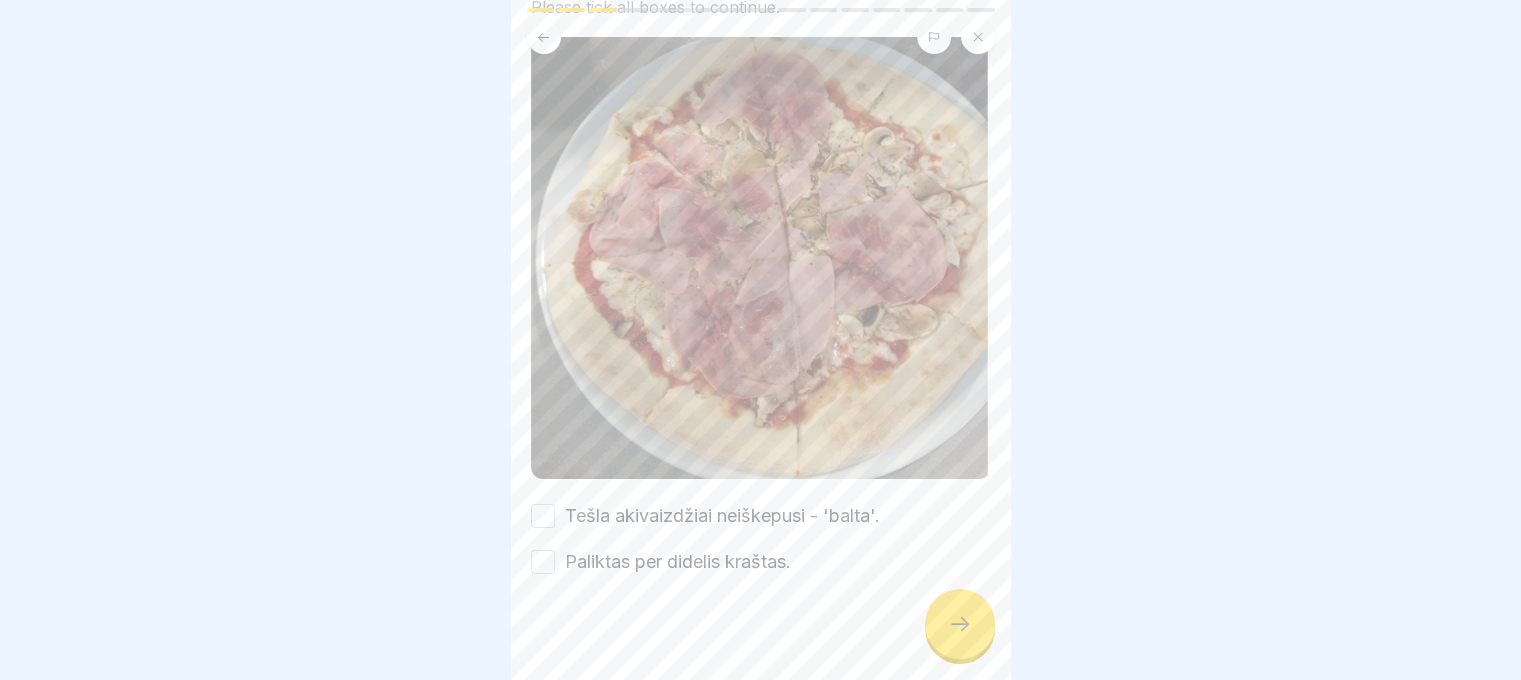 click on "Paliktas per didelis kraštas." at bounding box center [678, 562] 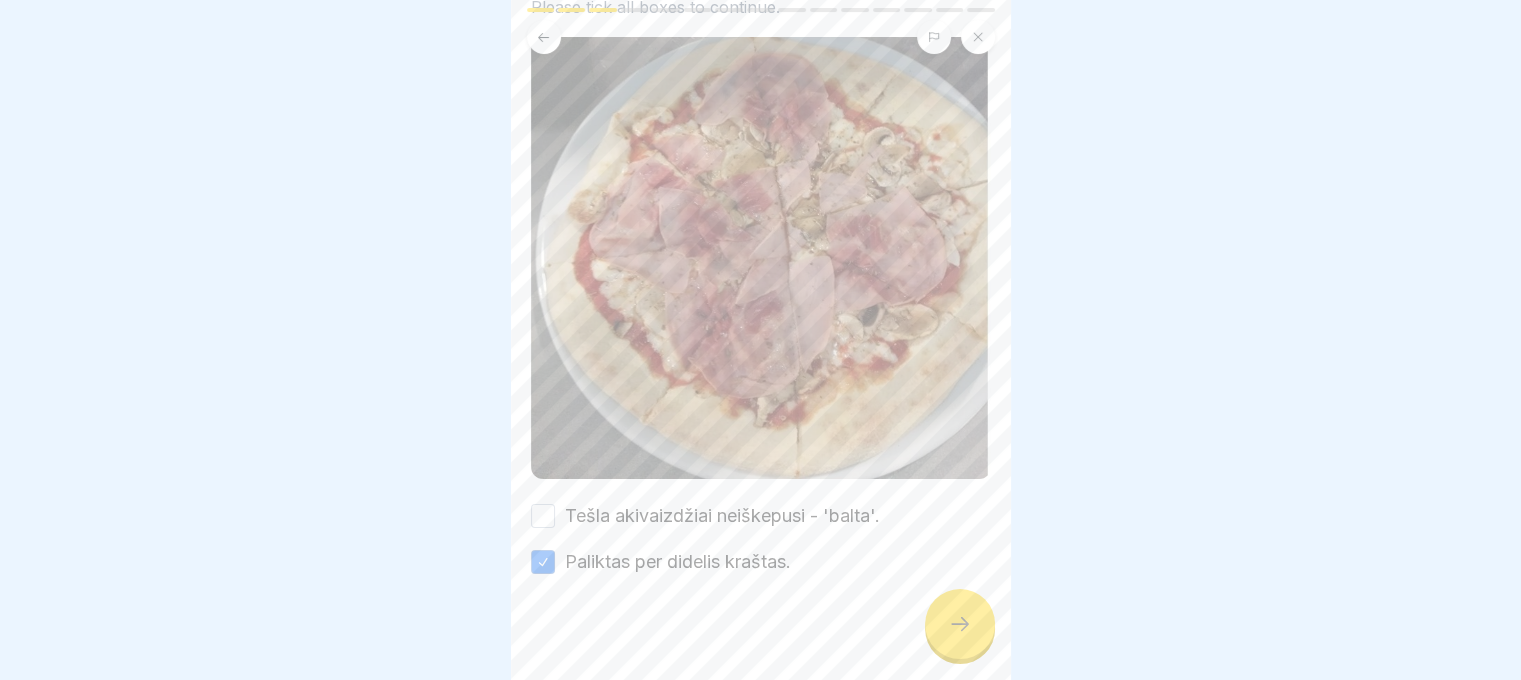 click on "Tešla akivaizdžiai neiškepusi - 'balta'." at bounding box center (722, 516) 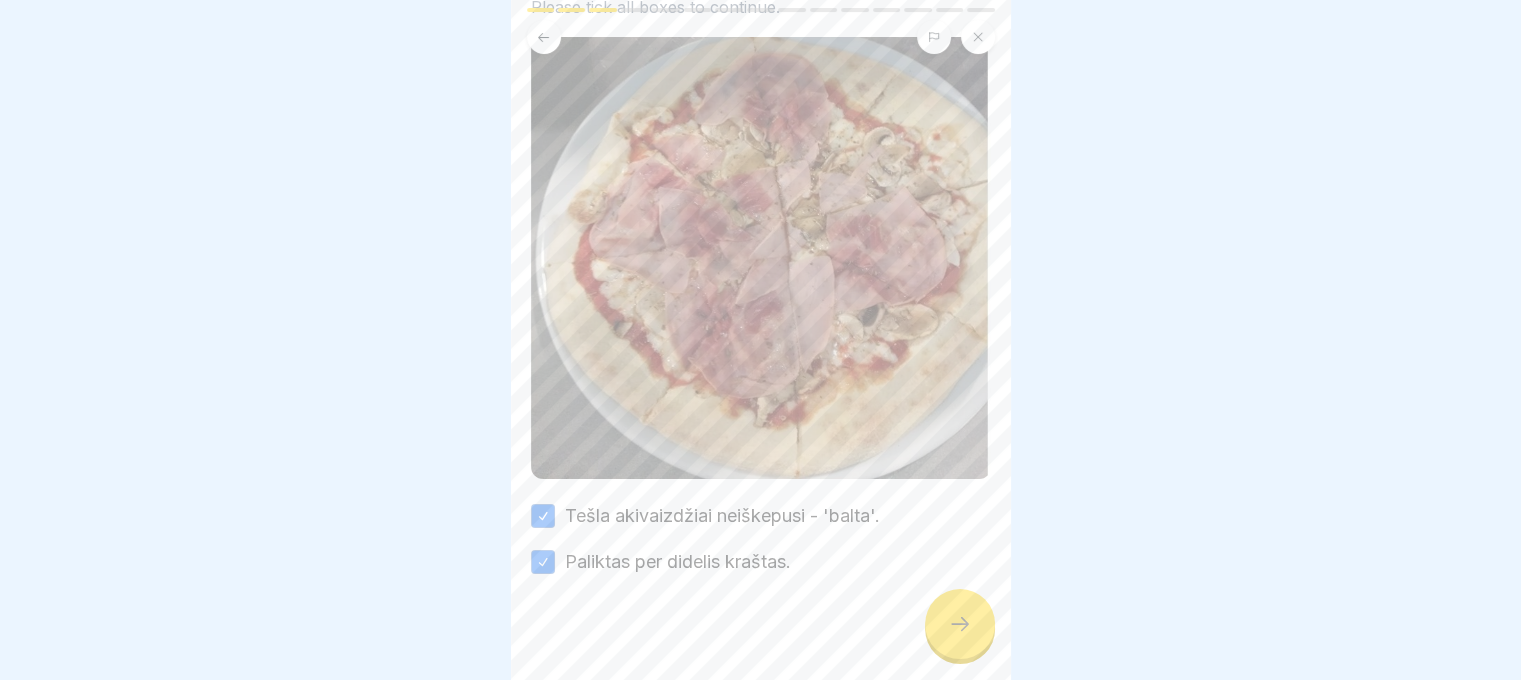 click at bounding box center [761, 635] 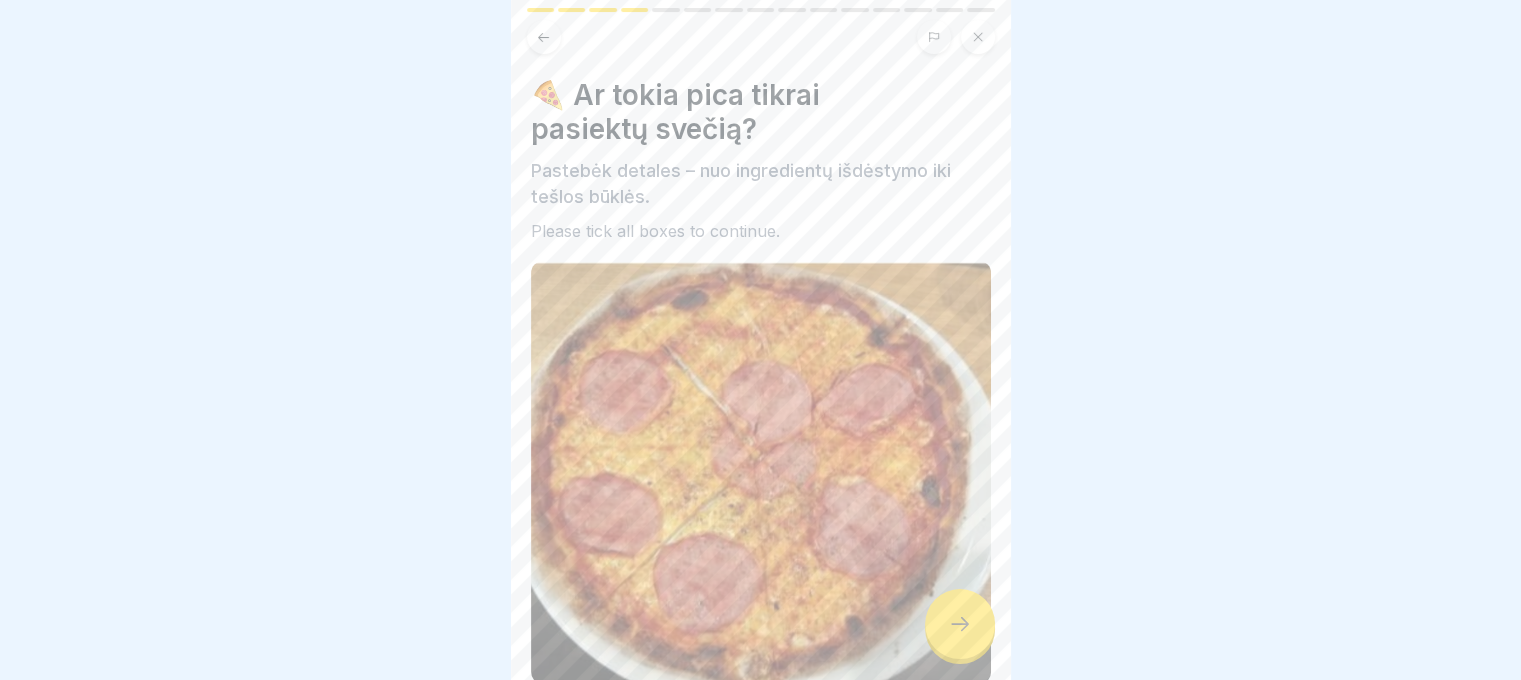 scroll, scrollTop: 15, scrollLeft: 0, axis: vertical 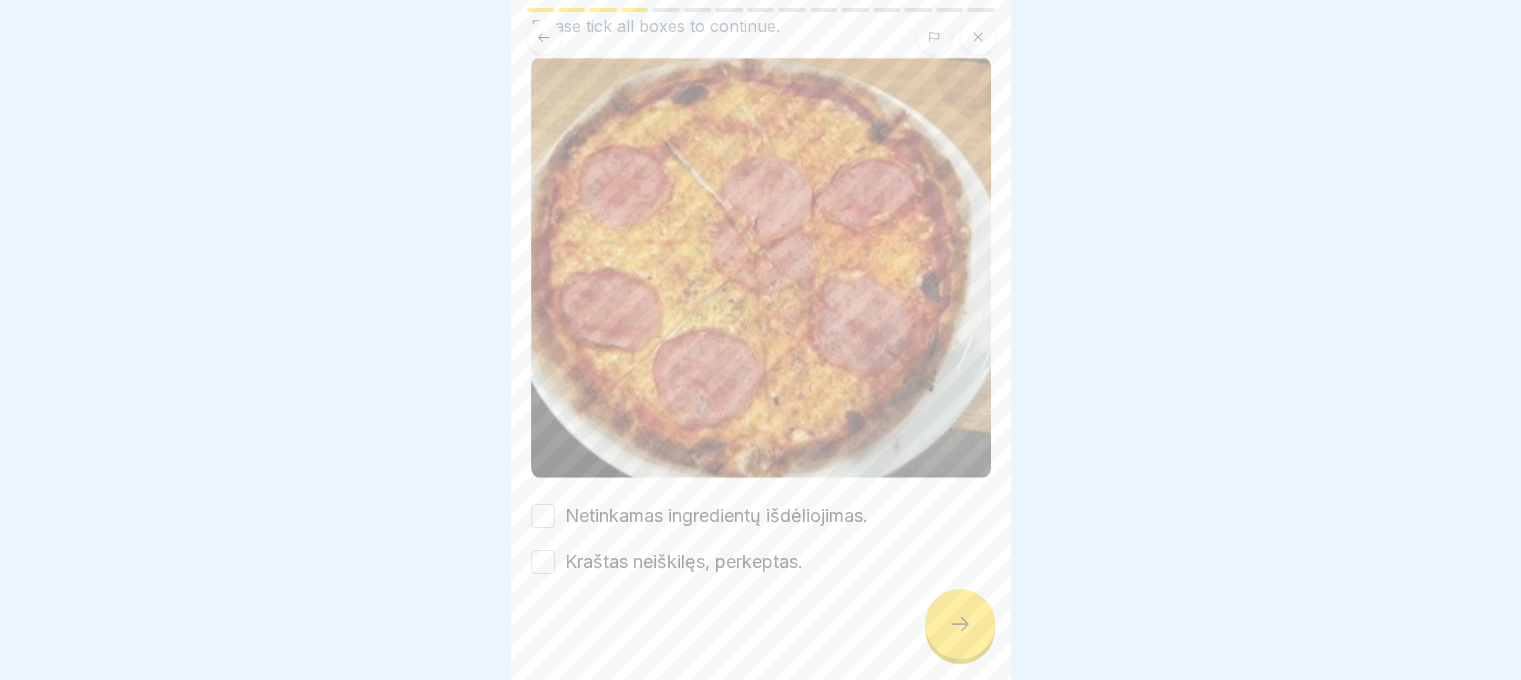click on "Kraštas neiškilęs, perkeptas." at bounding box center [684, 562] 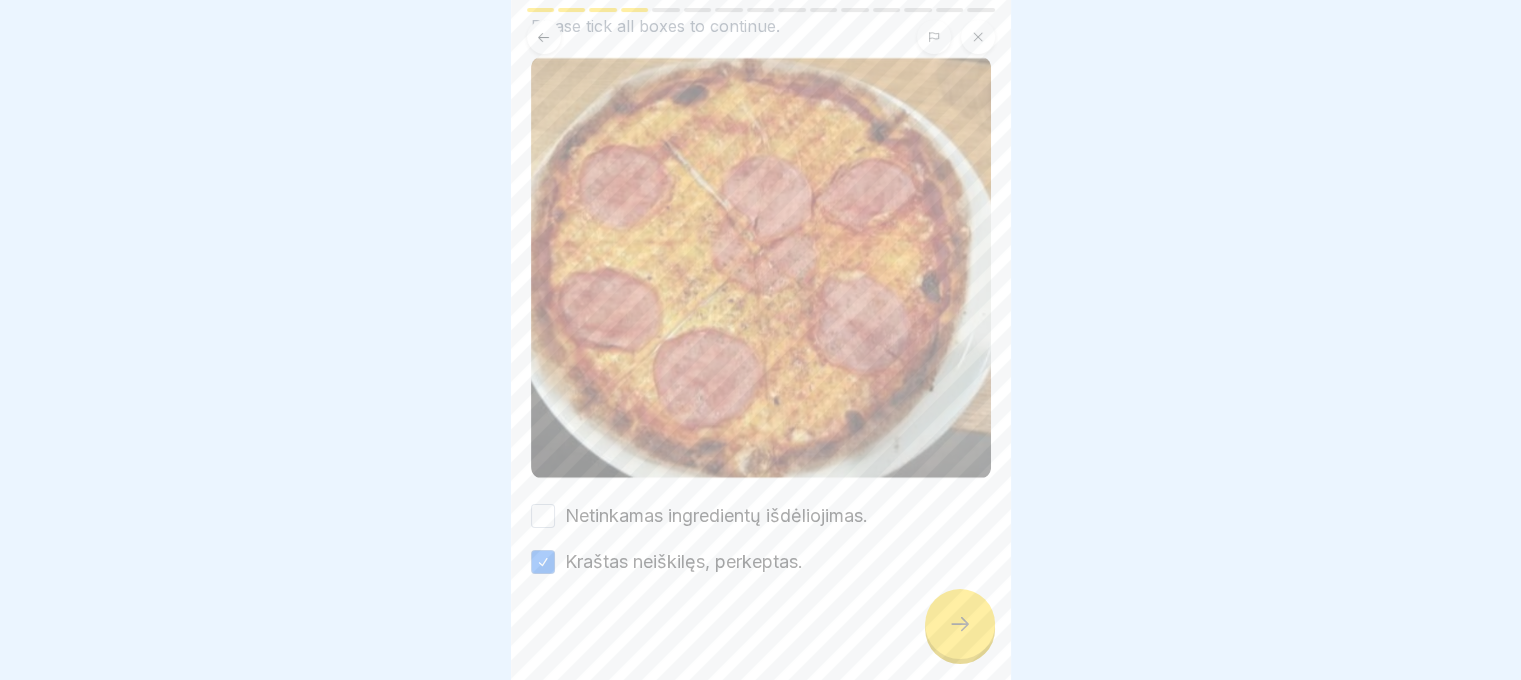 click on "Netinkamas ingredientų išdėliojimas." at bounding box center [716, 516] 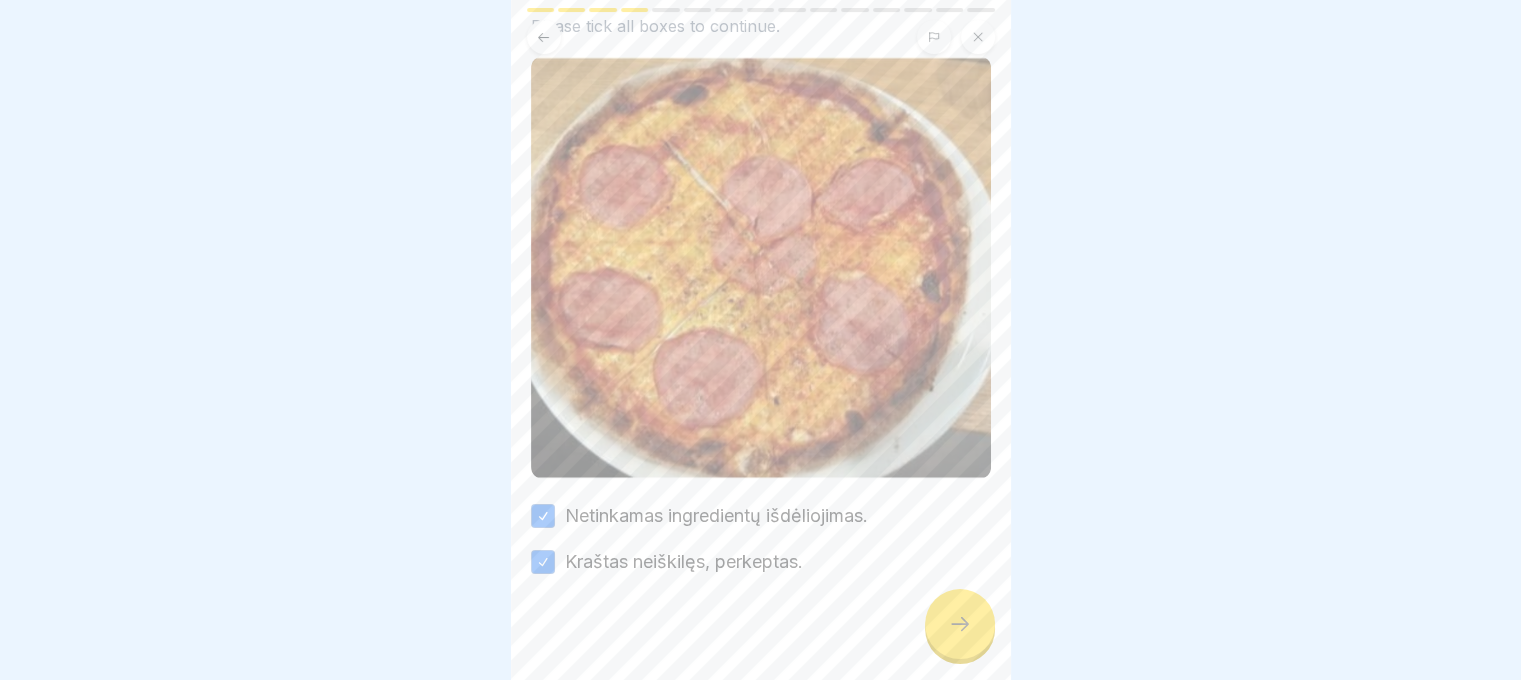 click at bounding box center [761, 635] 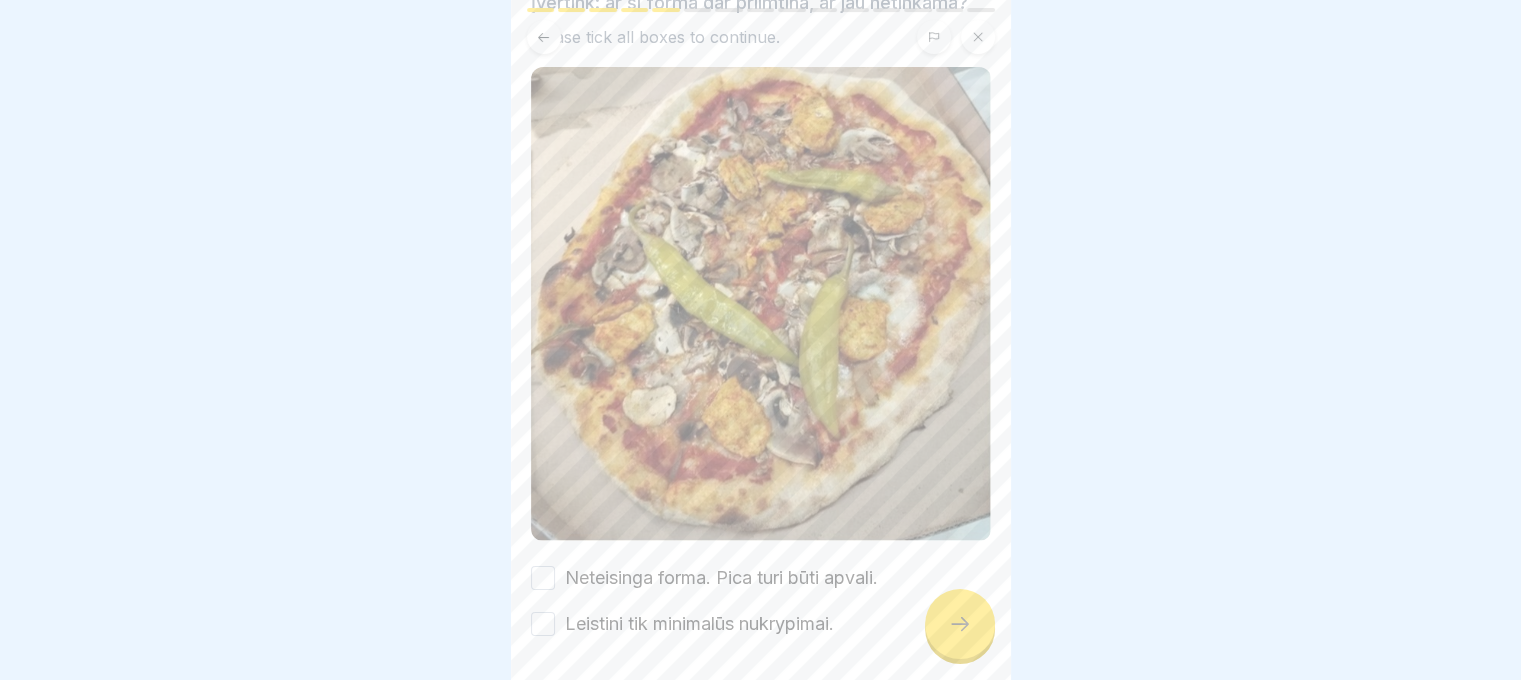 scroll, scrollTop: 255, scrollLeft: 0, axis: vertical 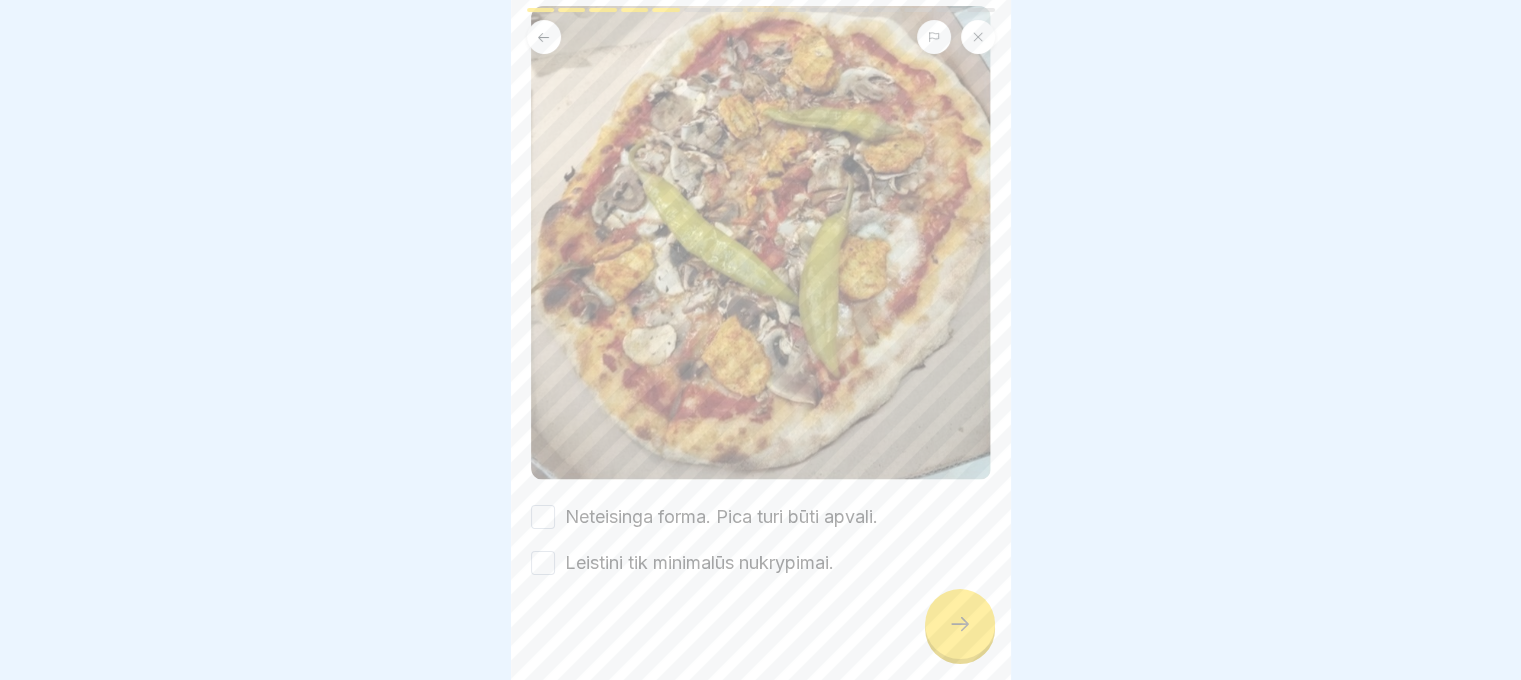 click on "Leistini tik minimalūs nukrypimai." at bounding box center (699, 563) 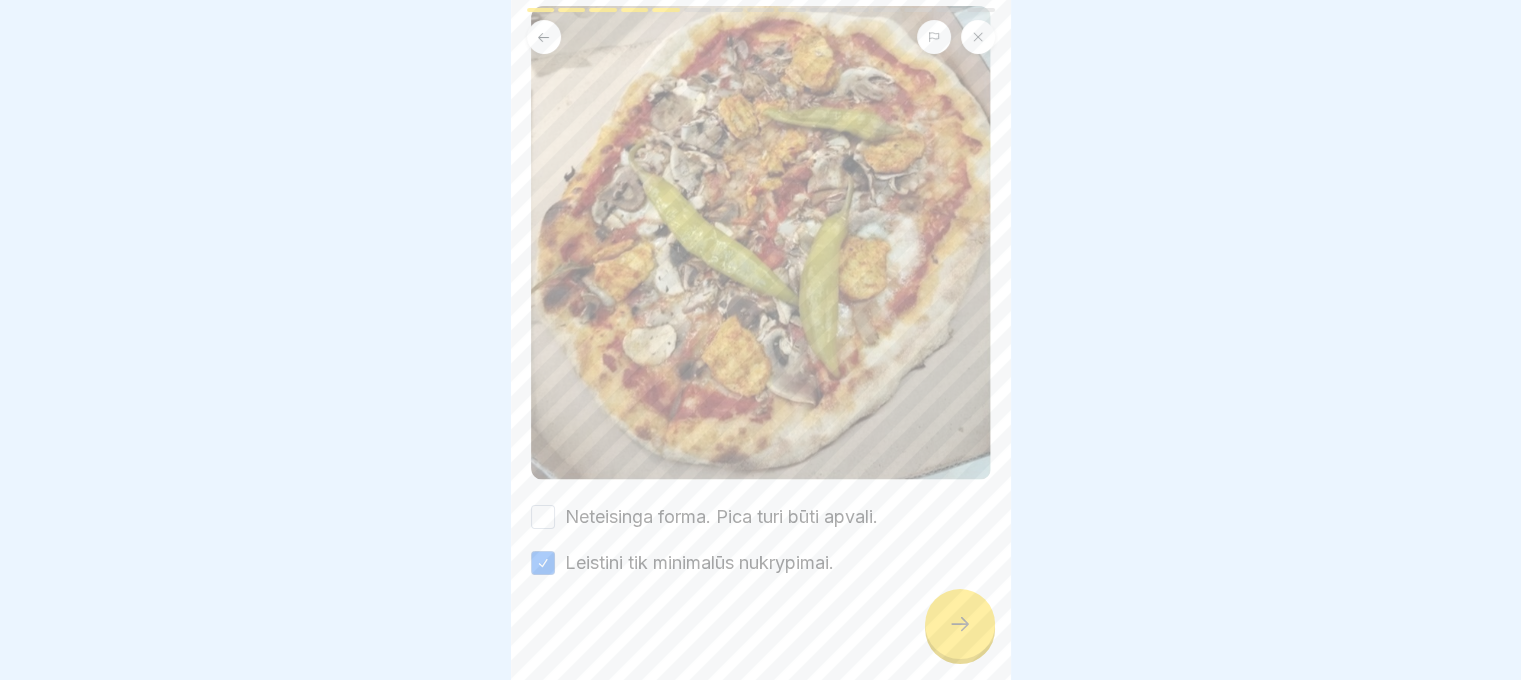 click on "Neteisinga forma. Pica turi būti apvali." at bounding box center (721, 517) 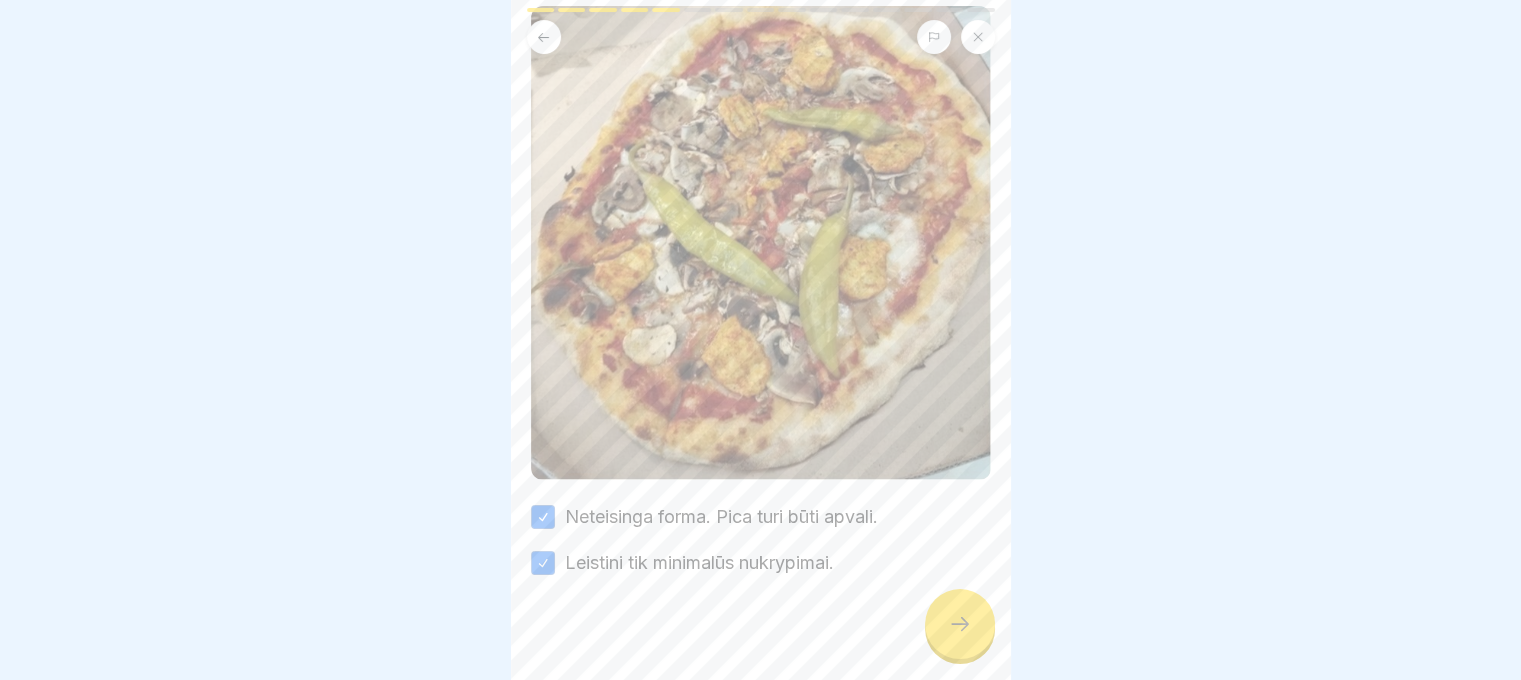 click at bounding box center (960, 624) 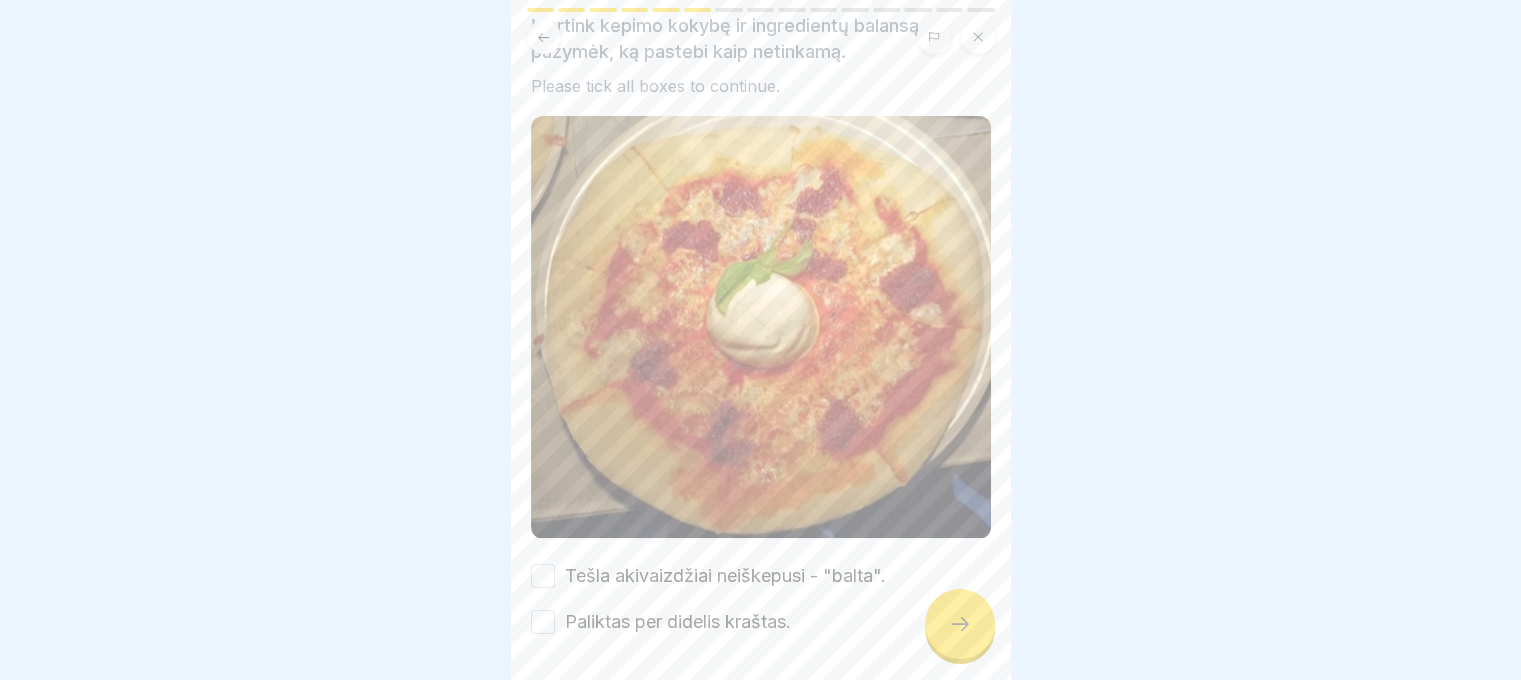 scroll, scrollTop: 205, scrollLeft: 0, axis: vertical 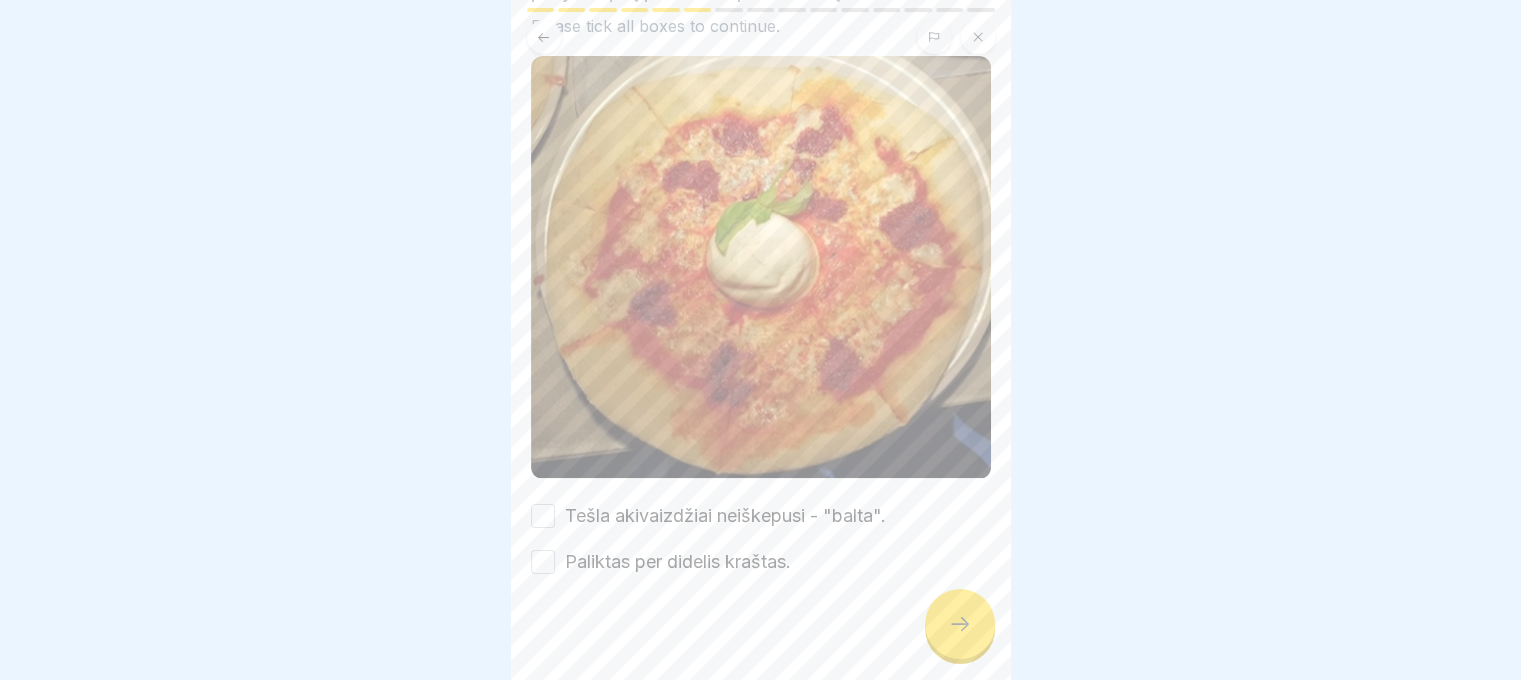 click on "Tešla akivaizdžiai neiškepusi - "balta".  Paliktas per didelis kraštas." at bounding box center (761, 539) 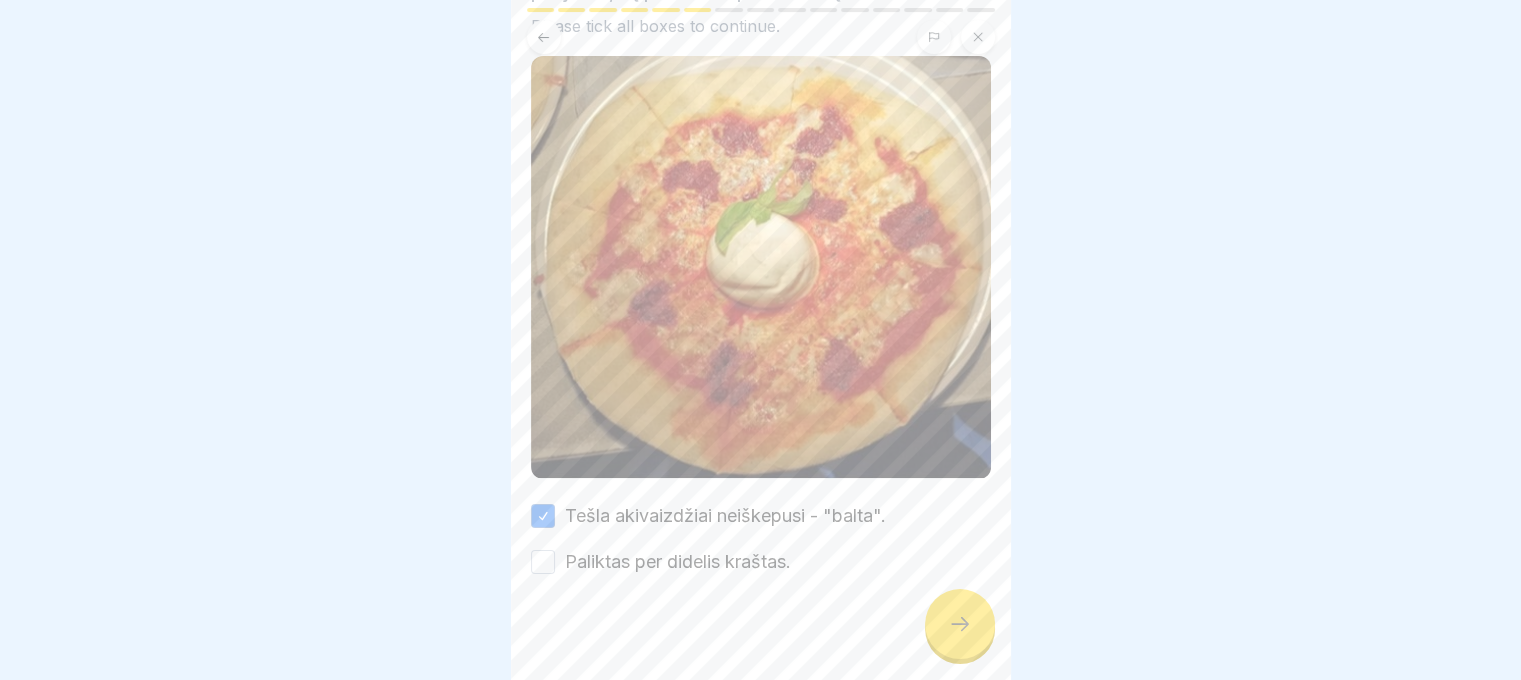click on "Paliktas per didelis kraštas." at bounding box center [678, 562] 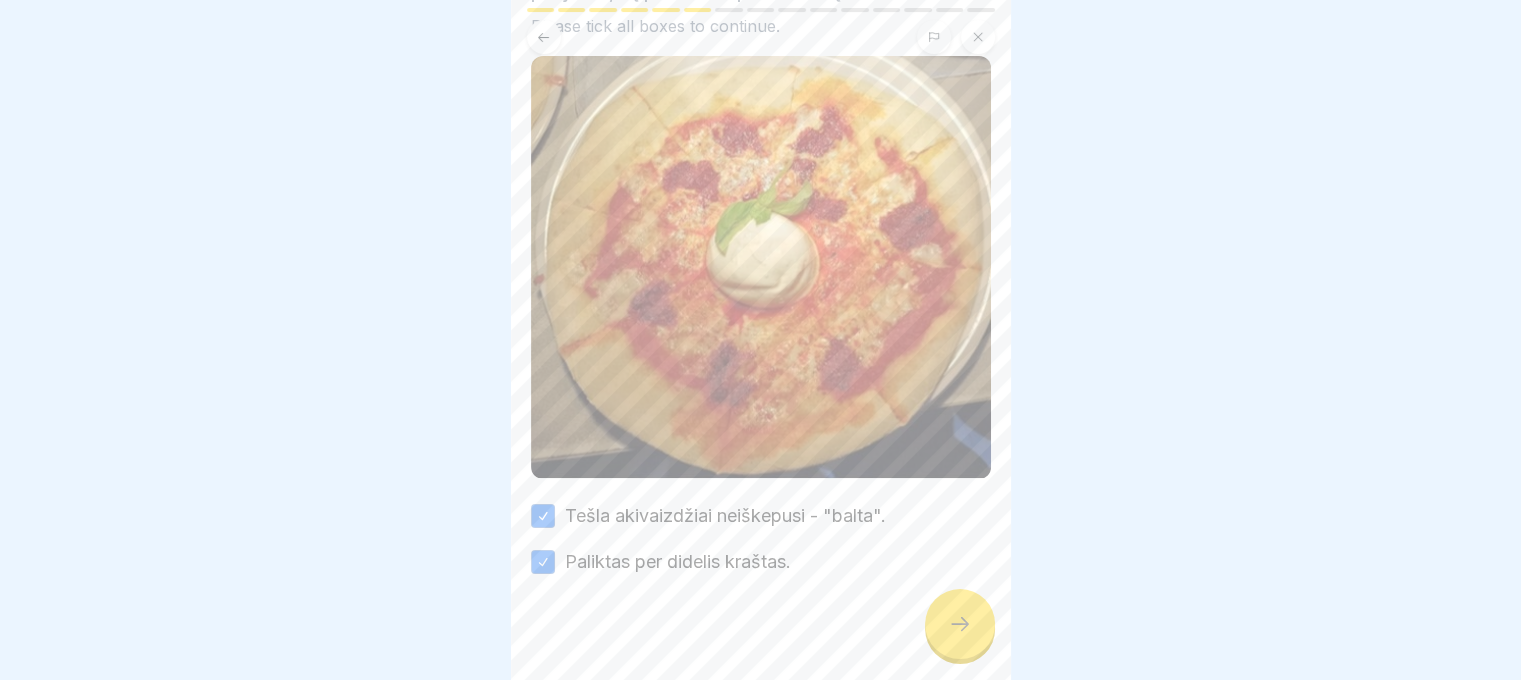 click at bounding box center [761, 635] 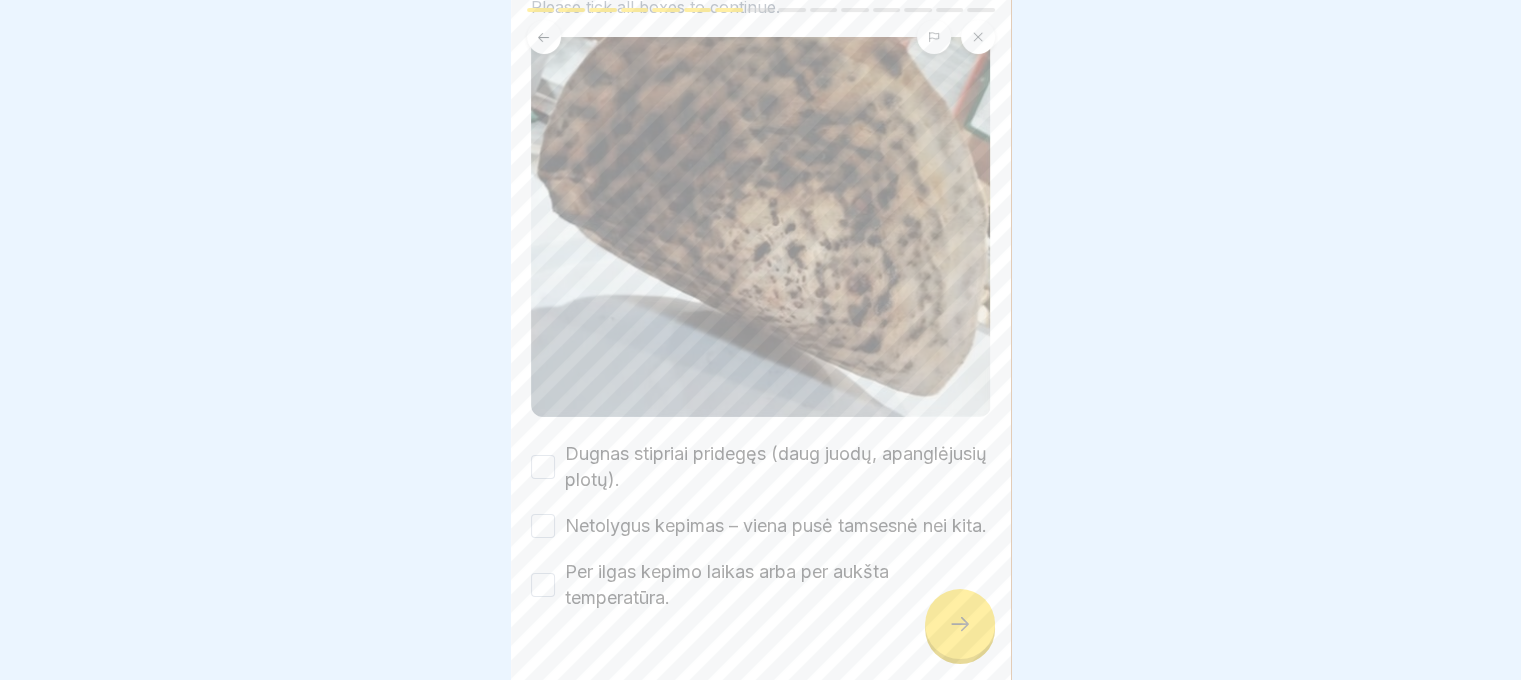 scroll, scrollTop: 288, scrollLeft: 0, axis: vertical 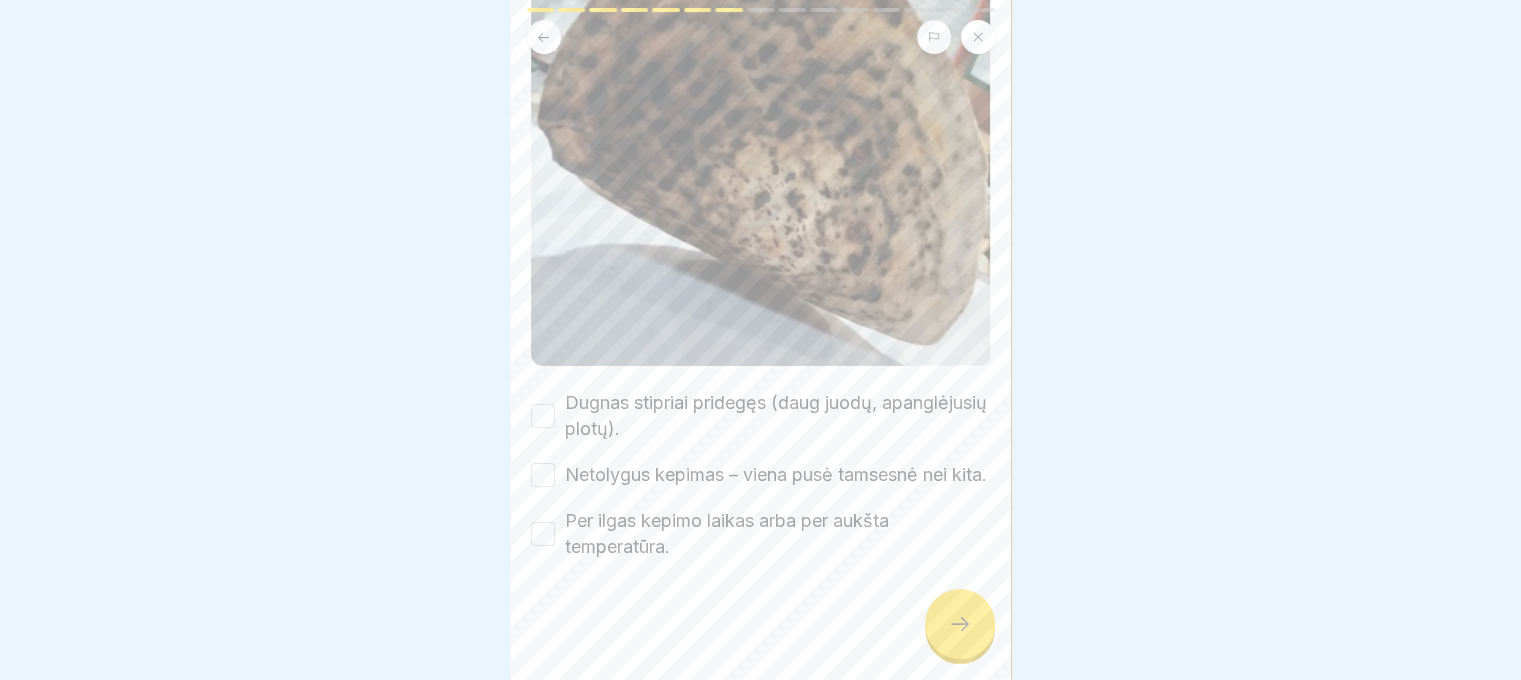 click on "Per ilgas kepimo laikas arba per aukšta temperatūra." at bounding box center (778, 534) 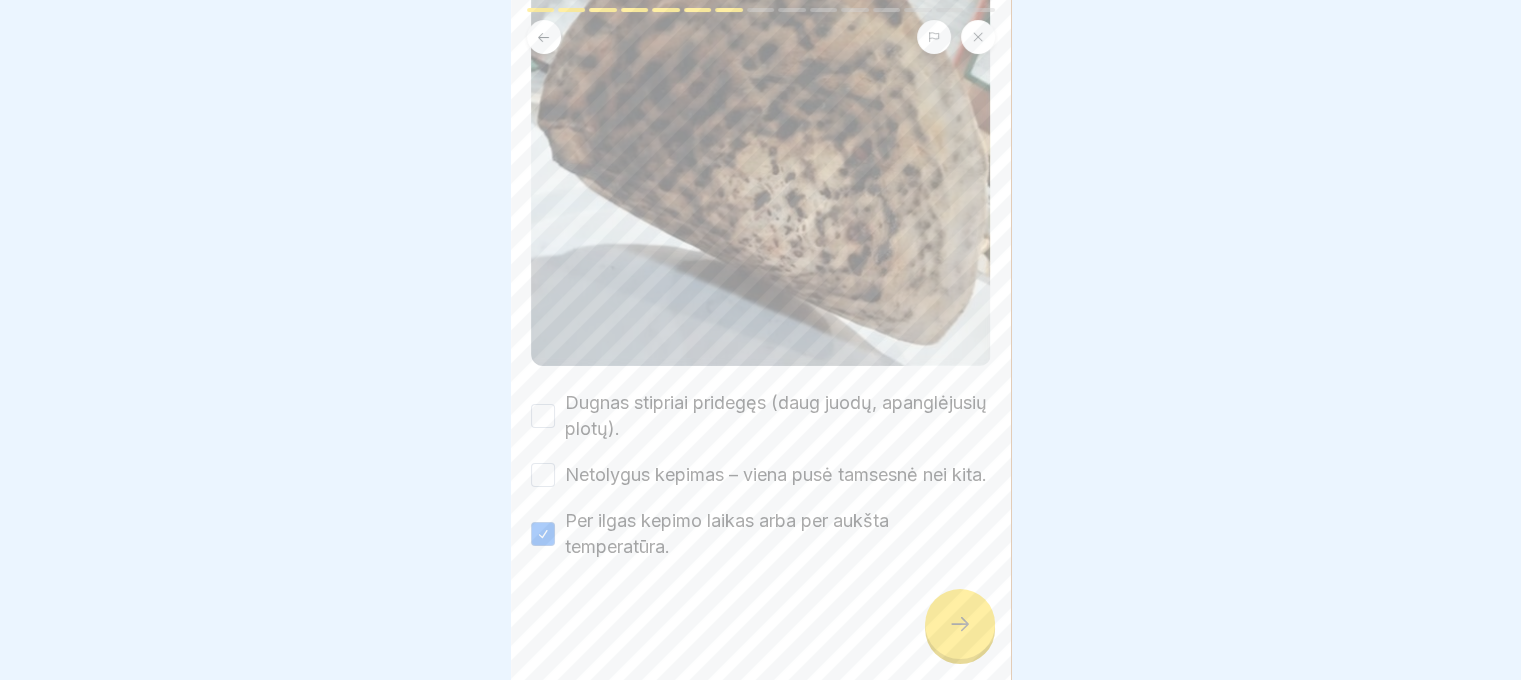 click on "Netolygus kepimas – viena pusė tamsesnė nei kita." at bounding box center (776, 475) 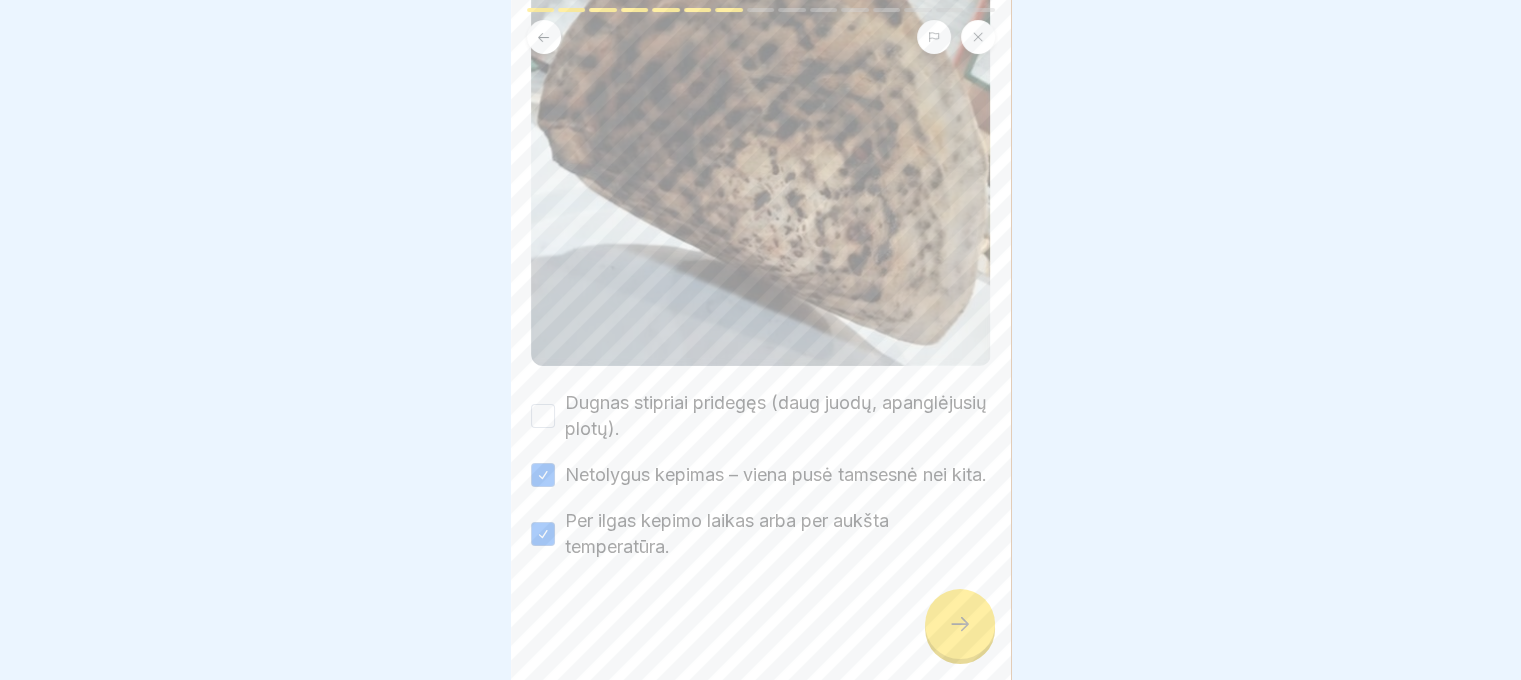 click on "Dugnas stipriai pridegęs (daug juodų, apanglėjusių plotų)." at bounding box center [778, 416] 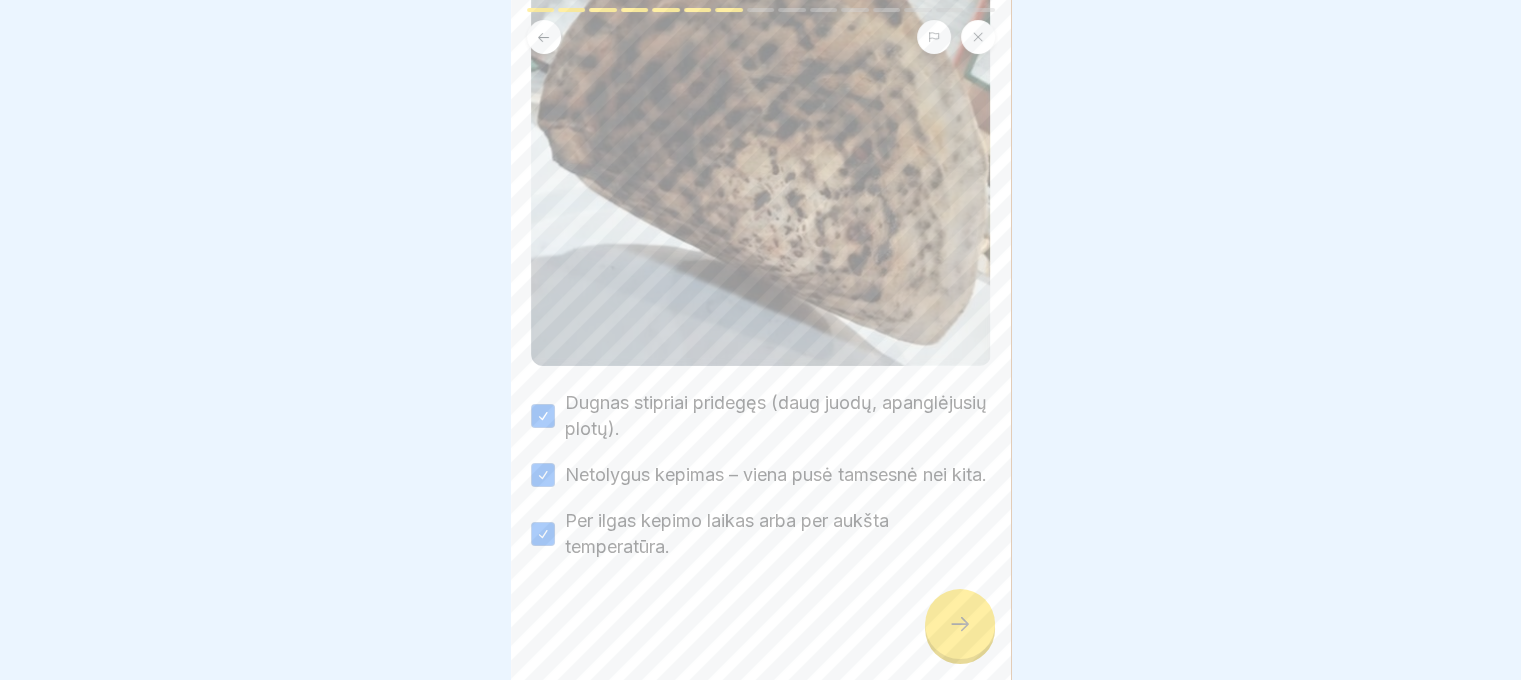click at bounding box center [960, 624] 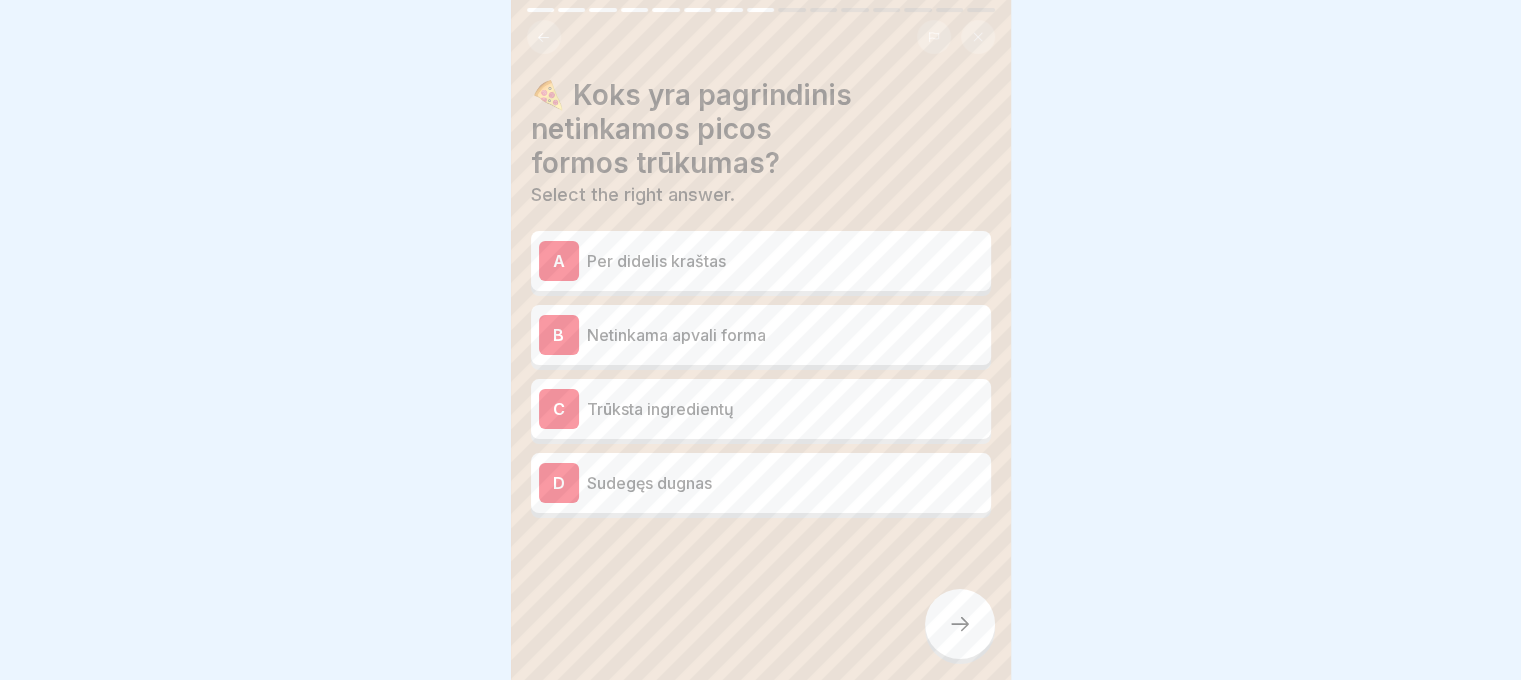 click on "B Netinkama apvali forma" at bounding box center (761, 335) 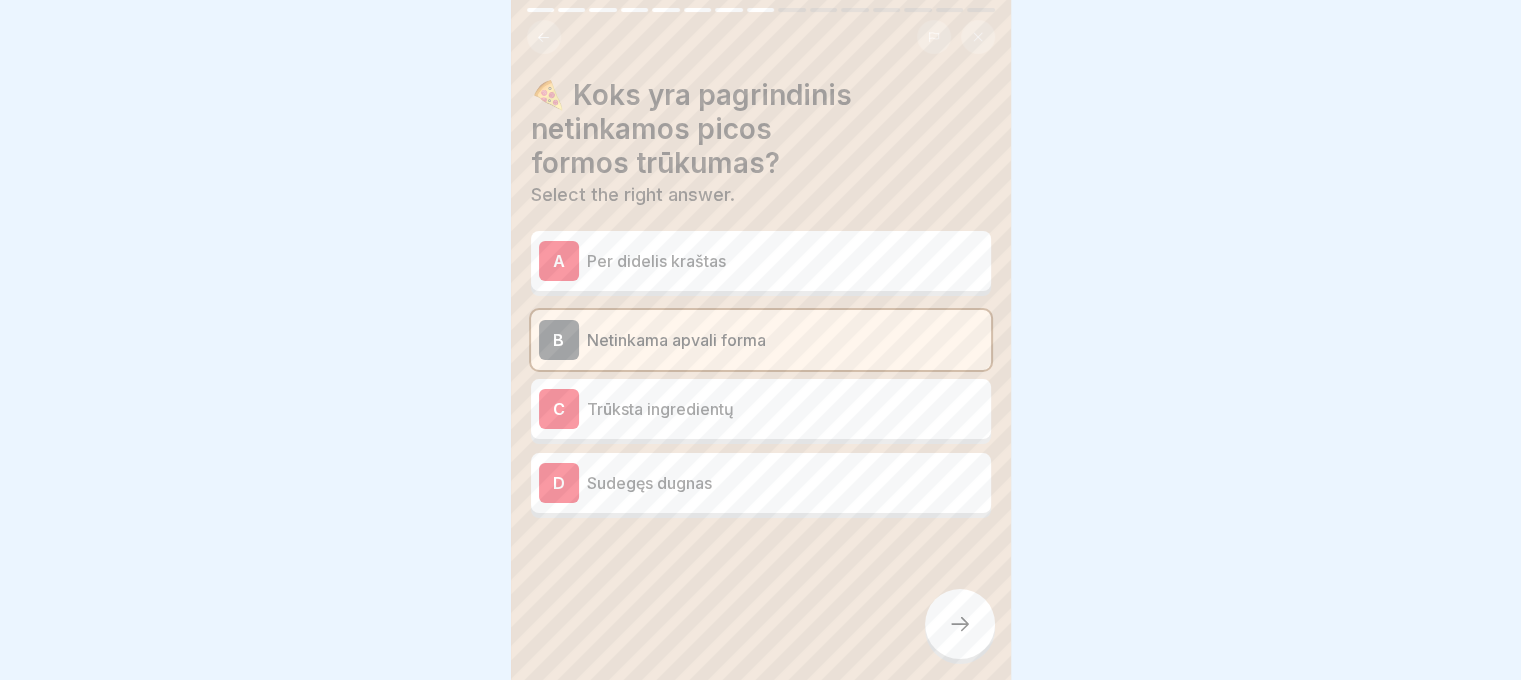 click 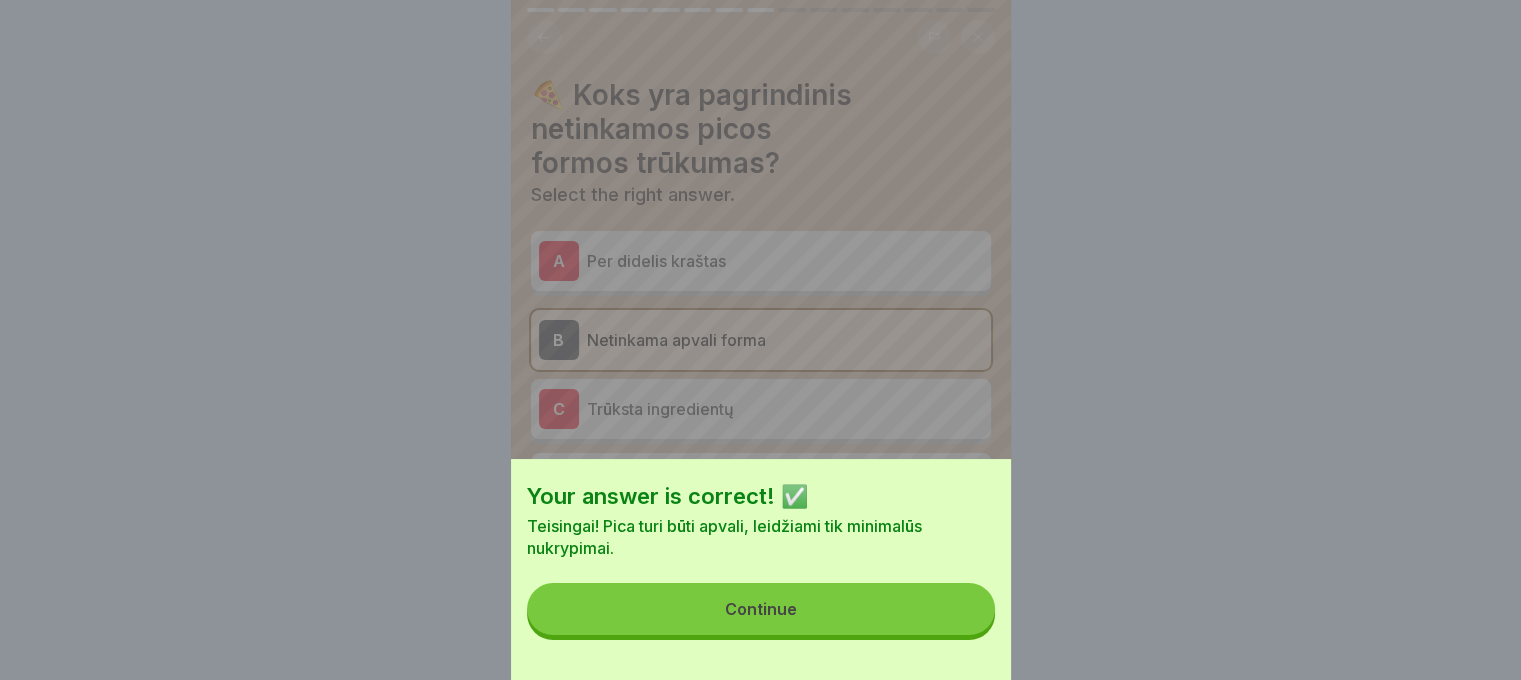 click on "Continue" at bounding box center [761, 609] 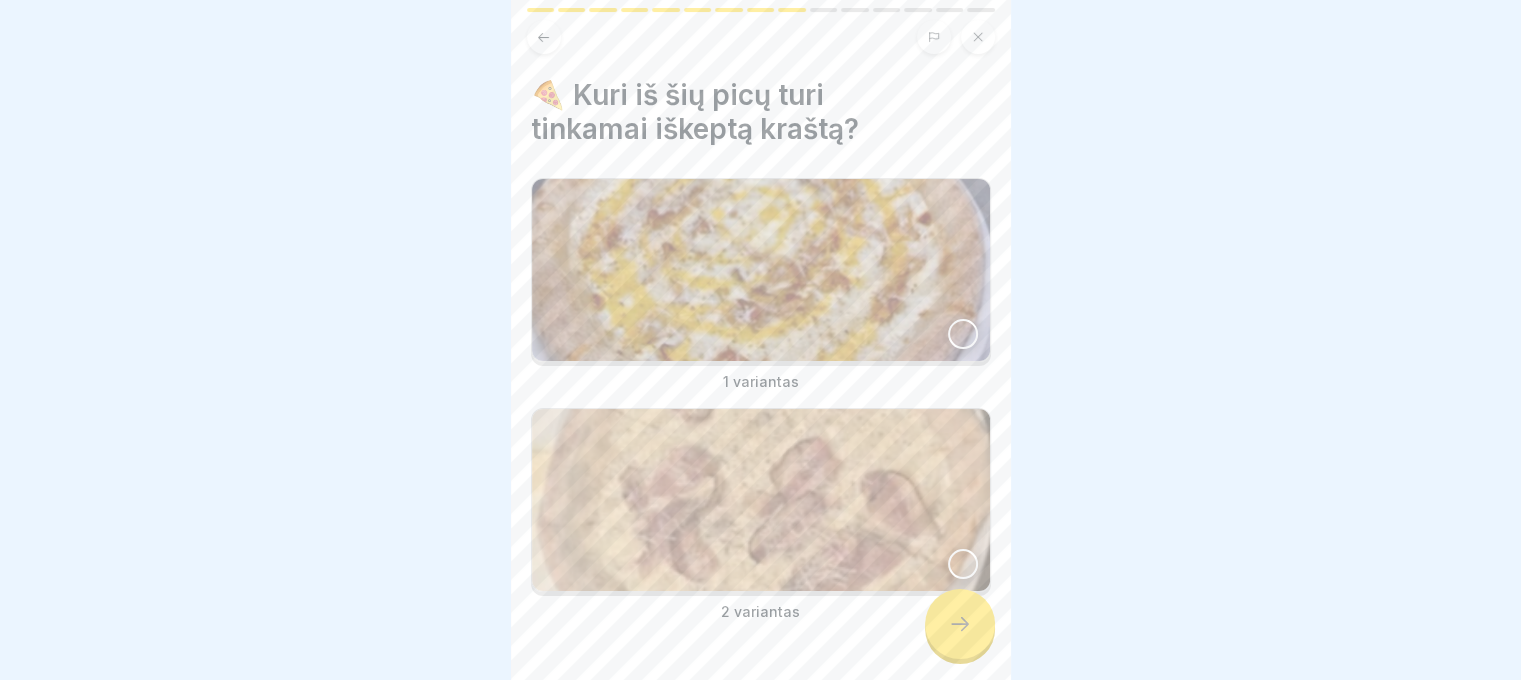 click on "1 variantas" at bounding box center (761, 382) 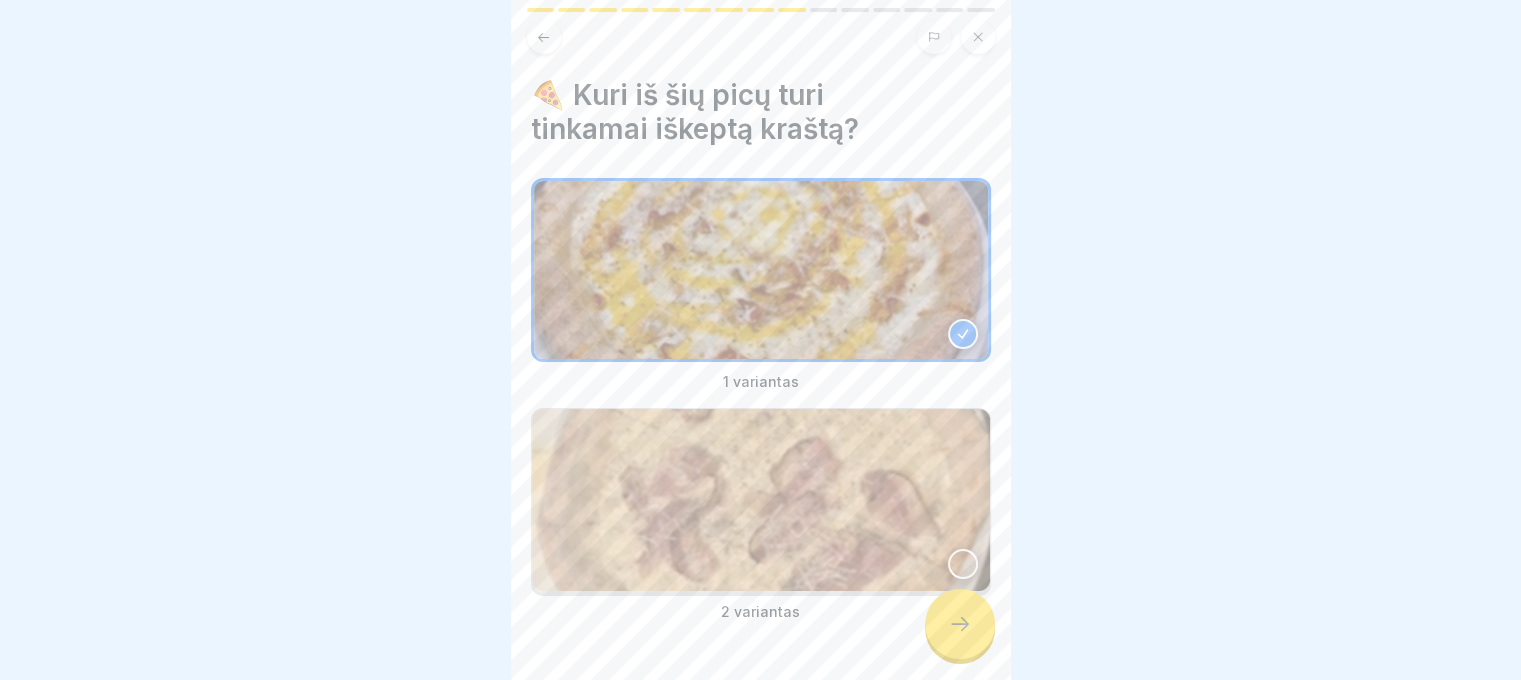 click 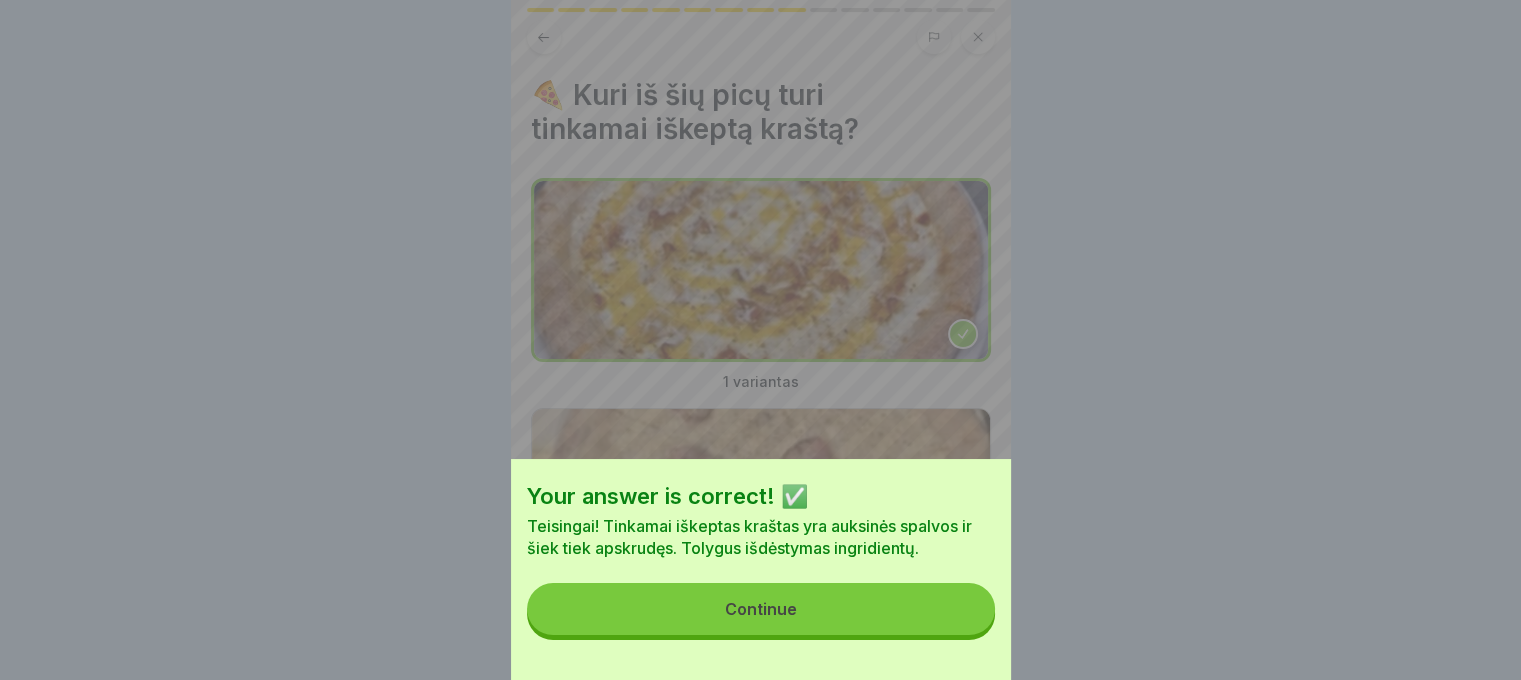click on "Continue" at bounding box center (761, 609) 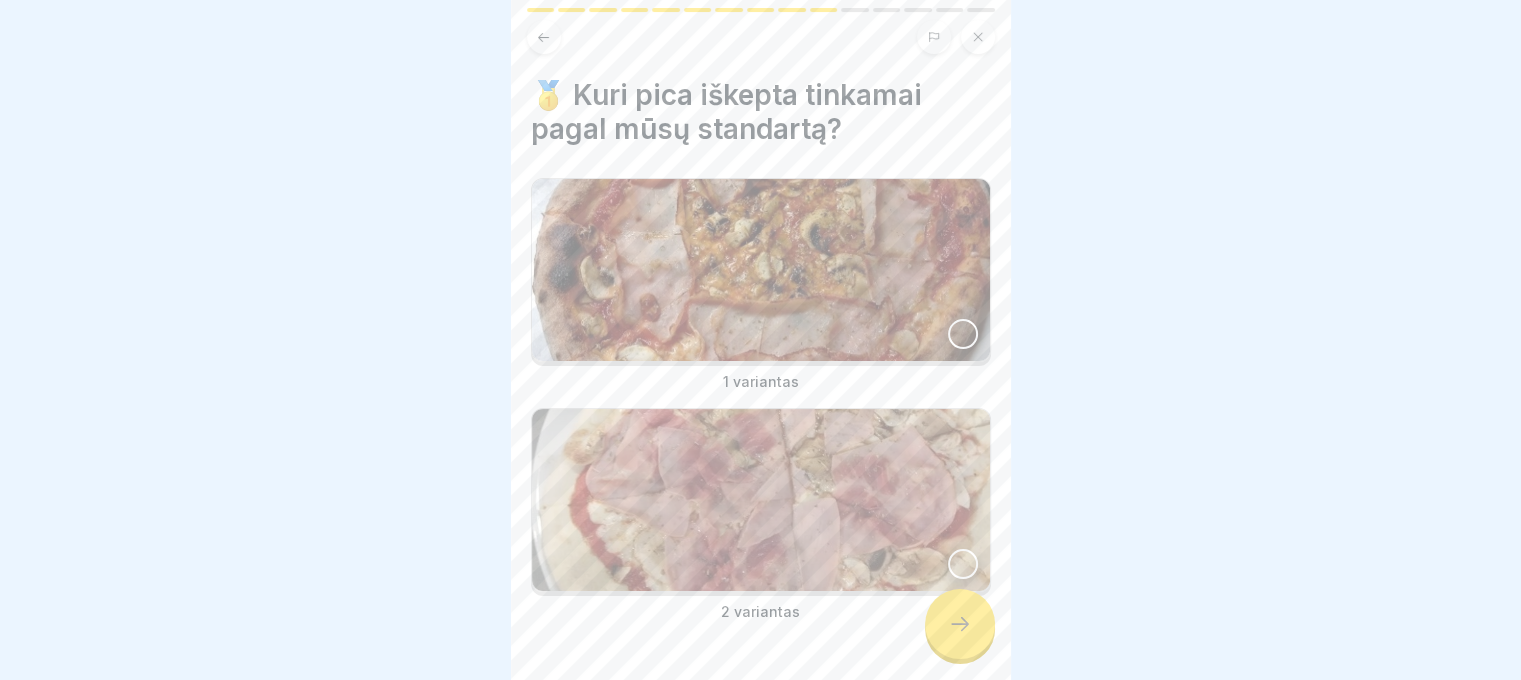 click at bounding box center [761, 270] 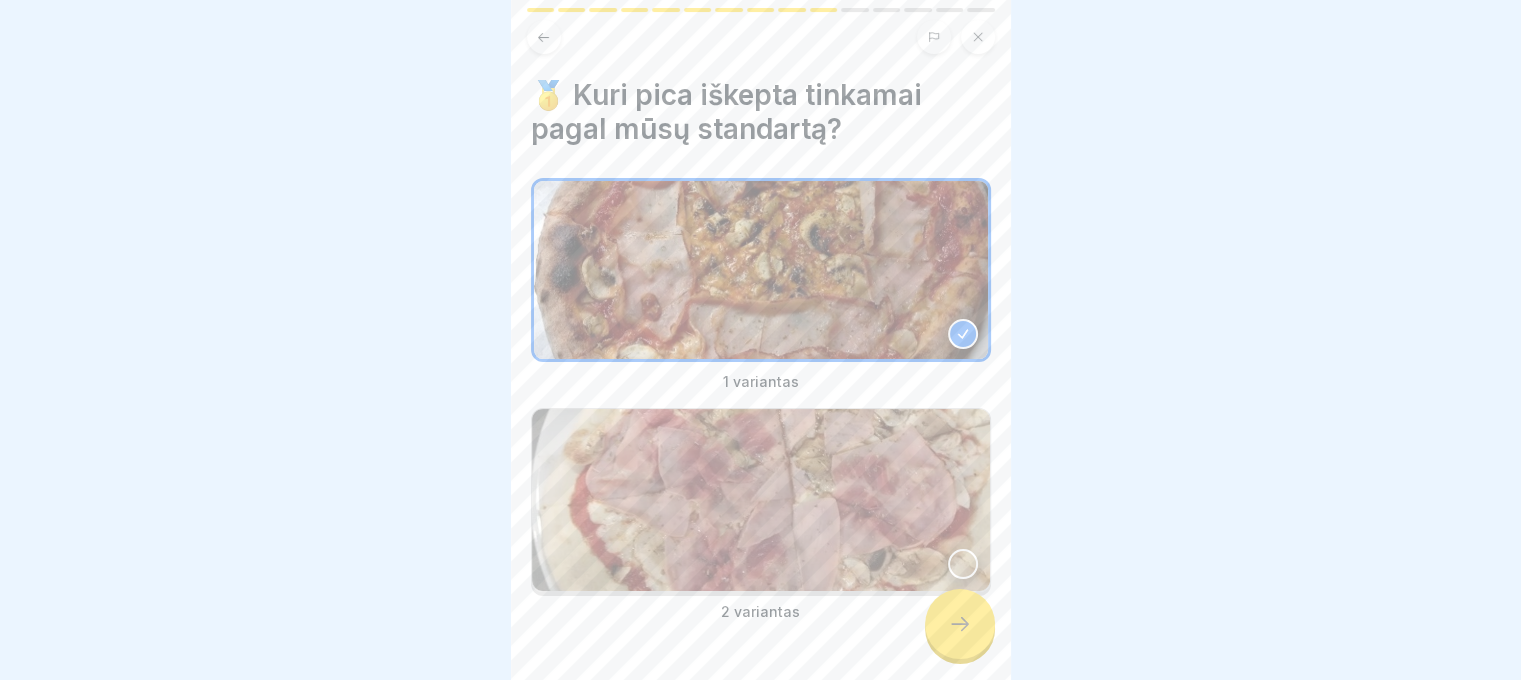 click at bounding box center [960, 624] 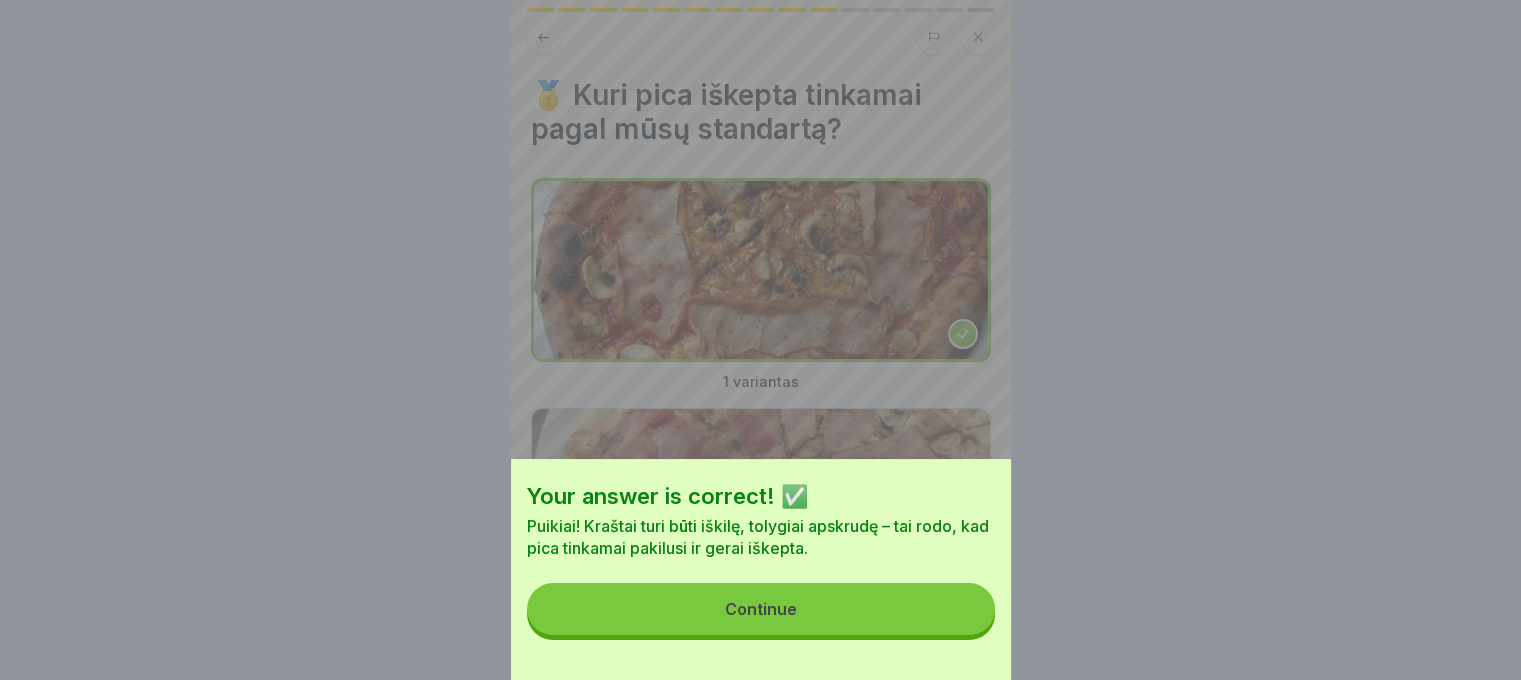 click on "Continue" at bounding box center (761, 609) 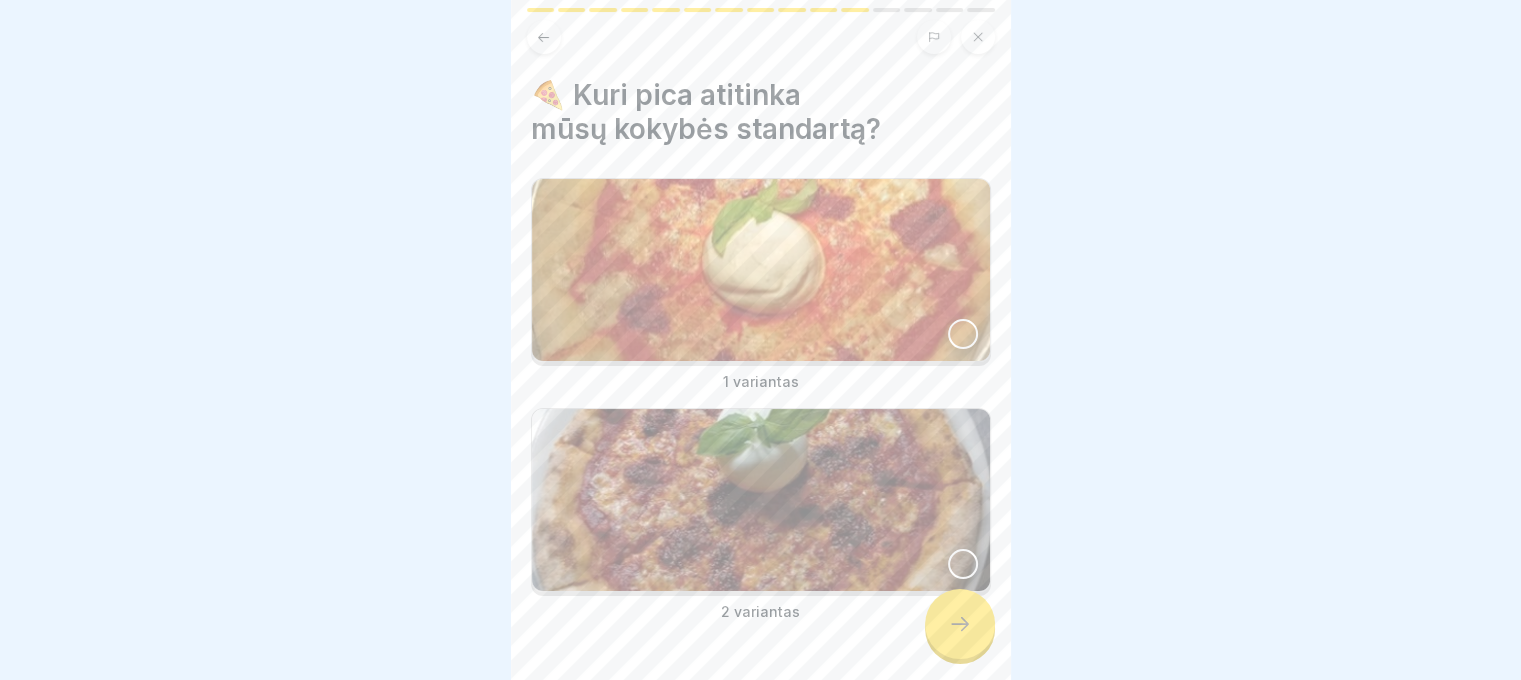 click at bounding box center [761, 500] 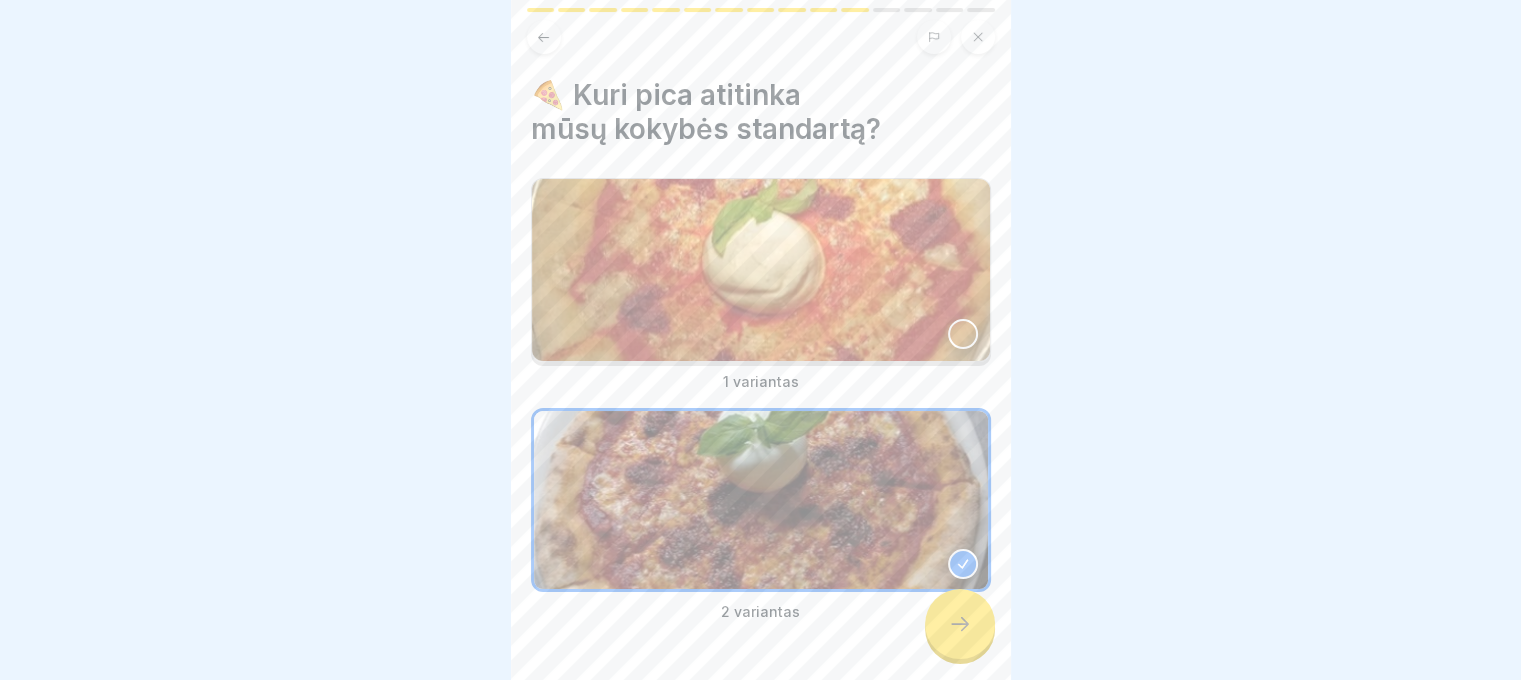 click 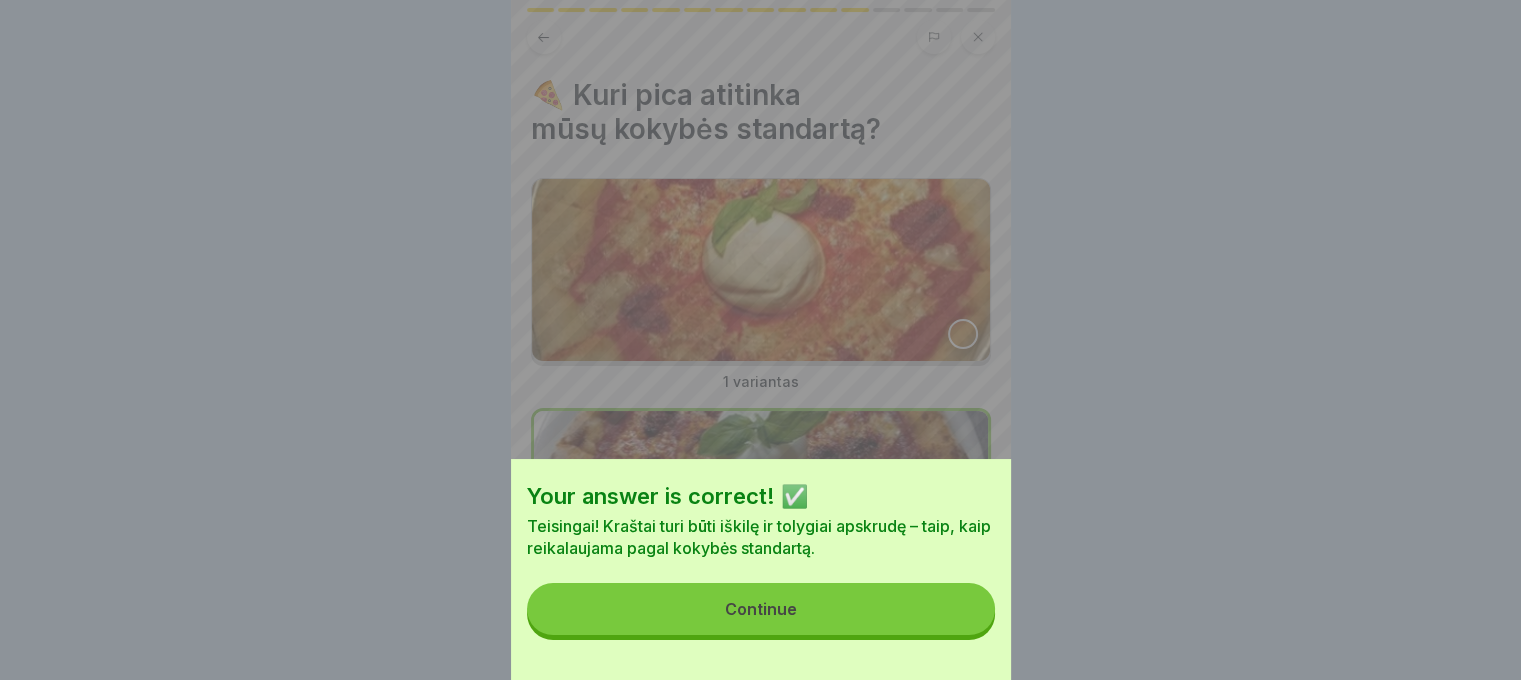 click on "Continue" at bounding box center [761, 609] 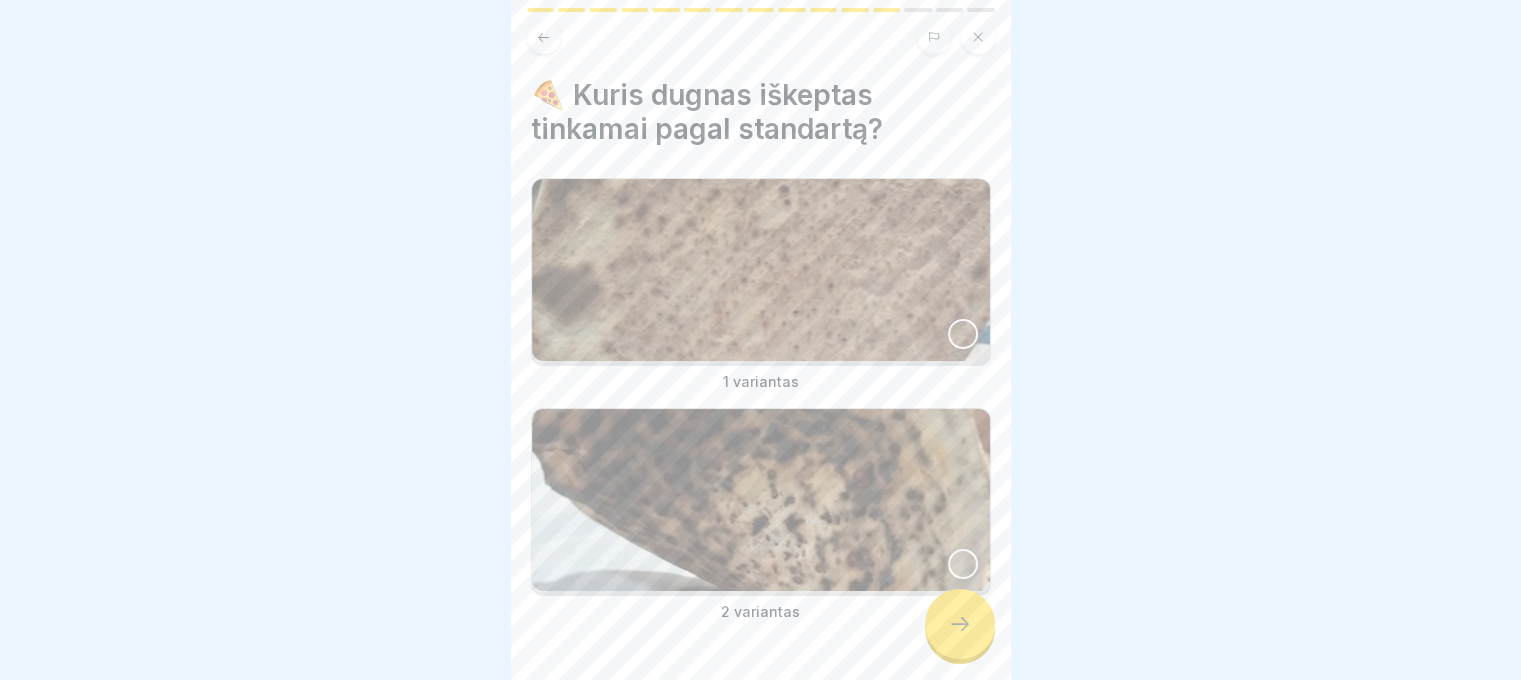 click at bounding box center (761, 270) 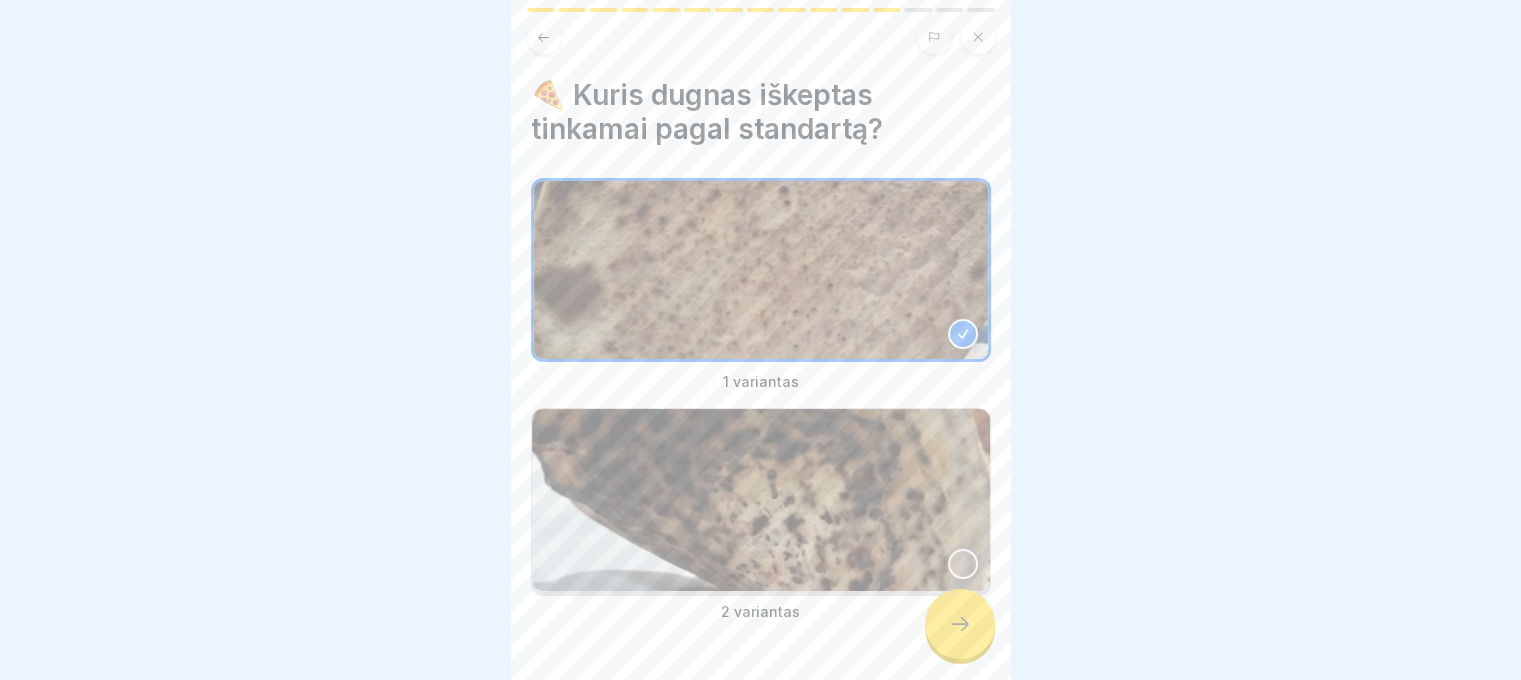 click at bounding box center [963, 564] 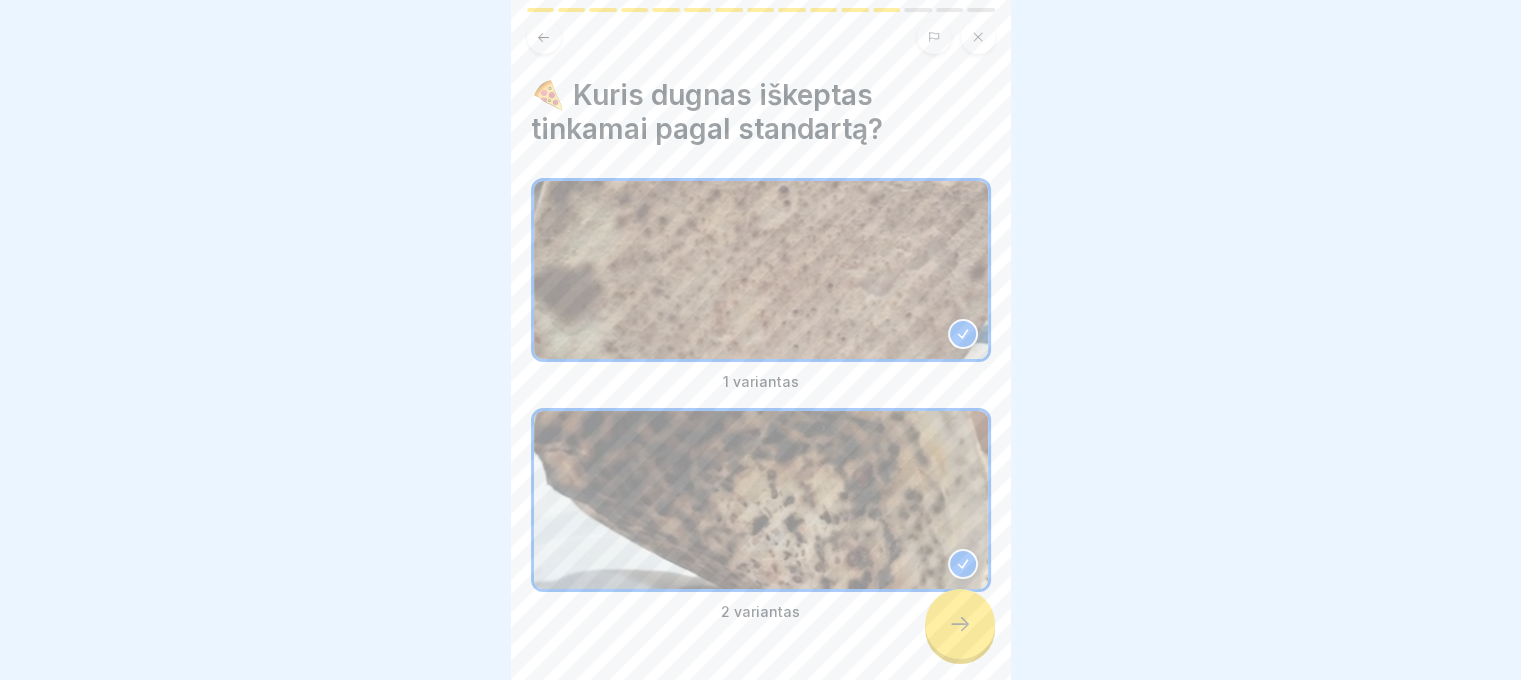 click at bounding box center [960, 624] 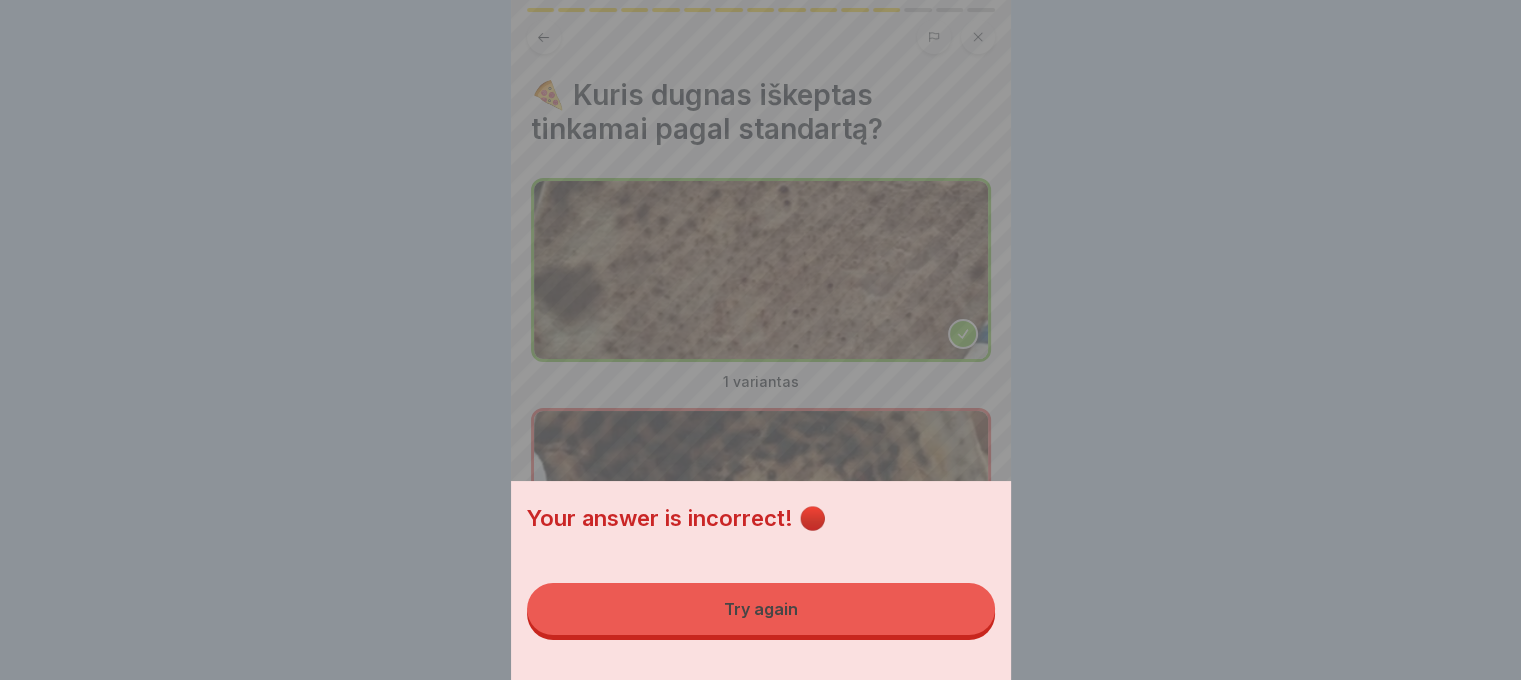 click on "Try again" at bounding box center [761, 609] 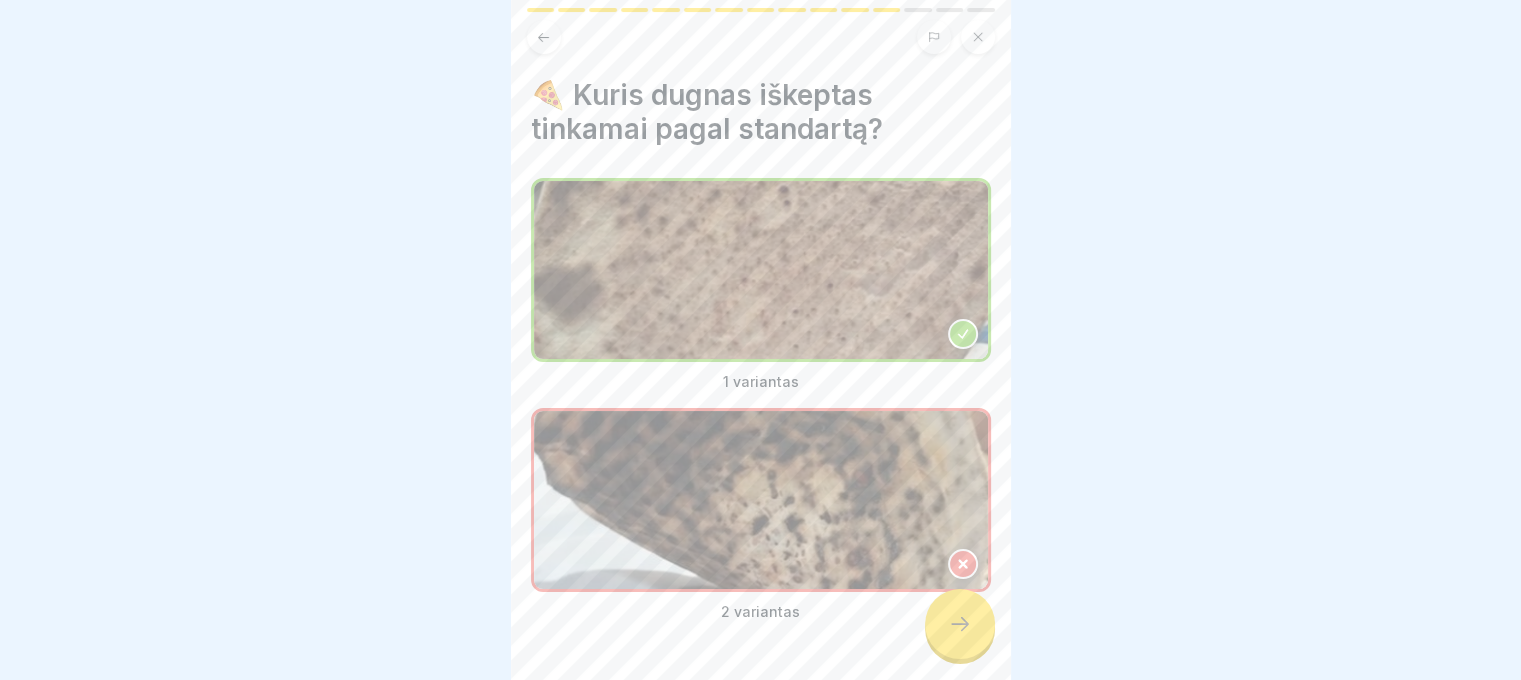 click at bounding box center (960, 624) 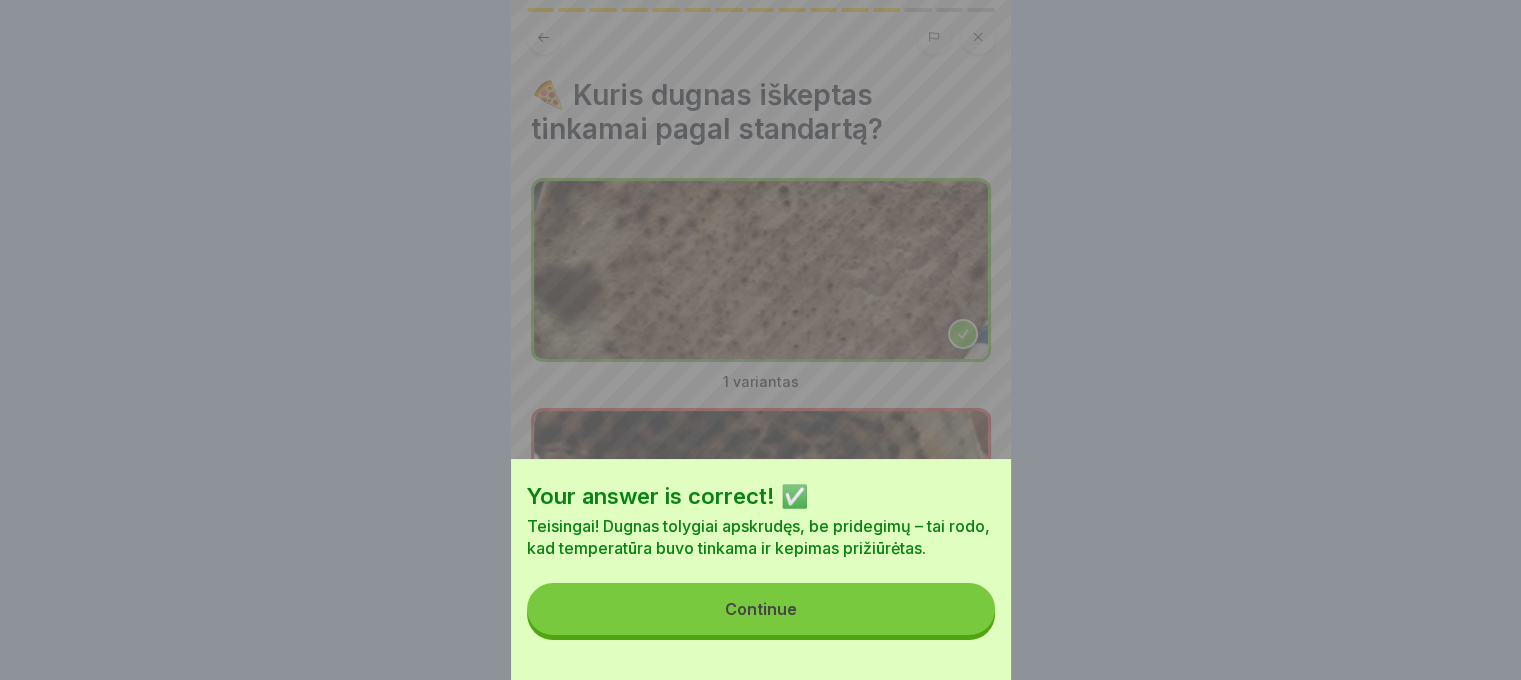click on "Continue" at bounding box center (761, 609) 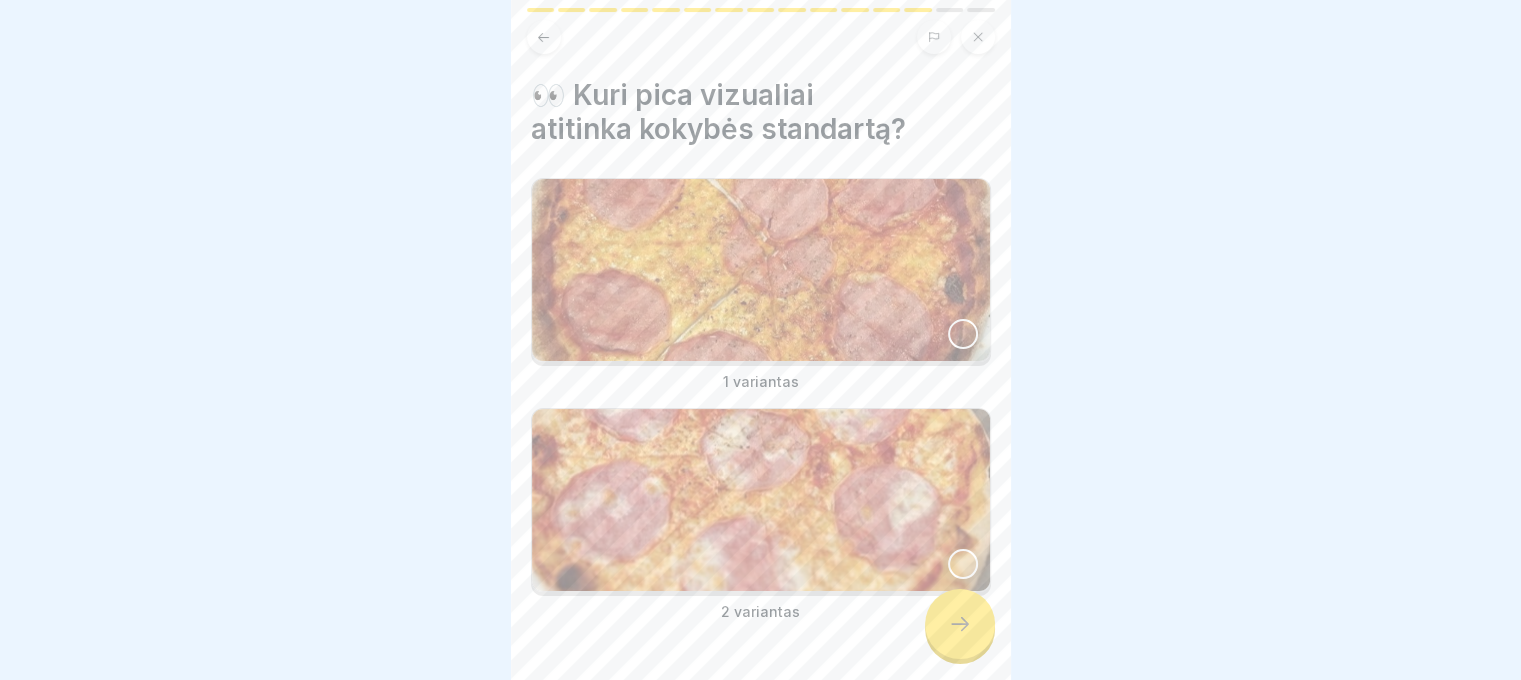 click at bounding box center [761, 270] 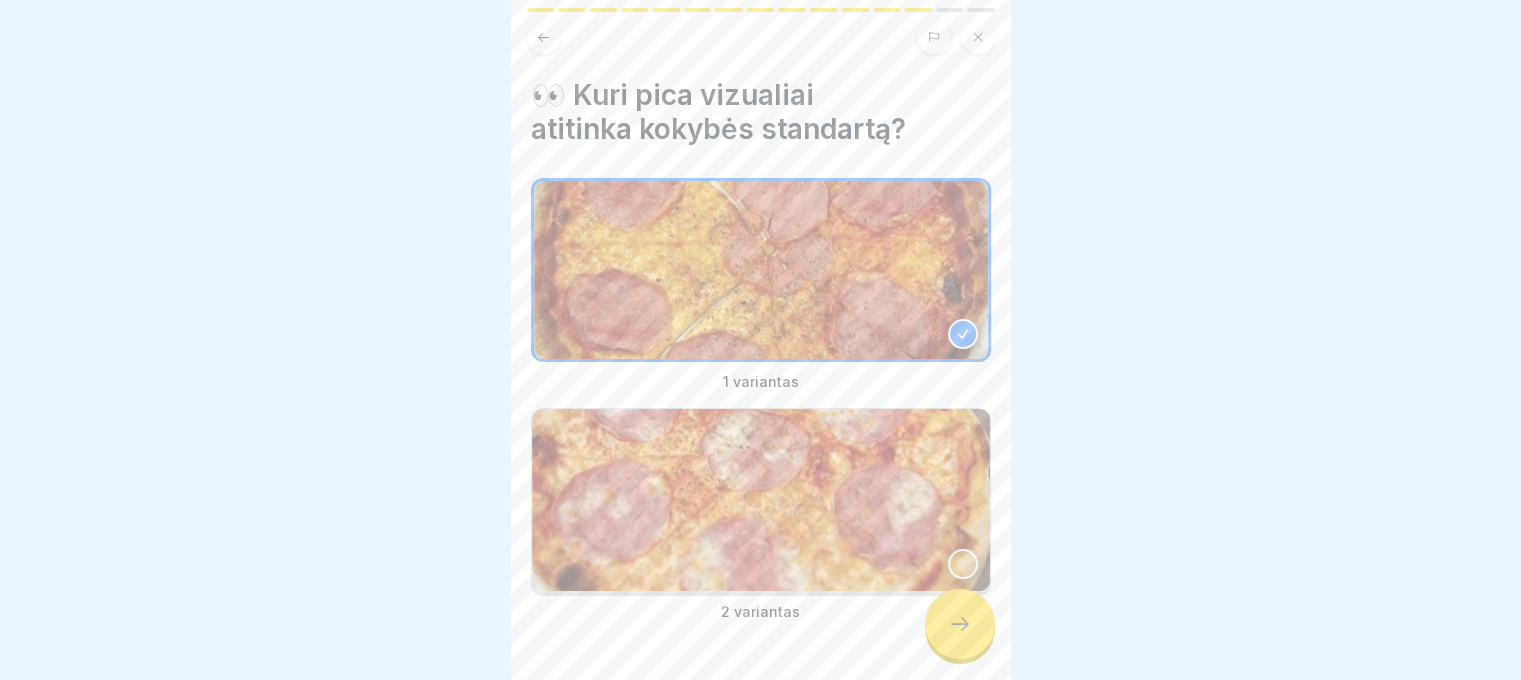 click at bounding box center (960, 624) 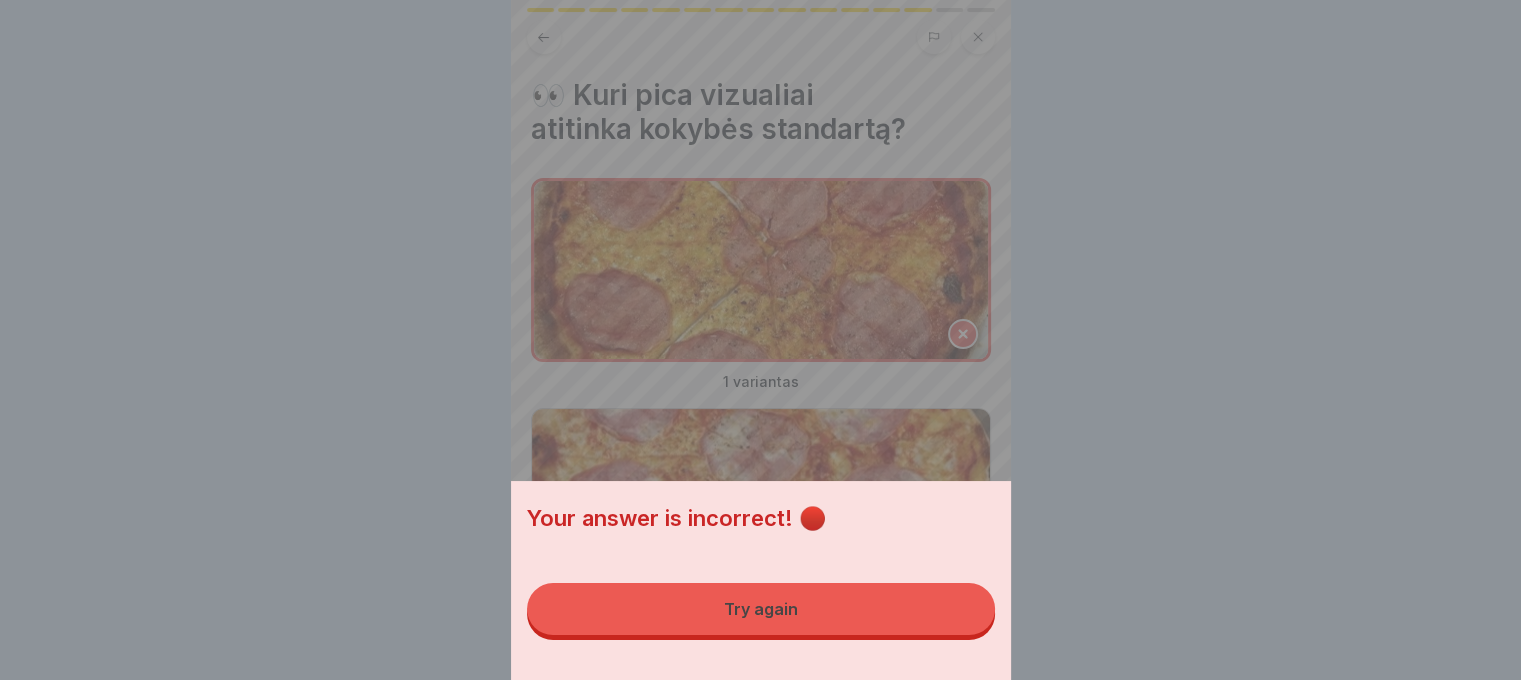 drag, startPoint x: 960, startPoint y: 657, endPoint x: 956, endPoint y: 635, distance: 22.36068 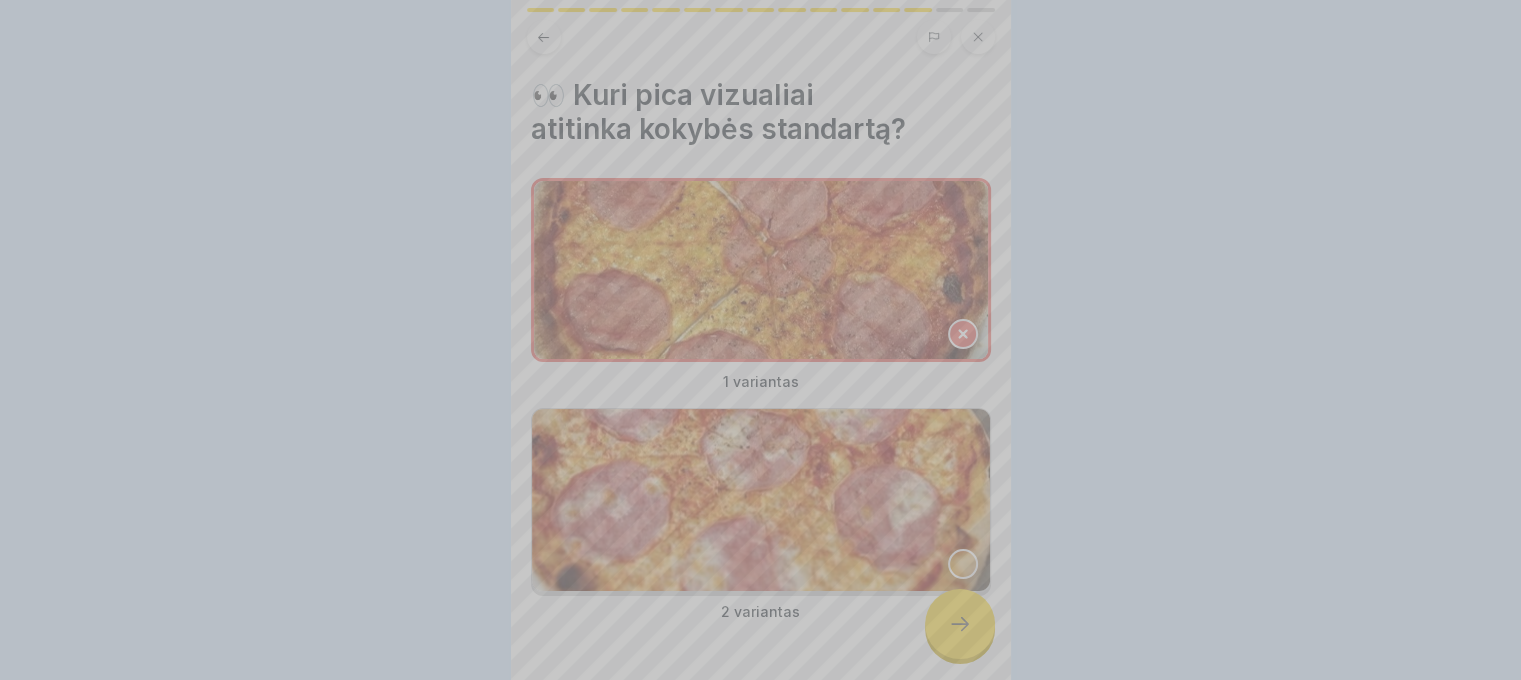 click on "Your answer is incorrect! 🔴   Try again" at bounding box center [760, 340] 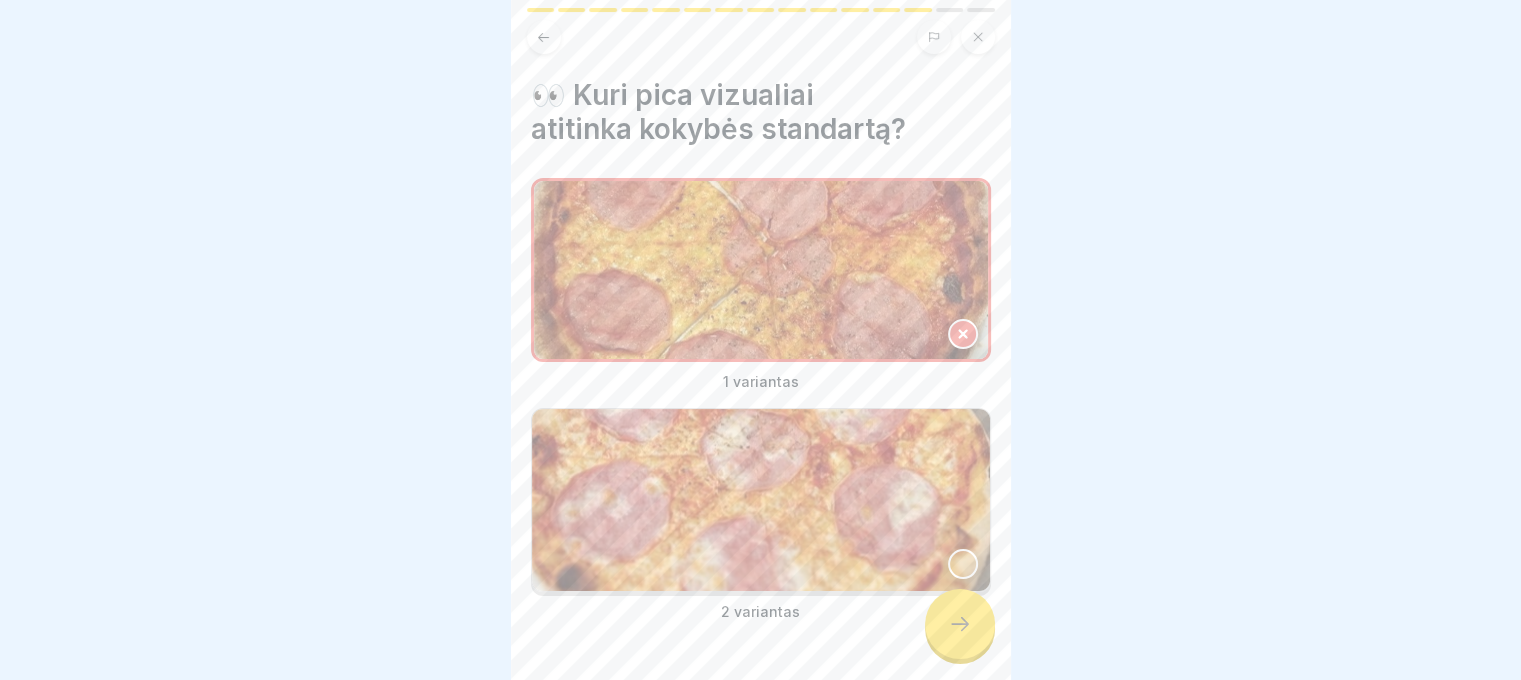 click 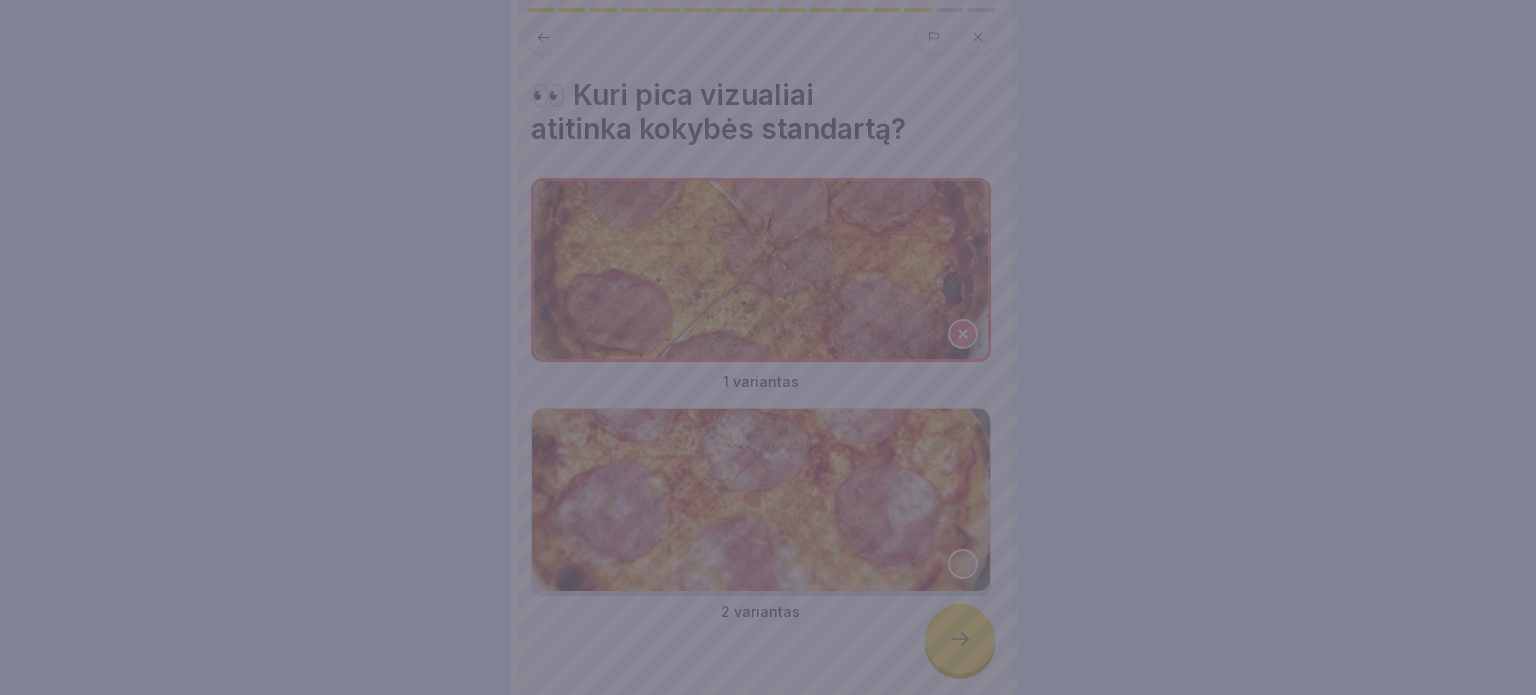 click at bounding box center [768, 347] 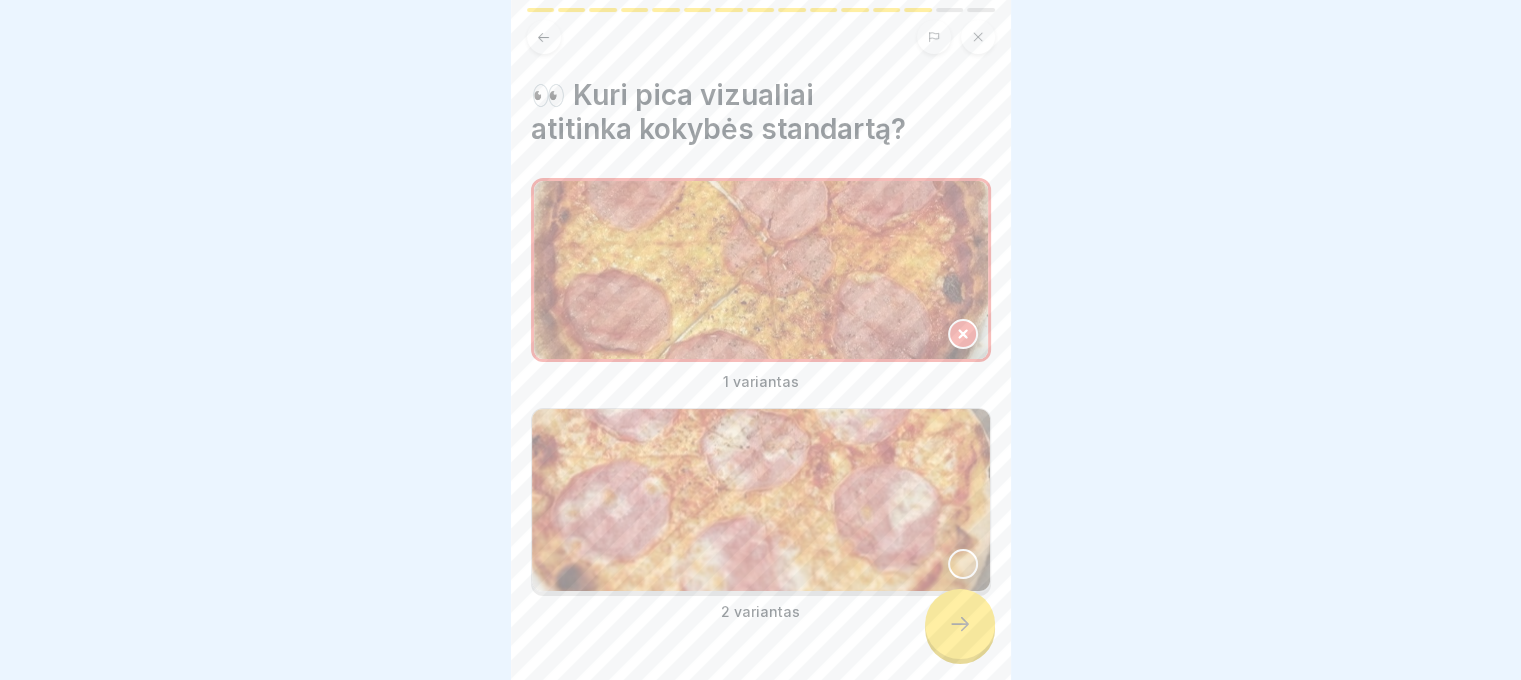 click at bounding box center [761, 500] 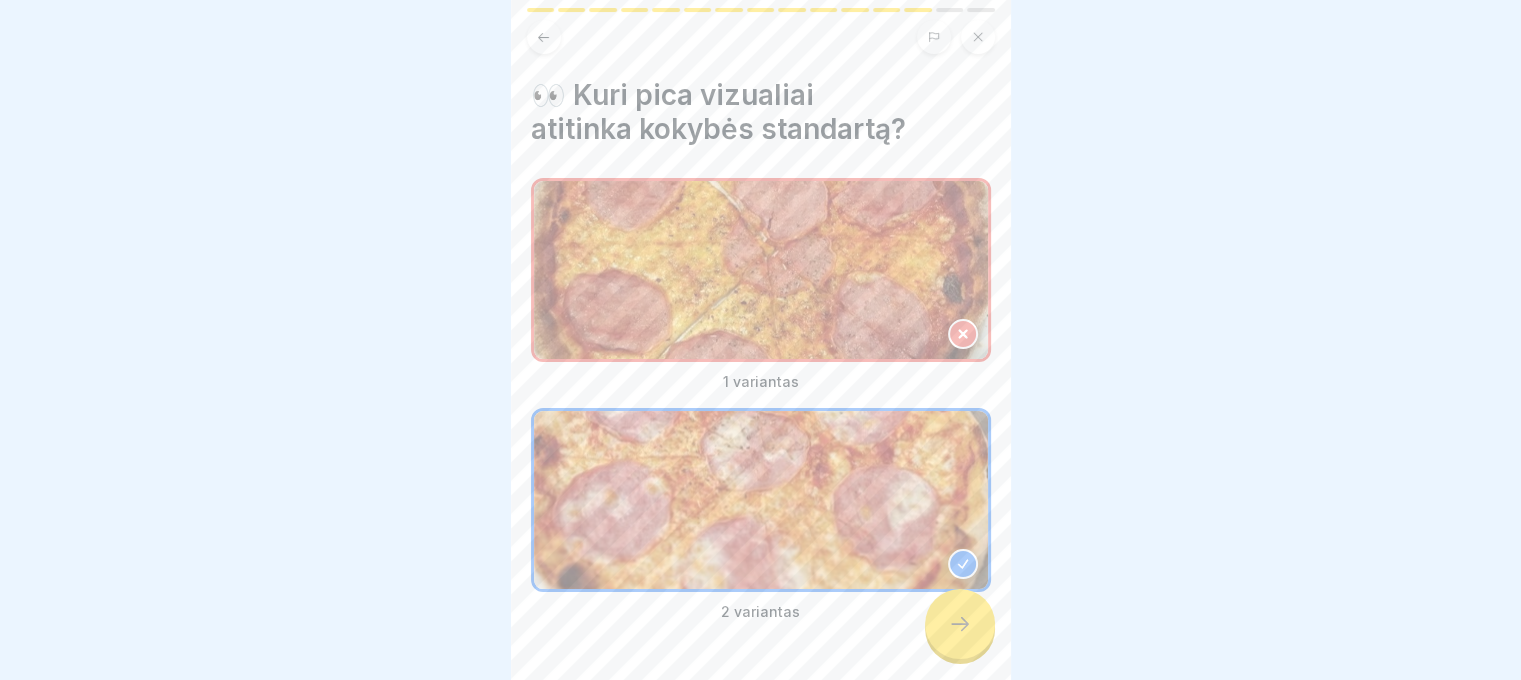 click at bounding box center (960, 624) 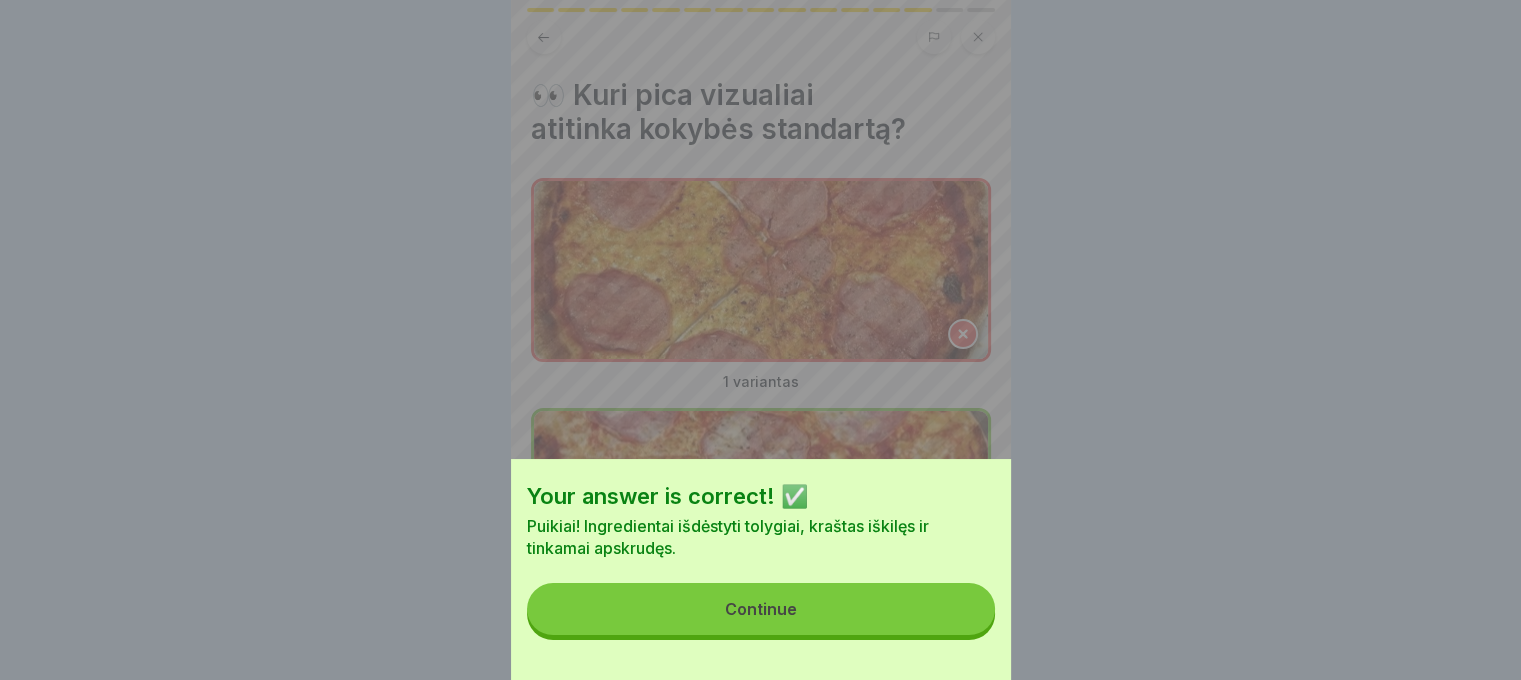 click on "Continue" at bounding box center [761, 609] 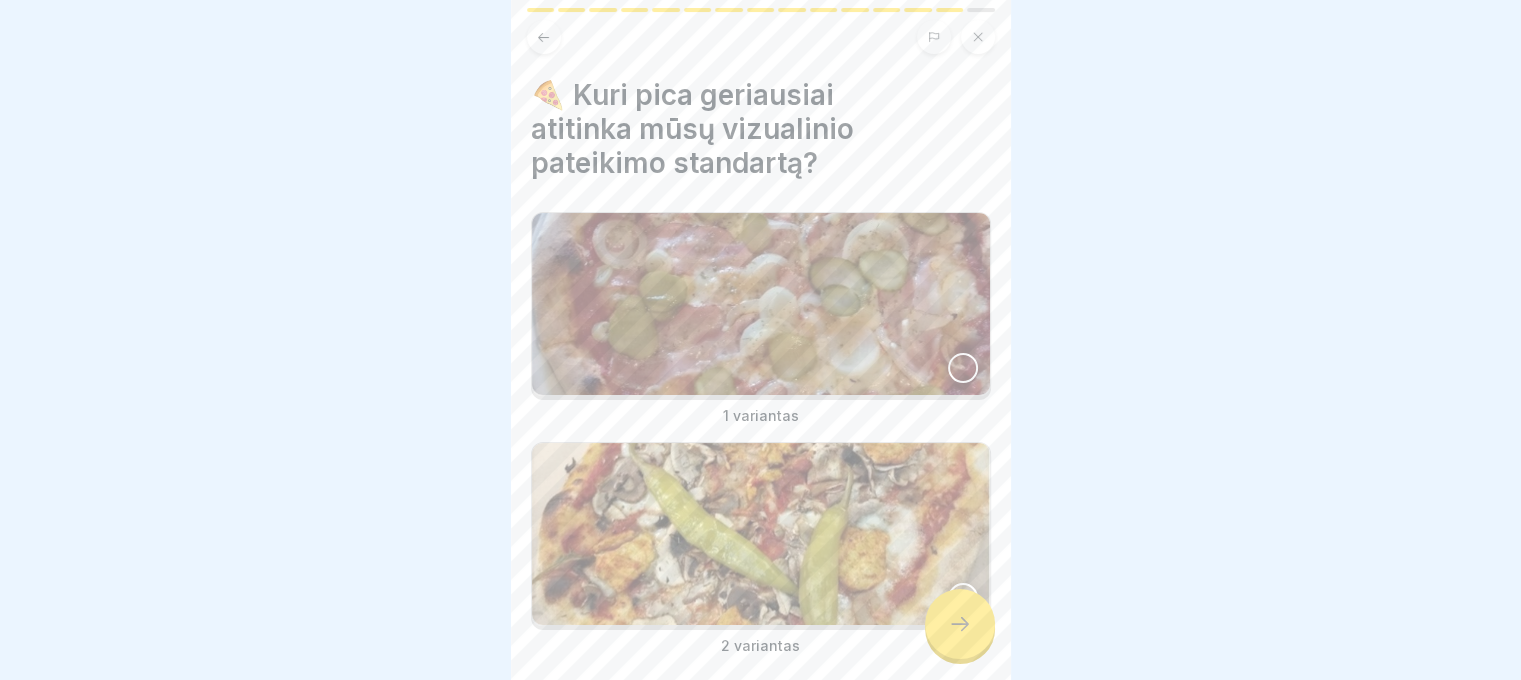 click at bounding box center (761, 304) 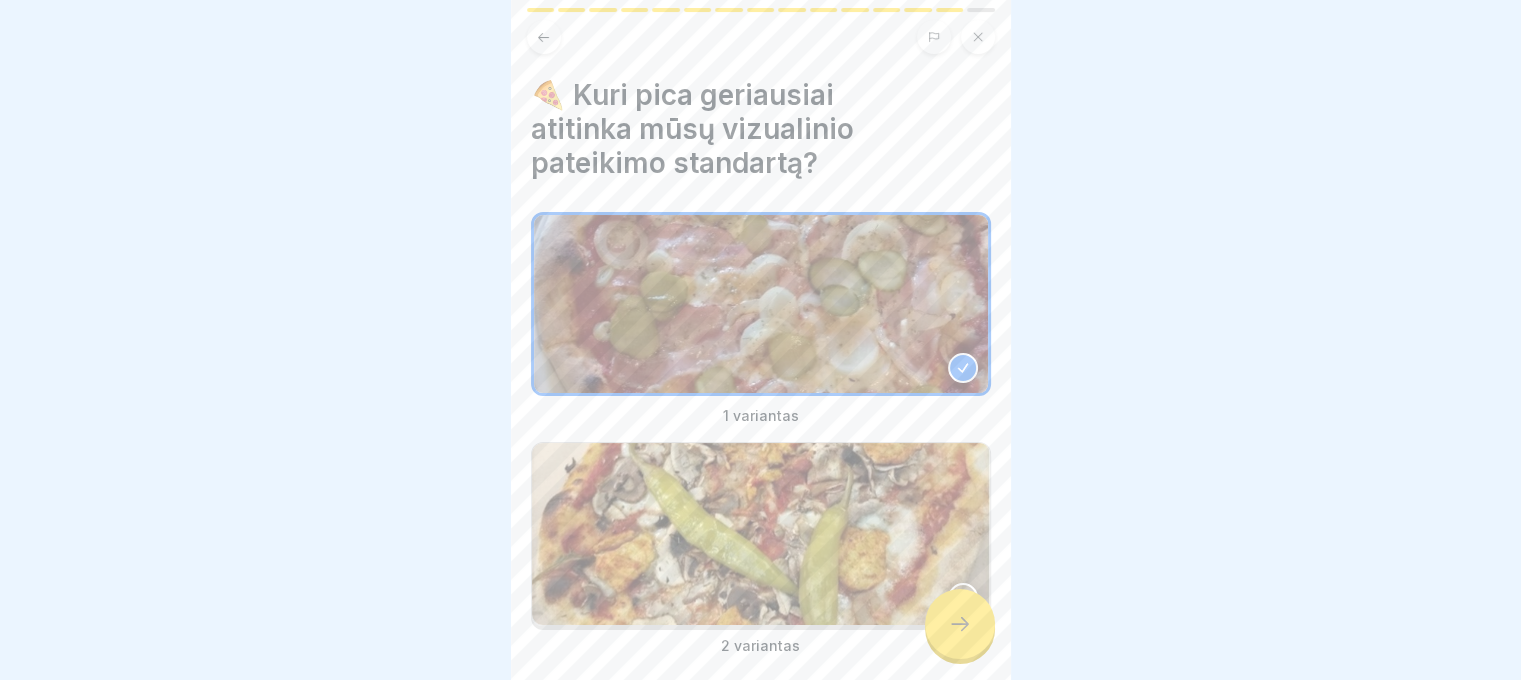 click at bounding box center [761, 534] 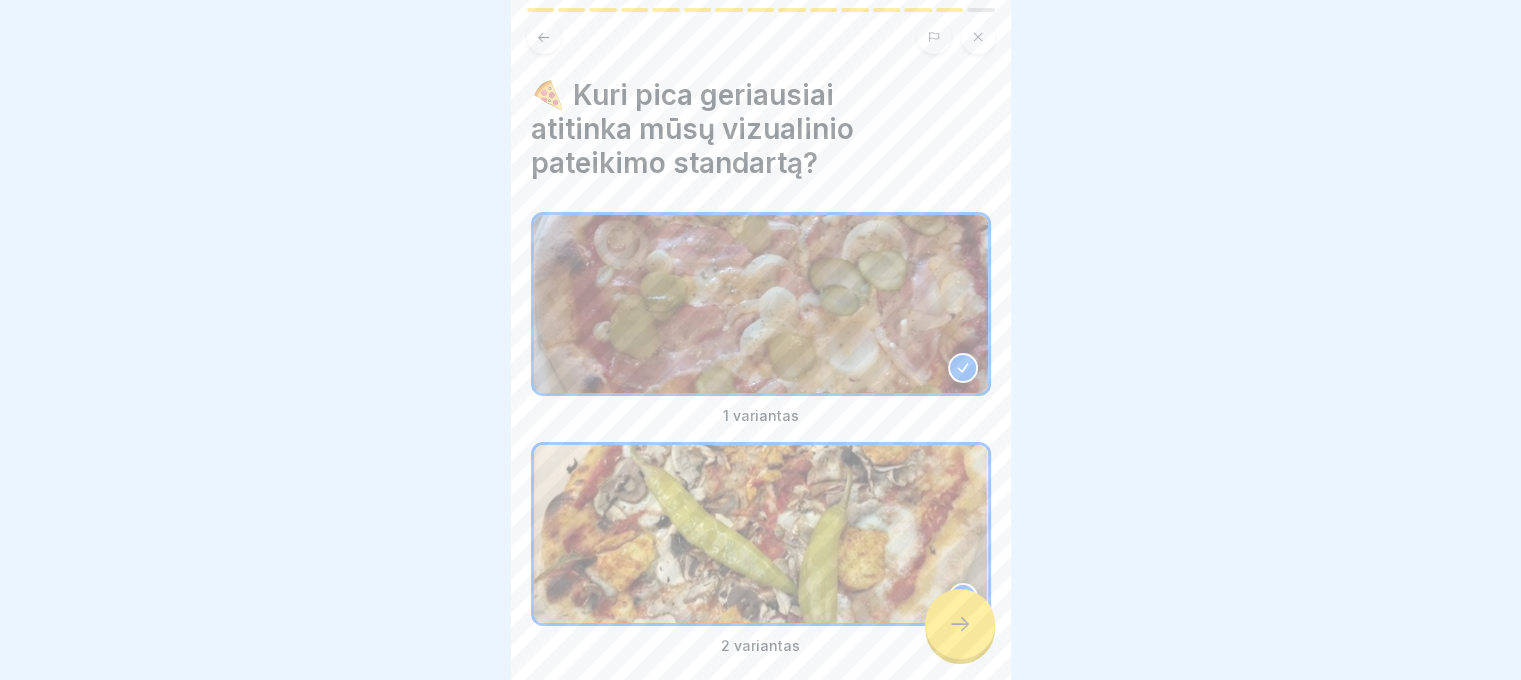 click at bounding box center (960, 624) 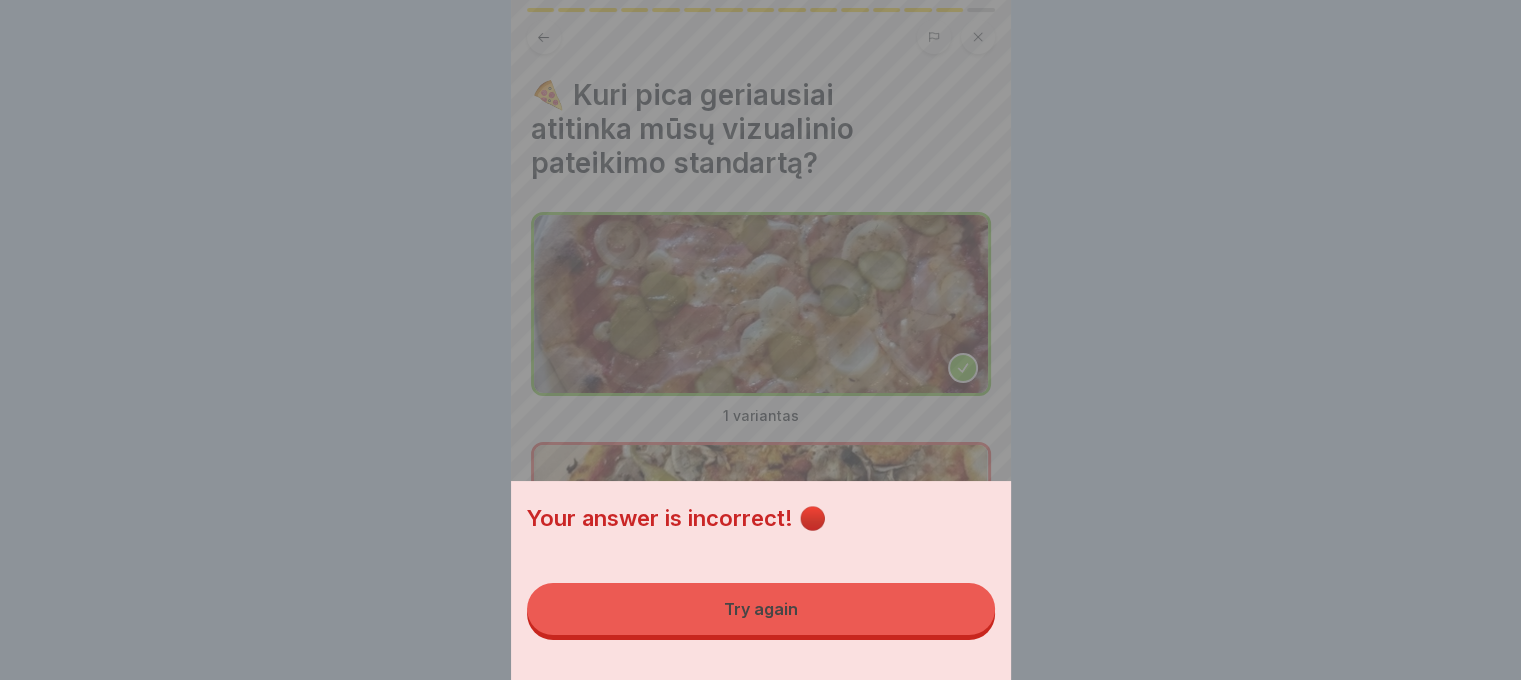 click on "Try again" at bounding box center (761, 609) 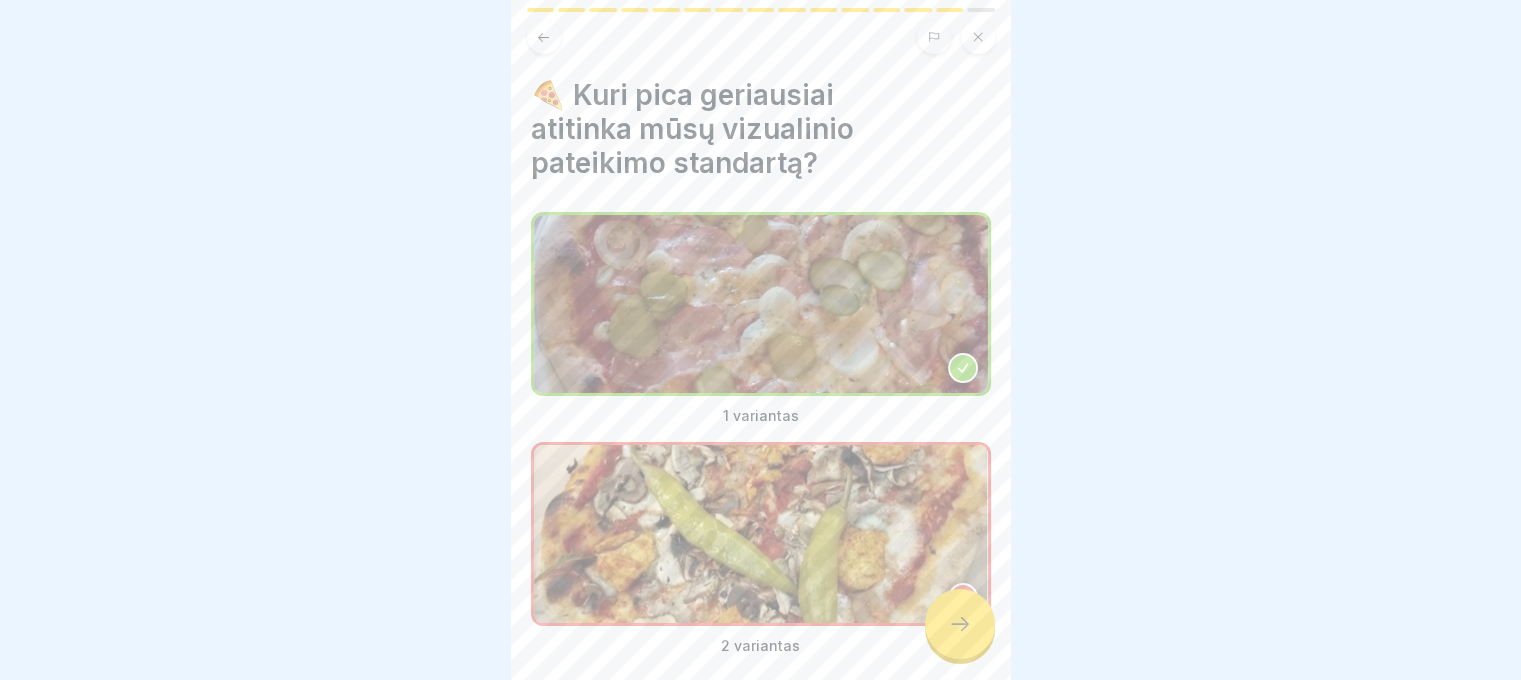 click at bounding box center (960, 624) 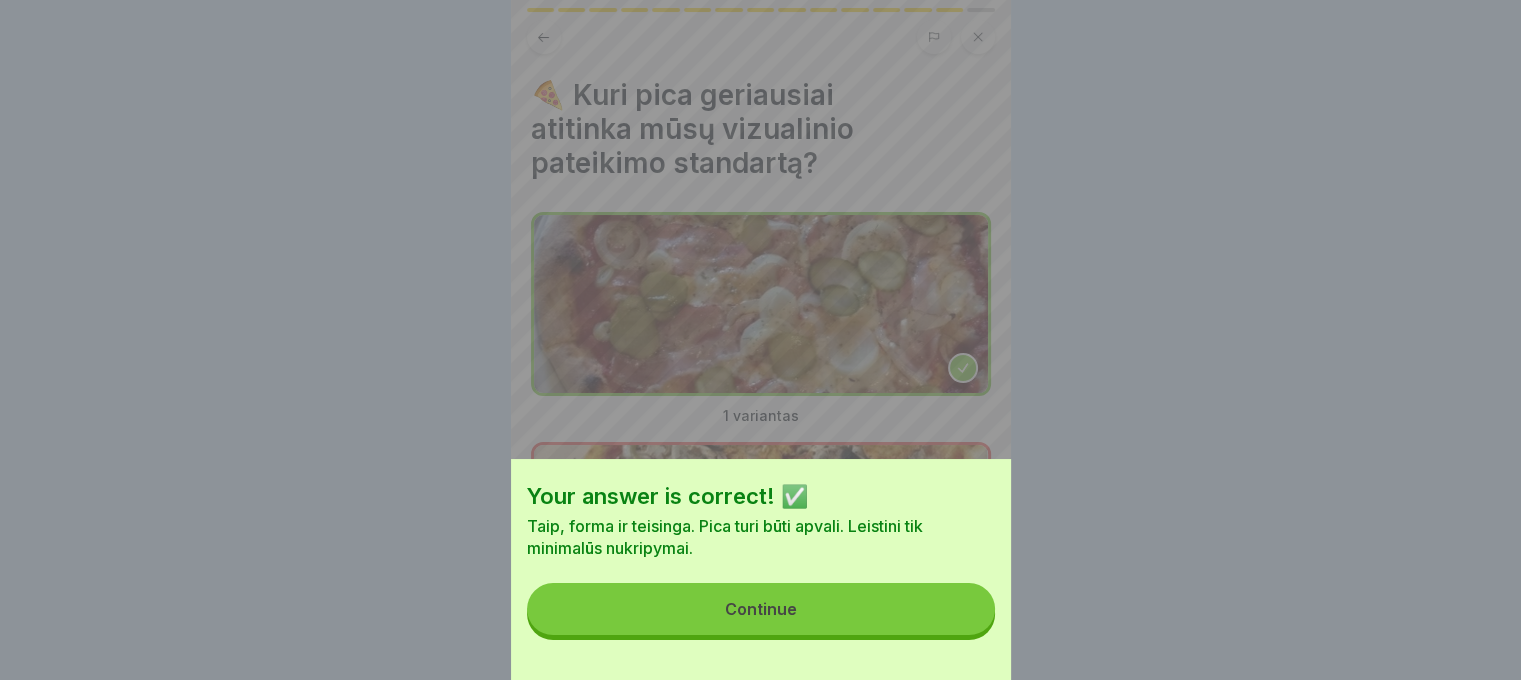 click on "Continue" at bounding box center [761, 609] 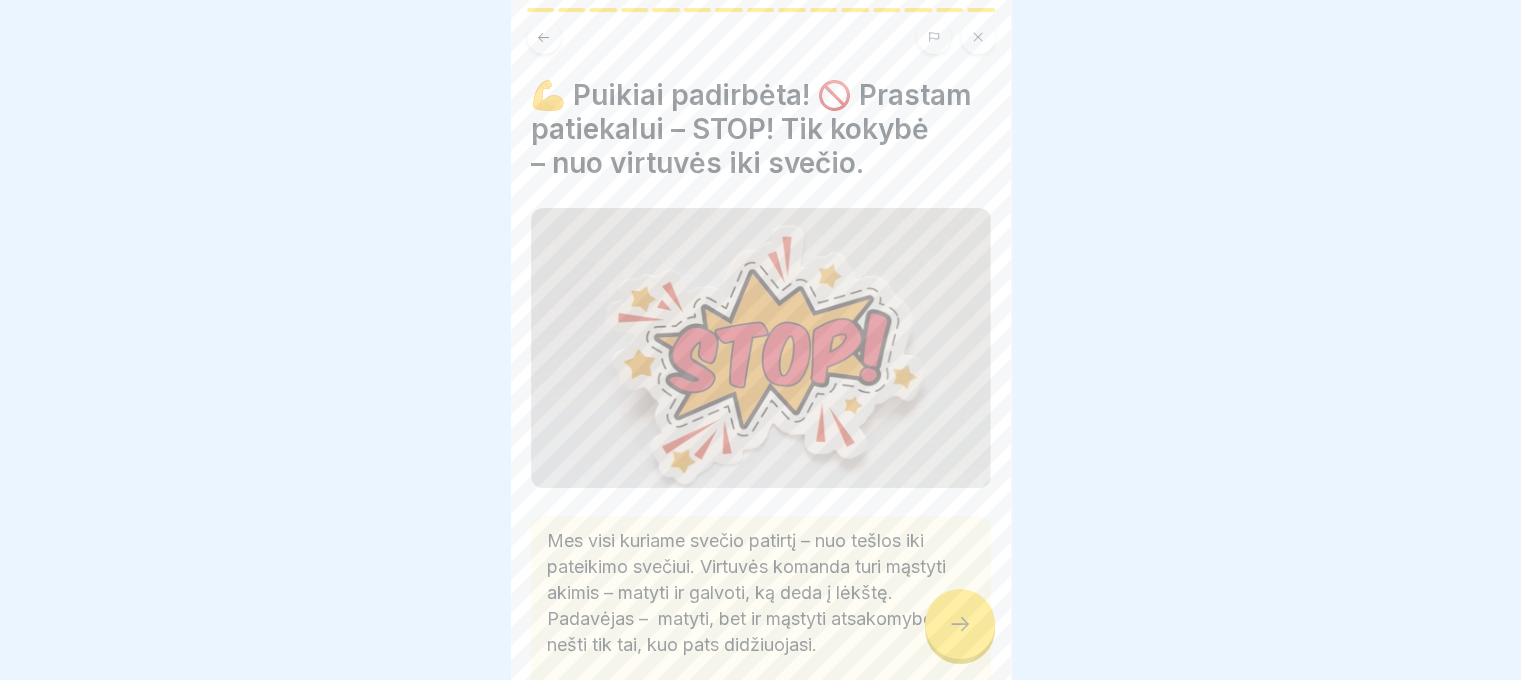 click at bounding box center [960, 624] 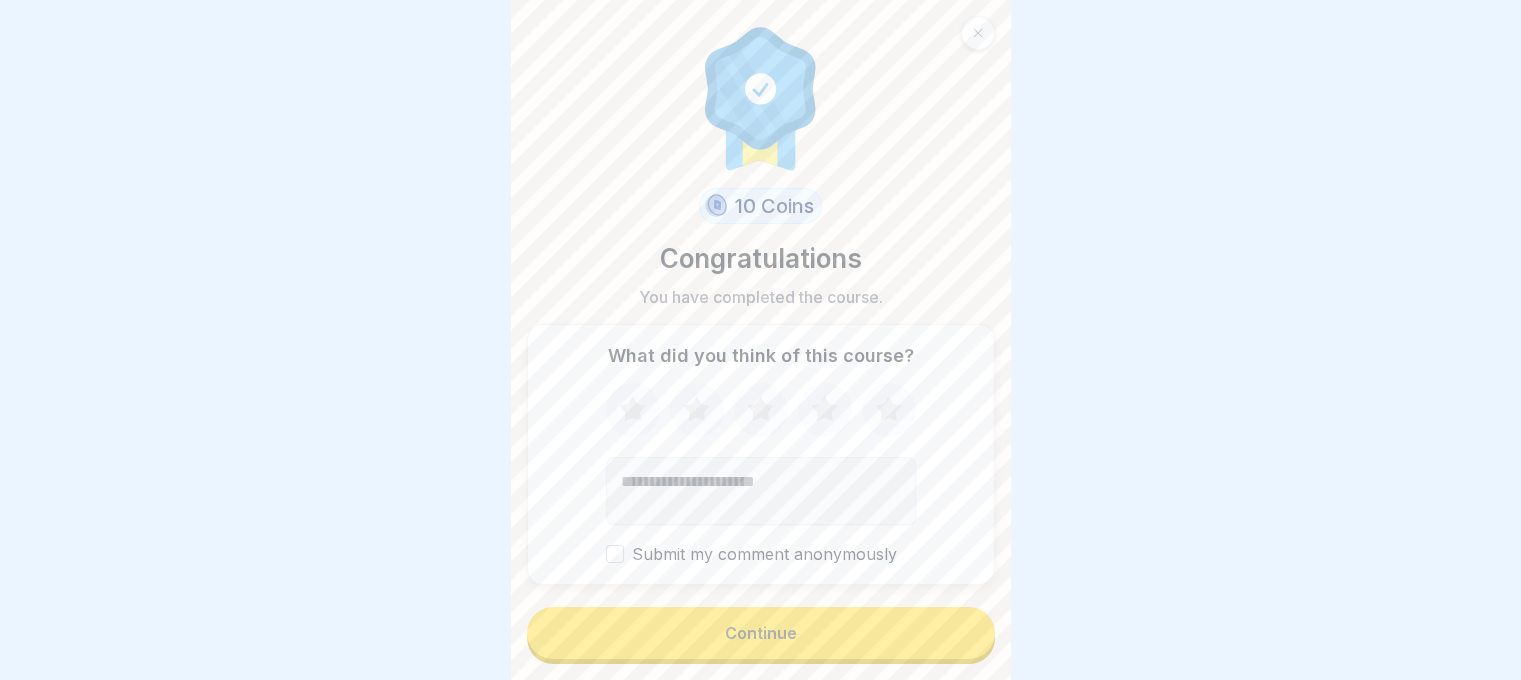 click on "Continue" at bounding box center [761, 633] 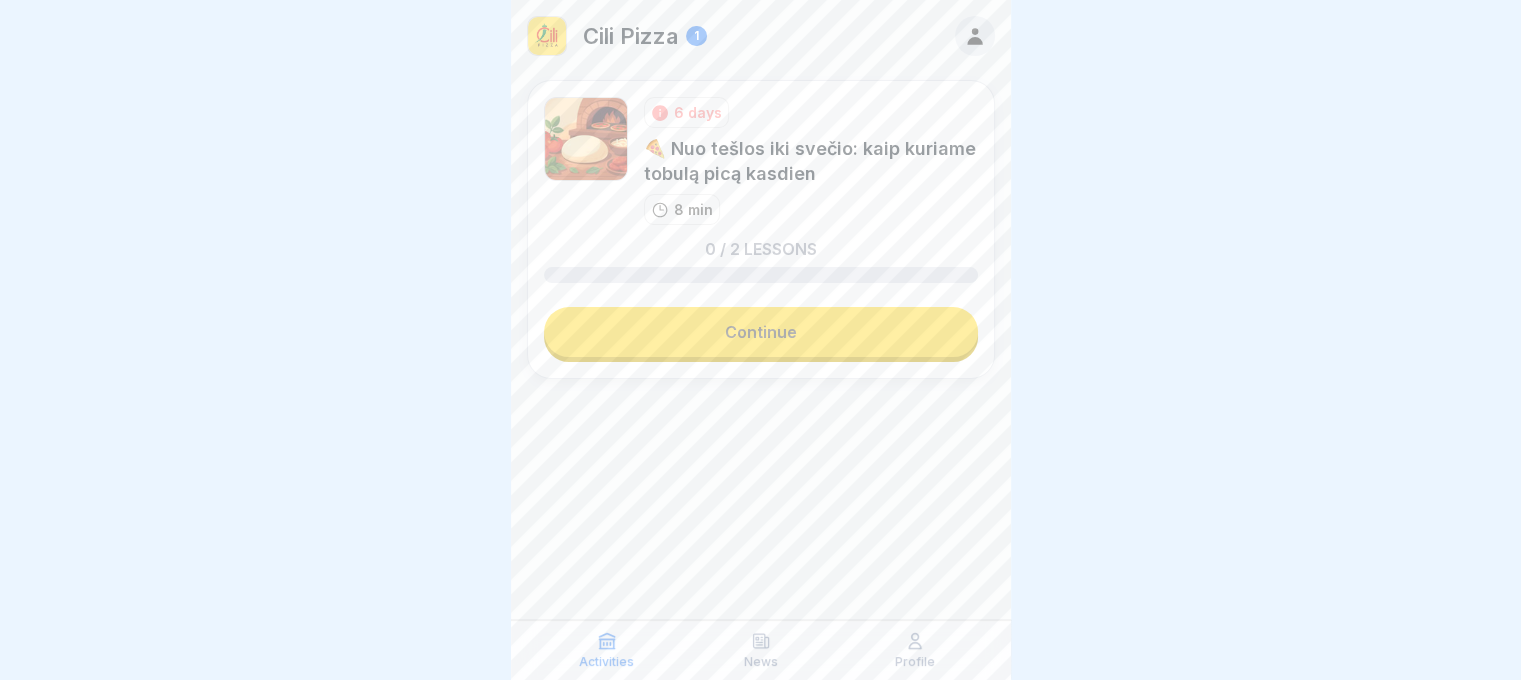 click on "Profile" at bounding box center [915, 650] 